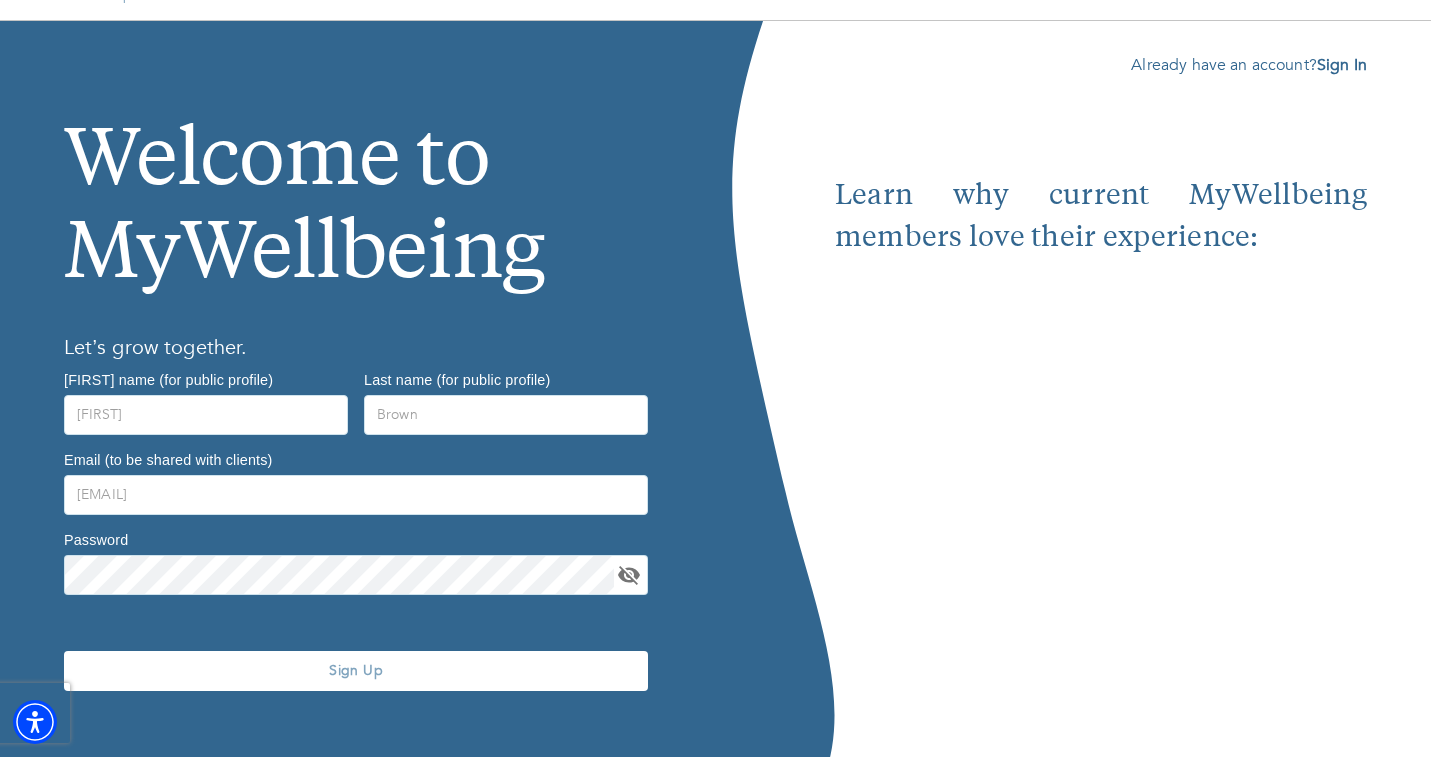 scroll, scrollTop: 61, scrollLeft: 0, axis: vertical 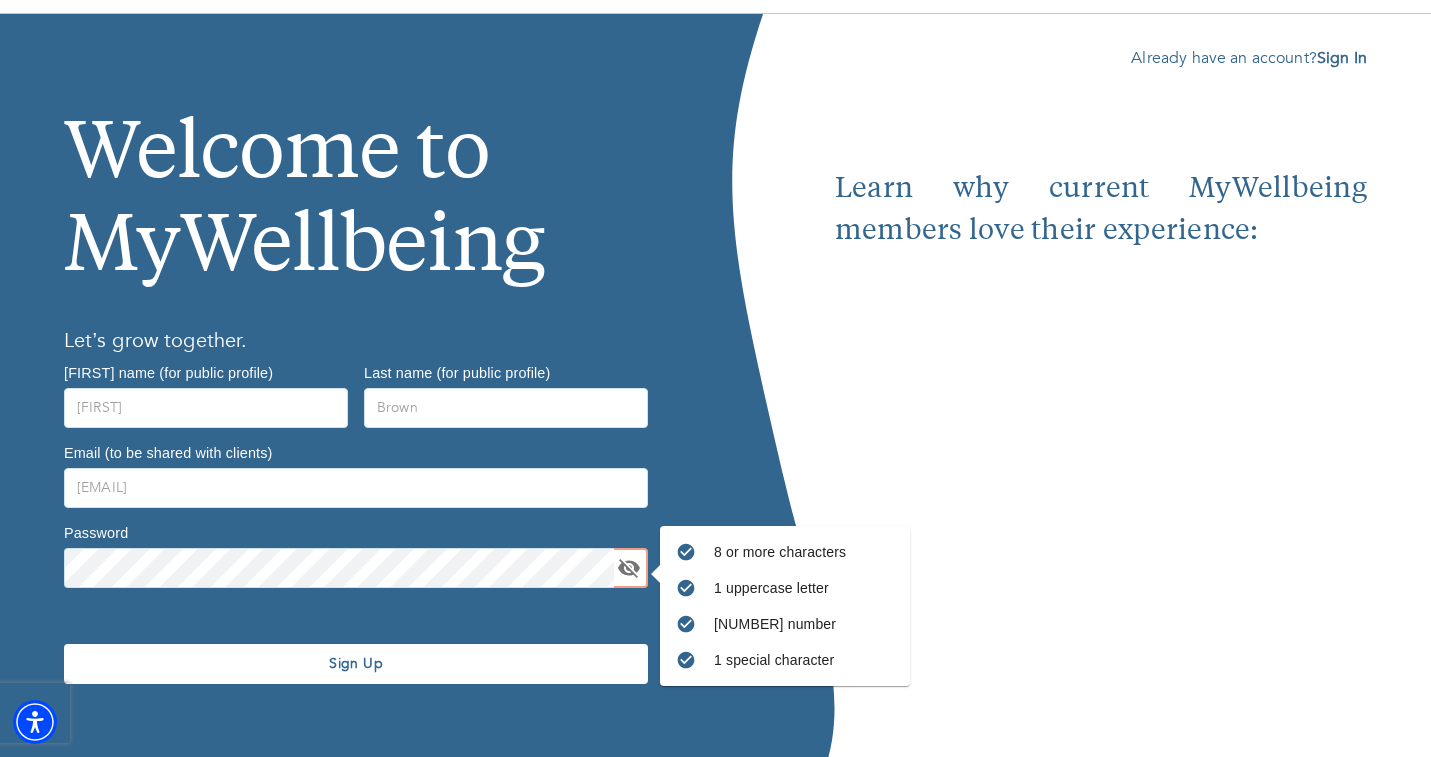 click on "Sign Up" at bounding box center [356, 663] 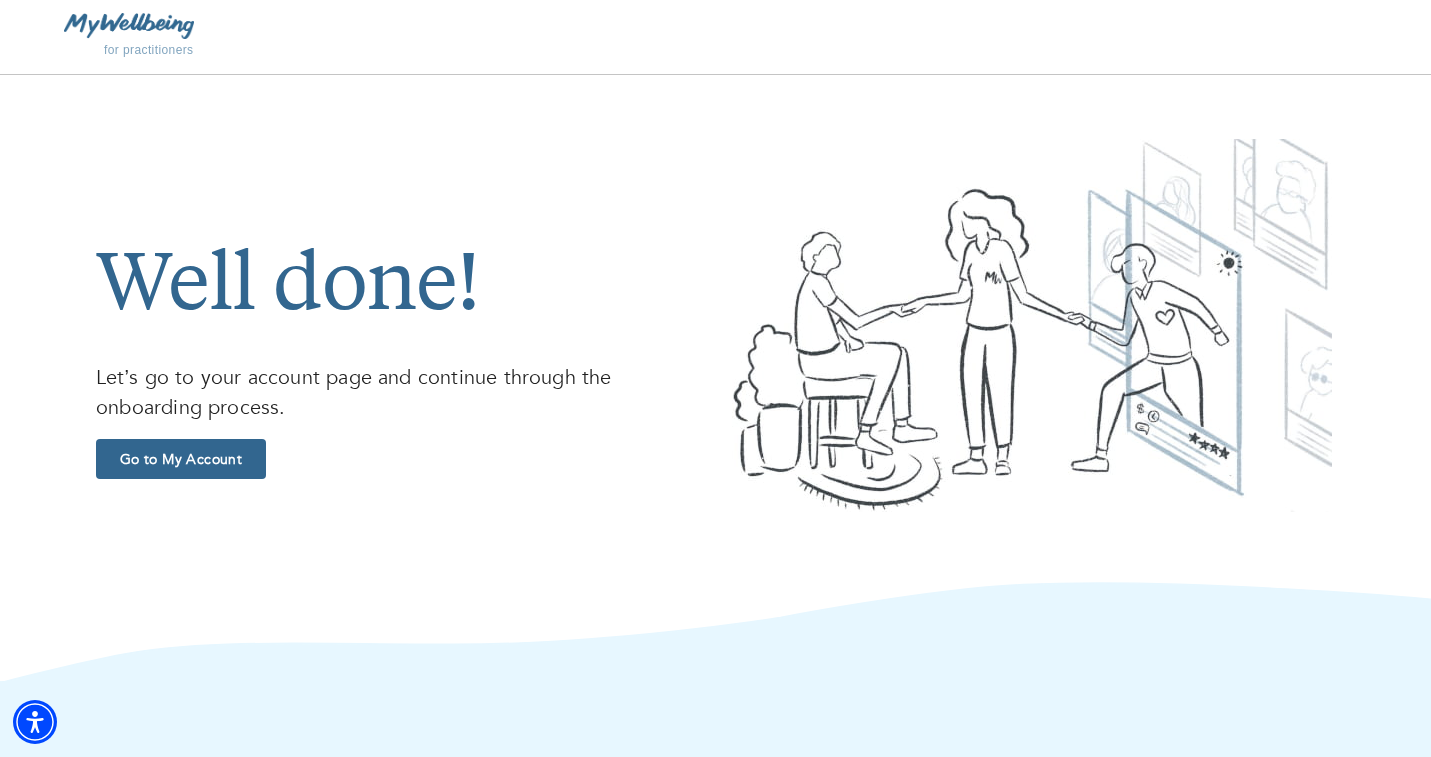 scroll, scrollTop: 0, scrollLeft: 0, axis: both 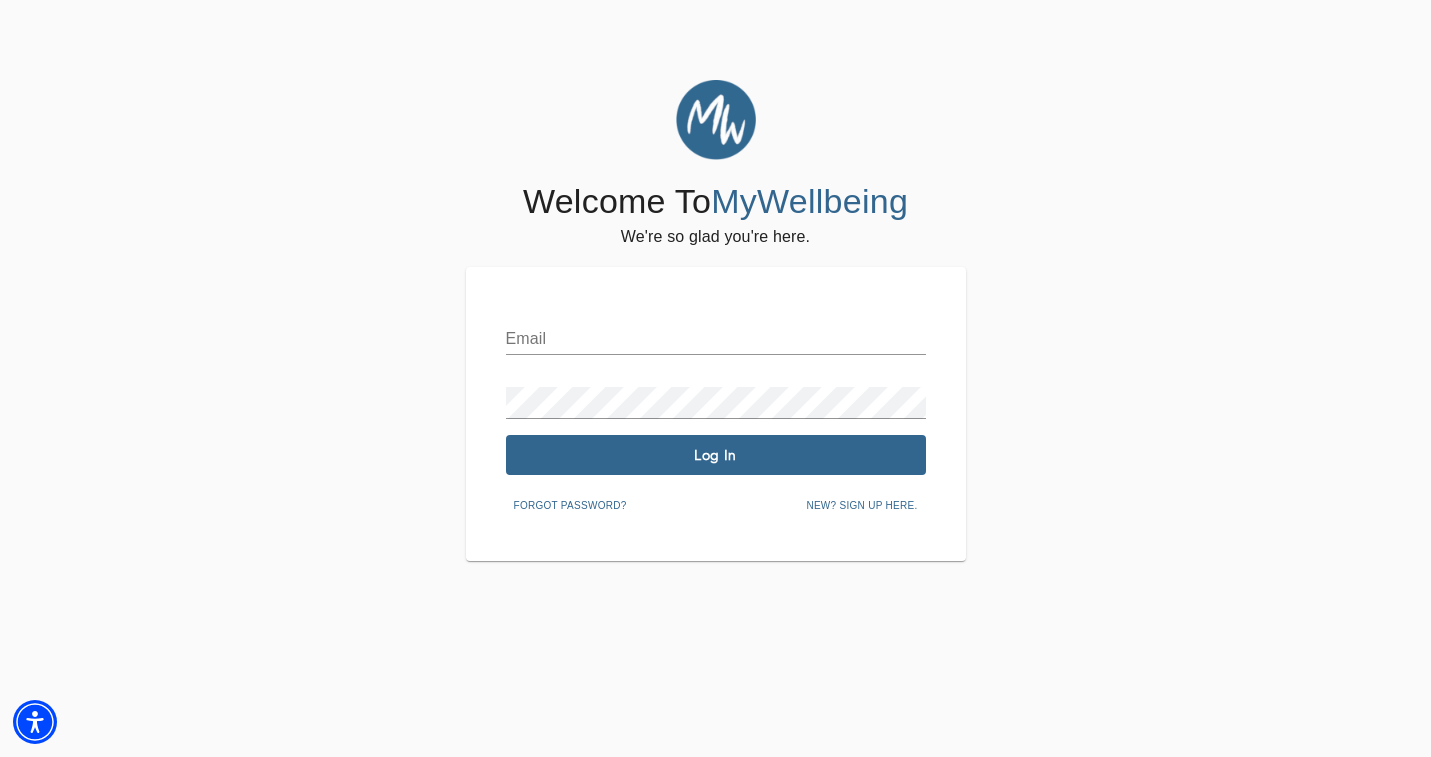 type on "[EMAIL]" 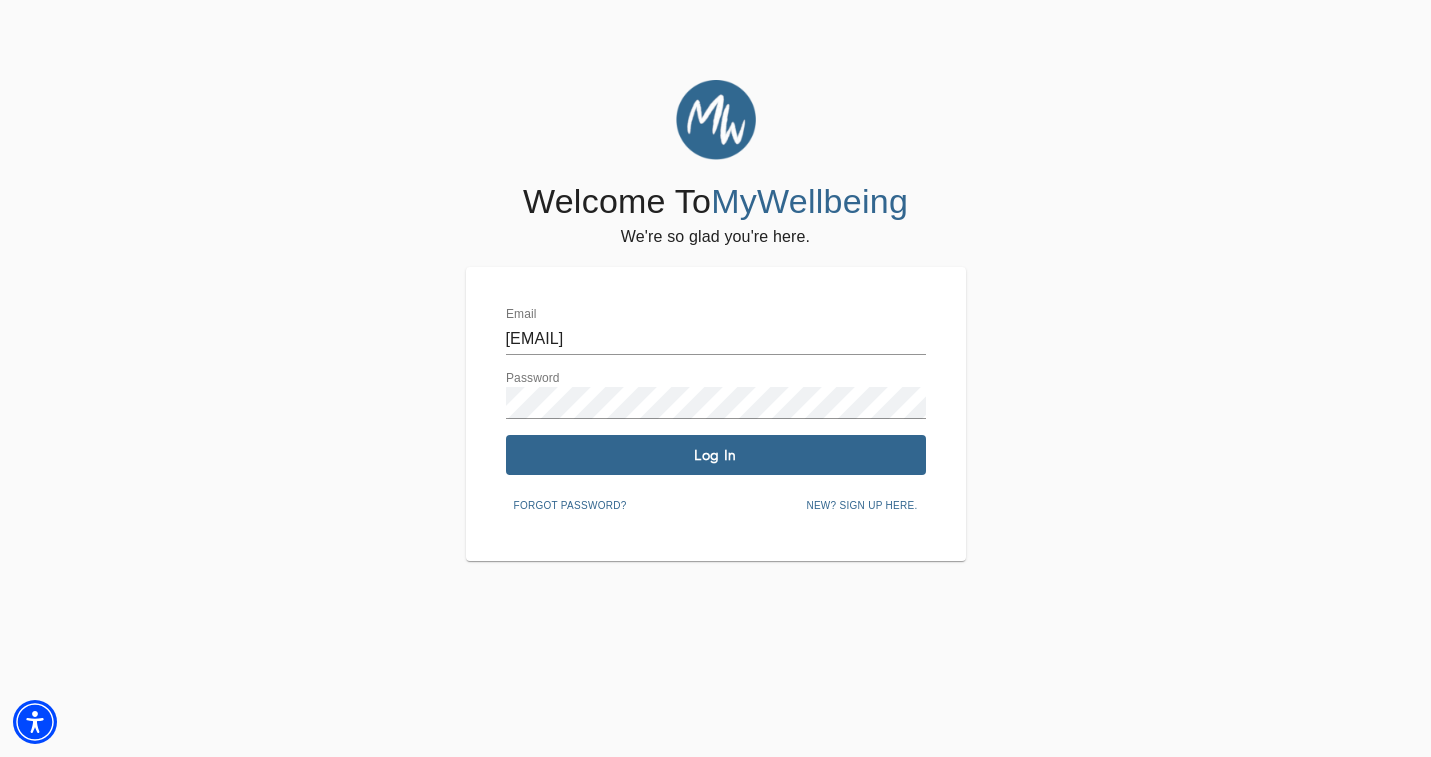 click on "Log In" at bounding box center [716, 455] 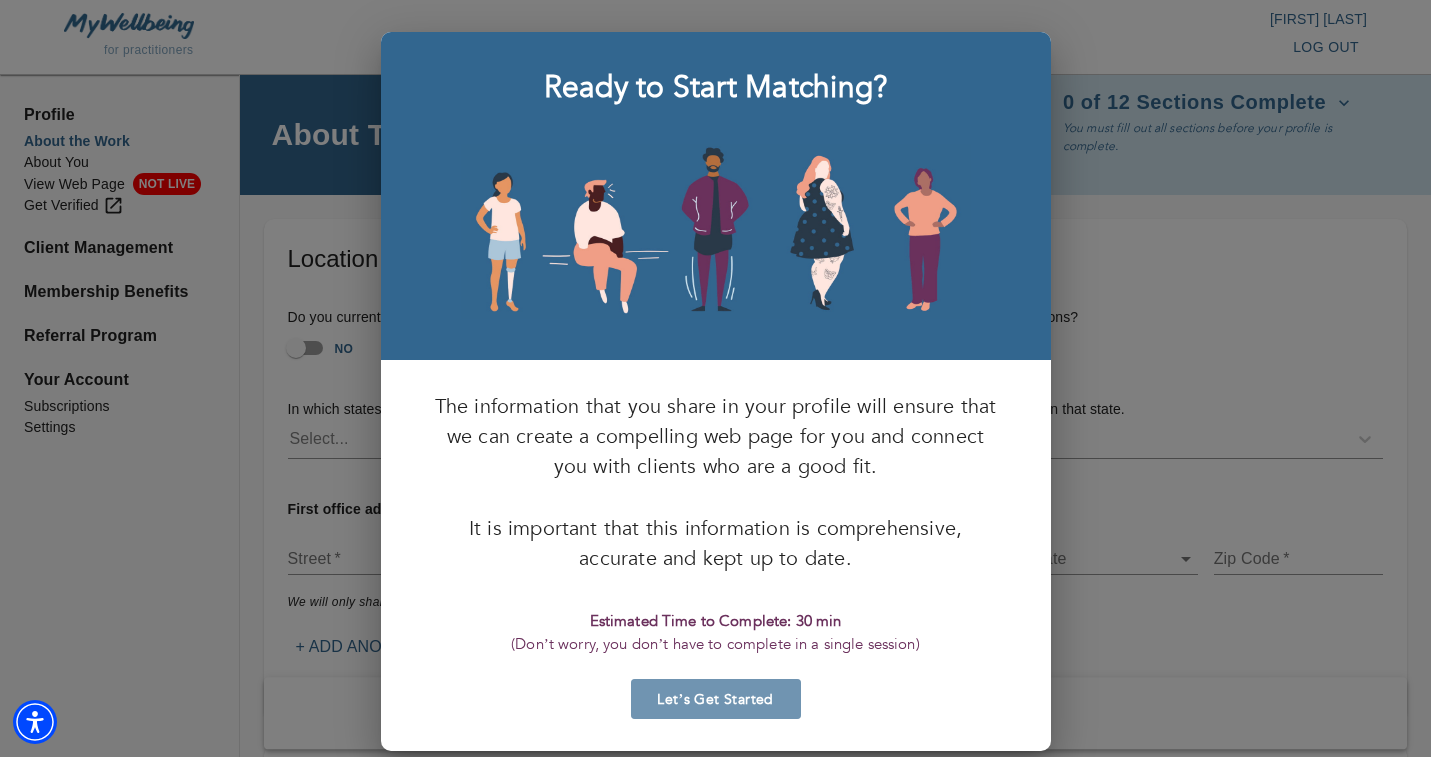 click on "Let’s Get Started" at bounding box center [716, 699] 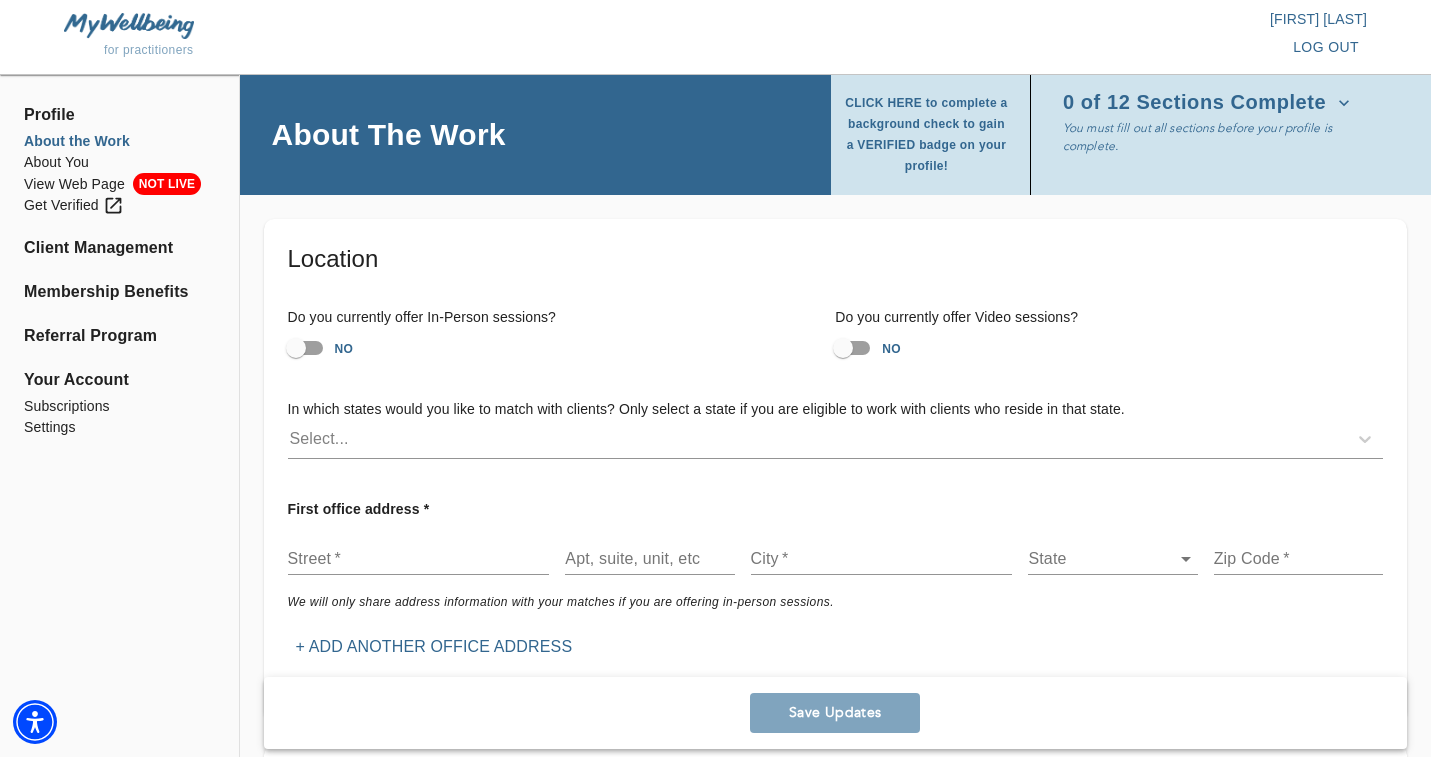 click on "NO" at bounding box center (296, 348) 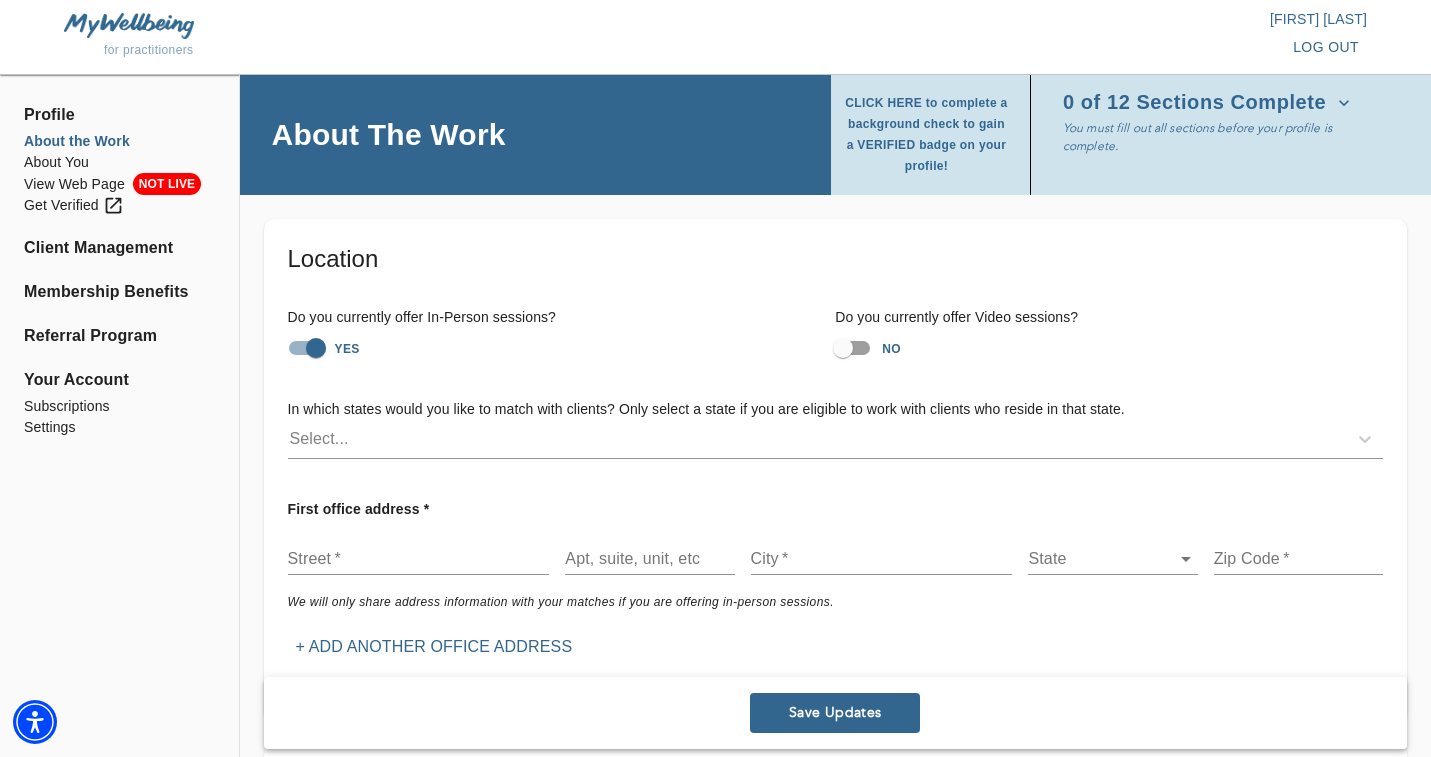 click on "NO" at bounding box center [843, 348] 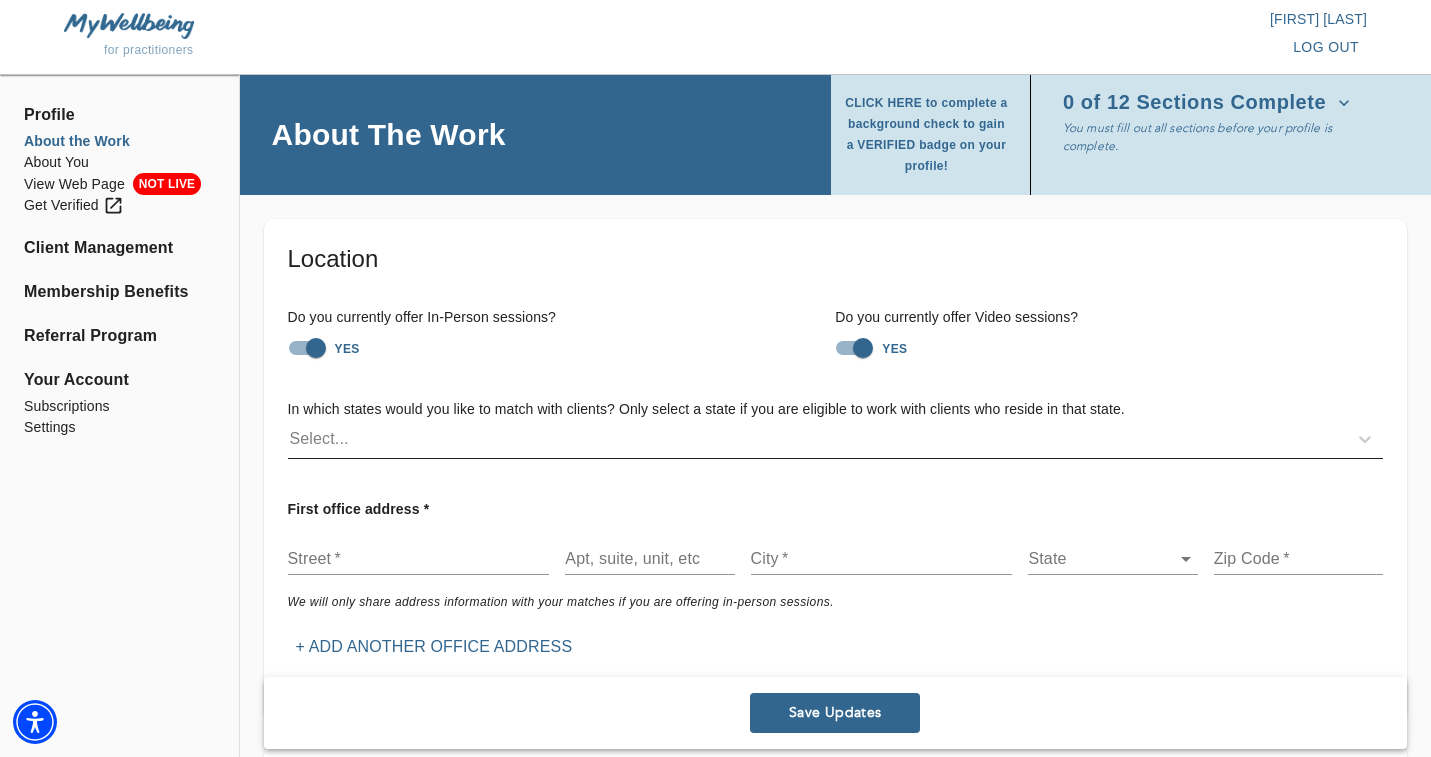 click on "Select..." at bounding box center (817, 439) 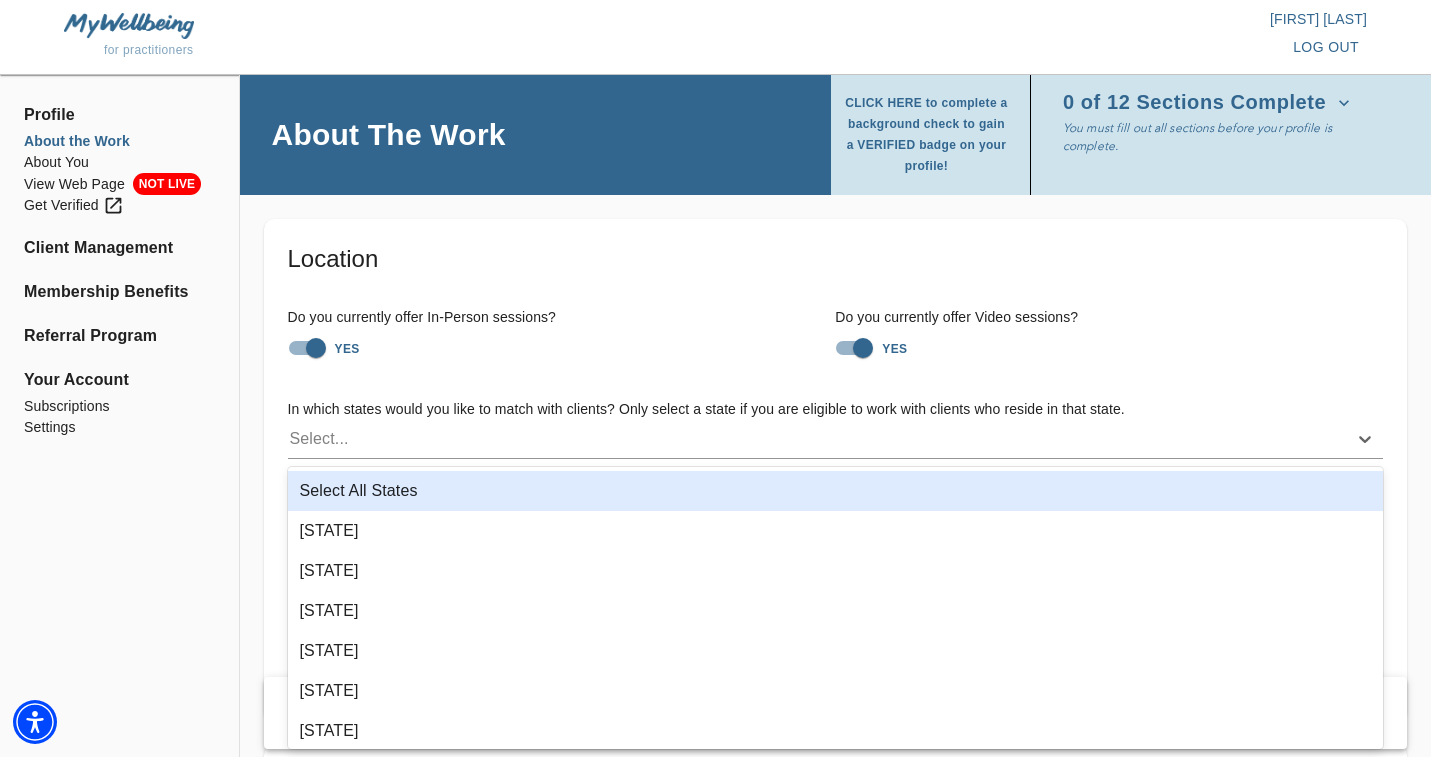 click on "Select All States" at bounding box center [836, 491] 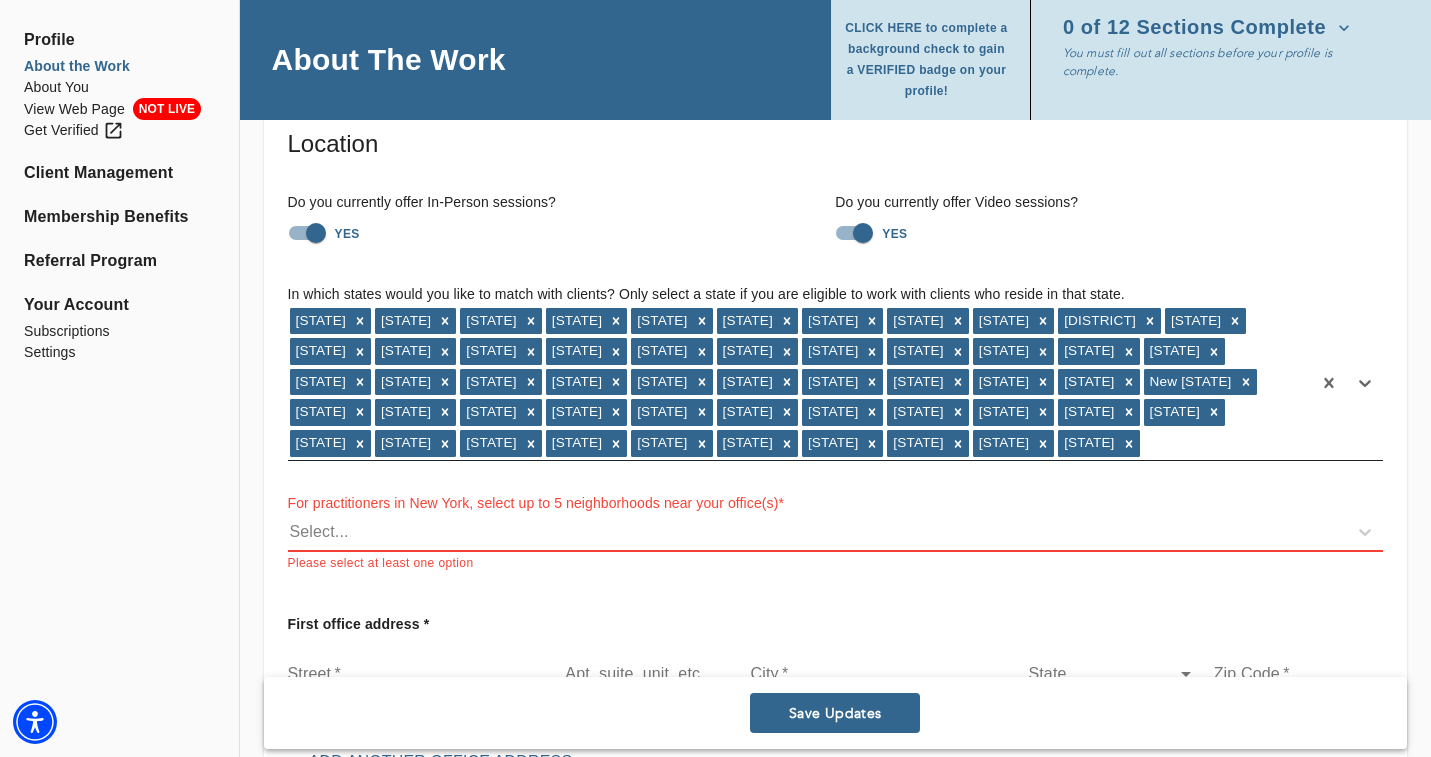 scroll, scrollTop: 116, scrollLeft: 0, axis: vertical 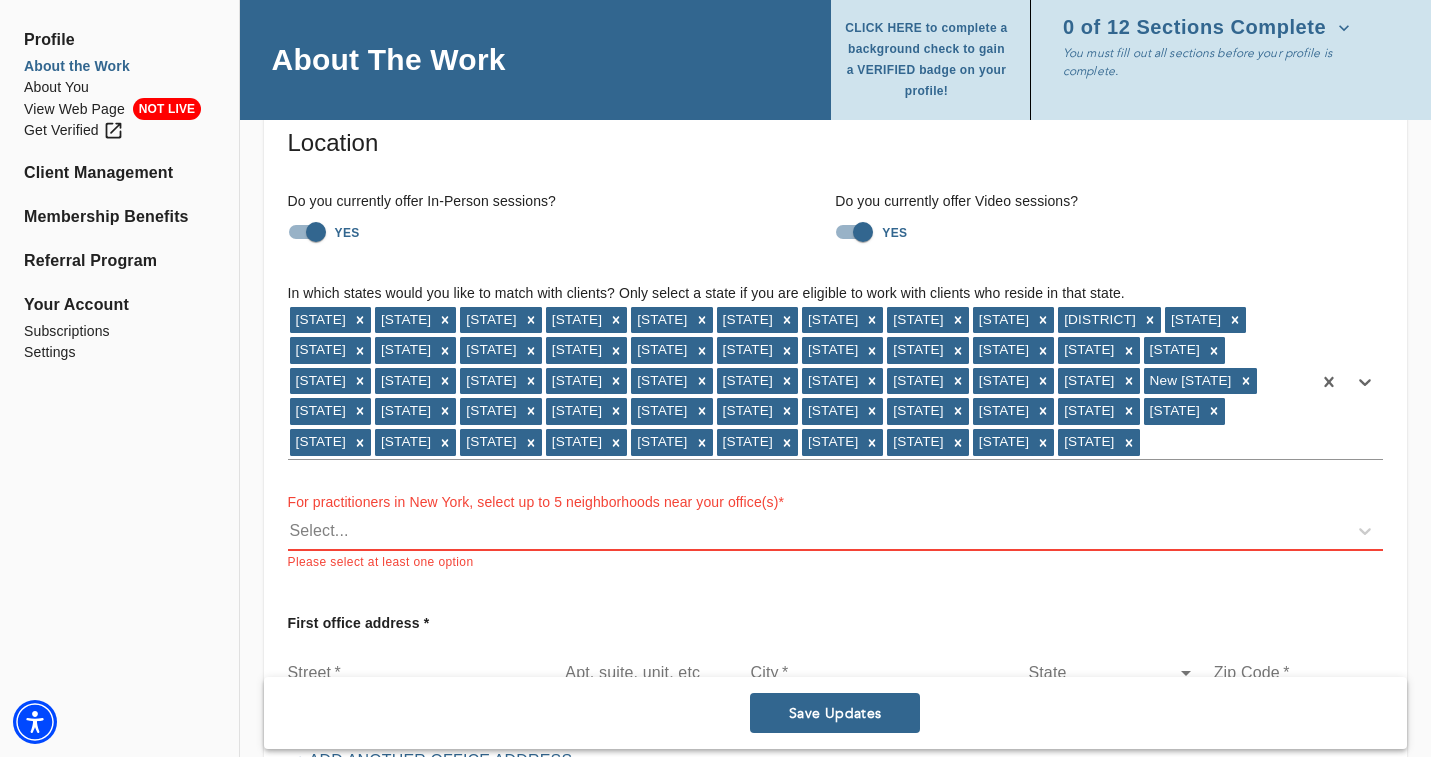 click on "Select..." at bounding box center (817, 531) 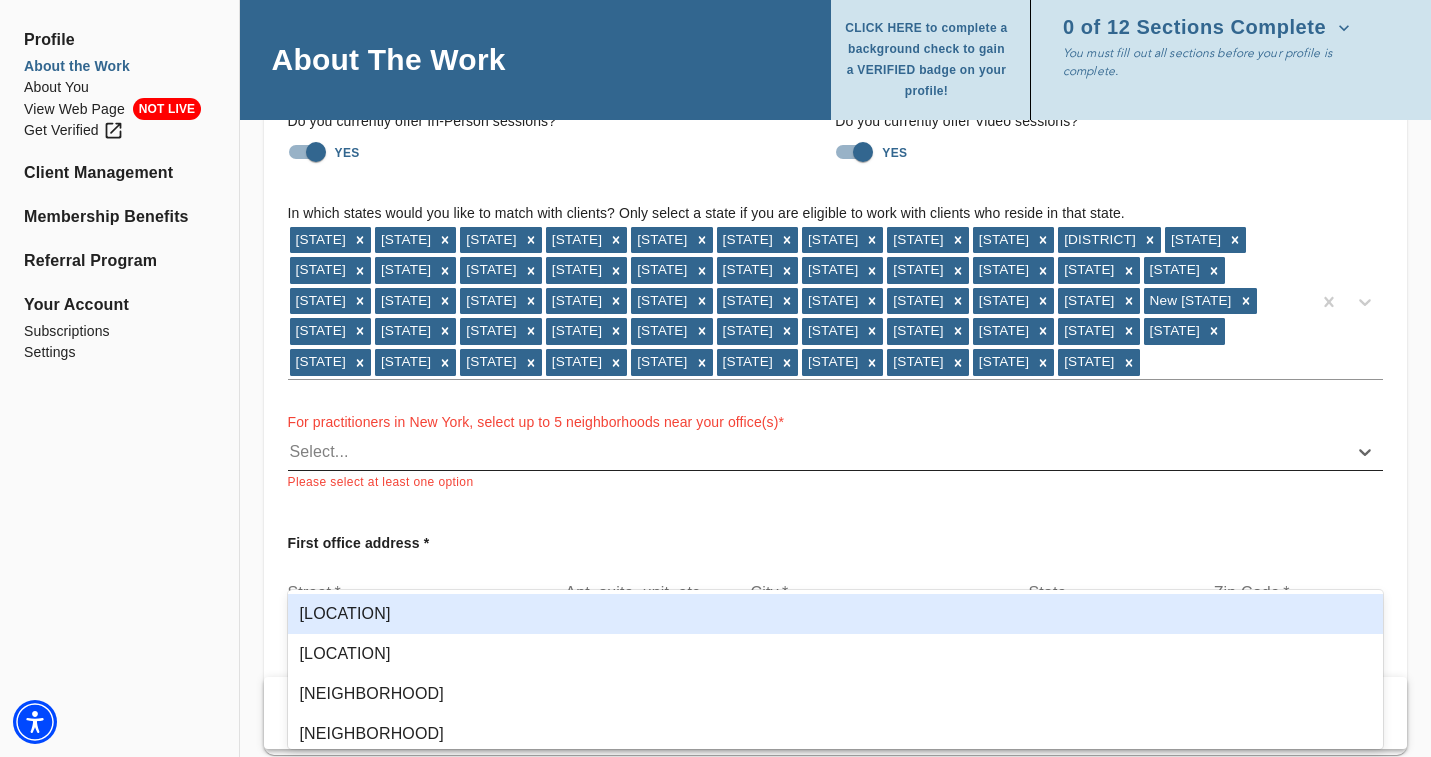 scroll, scrollTop: 197, scrollLeft: 0, axis: vertical 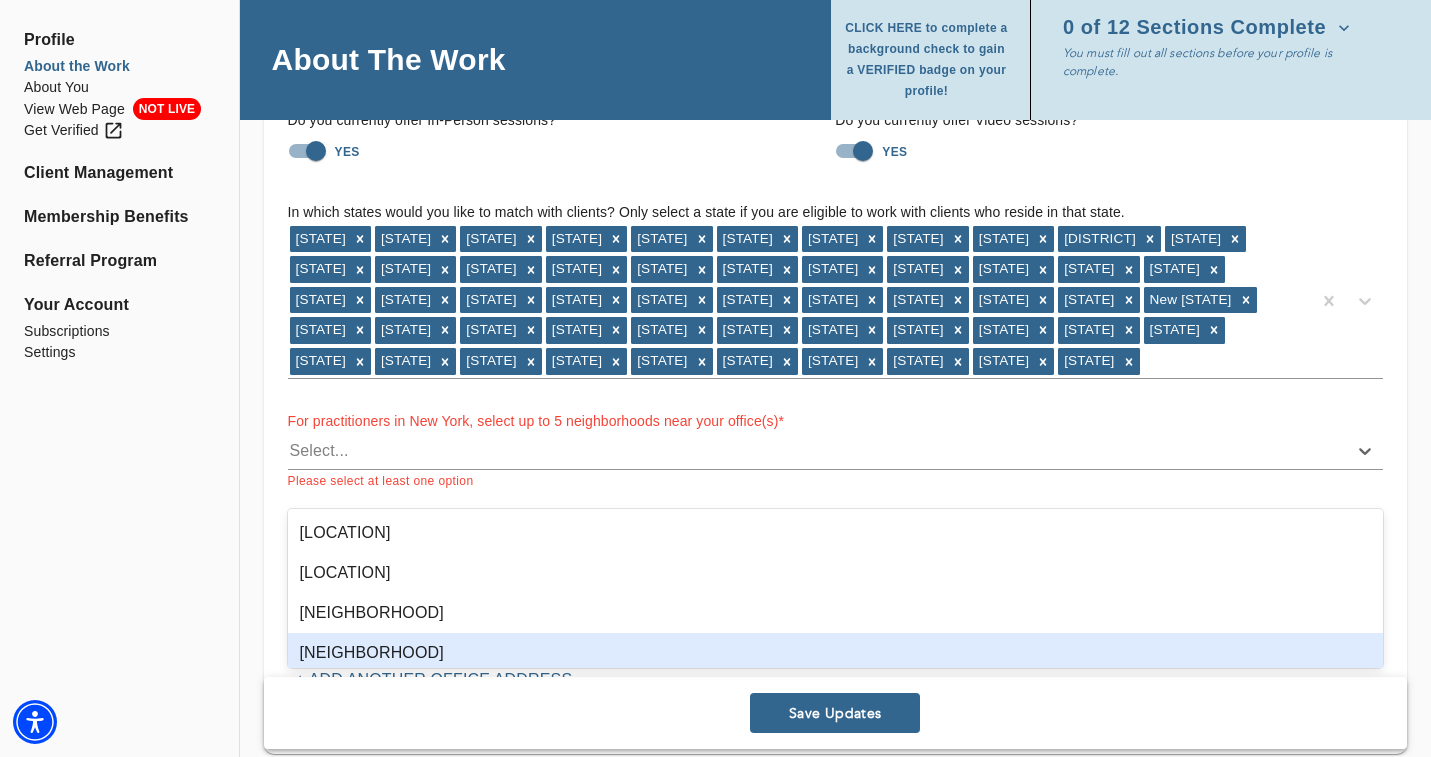 click on "[NEIGHBORHOOD]" at bounding box center [836, 653] 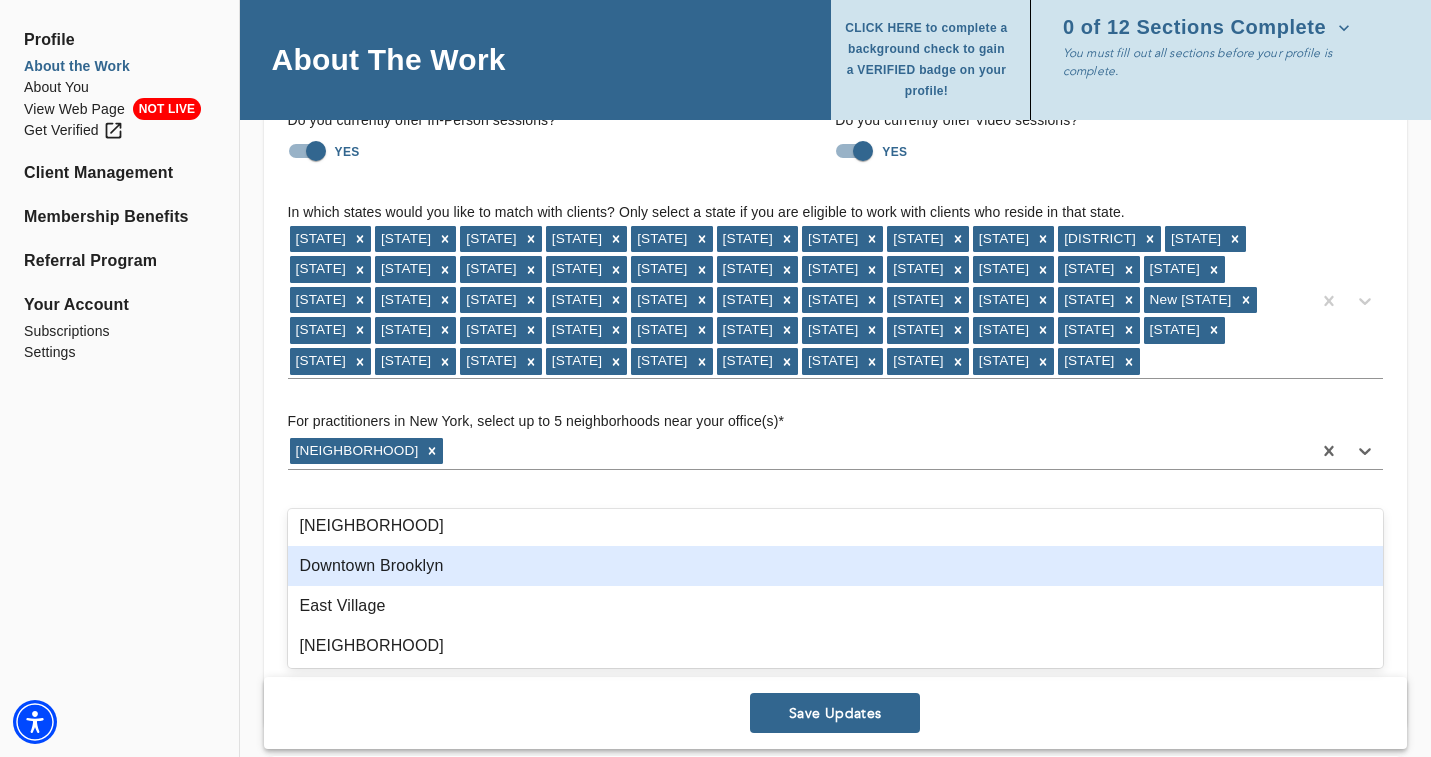 scroll, scrollTop: 253, scrollLeft: 0, axis: vertical 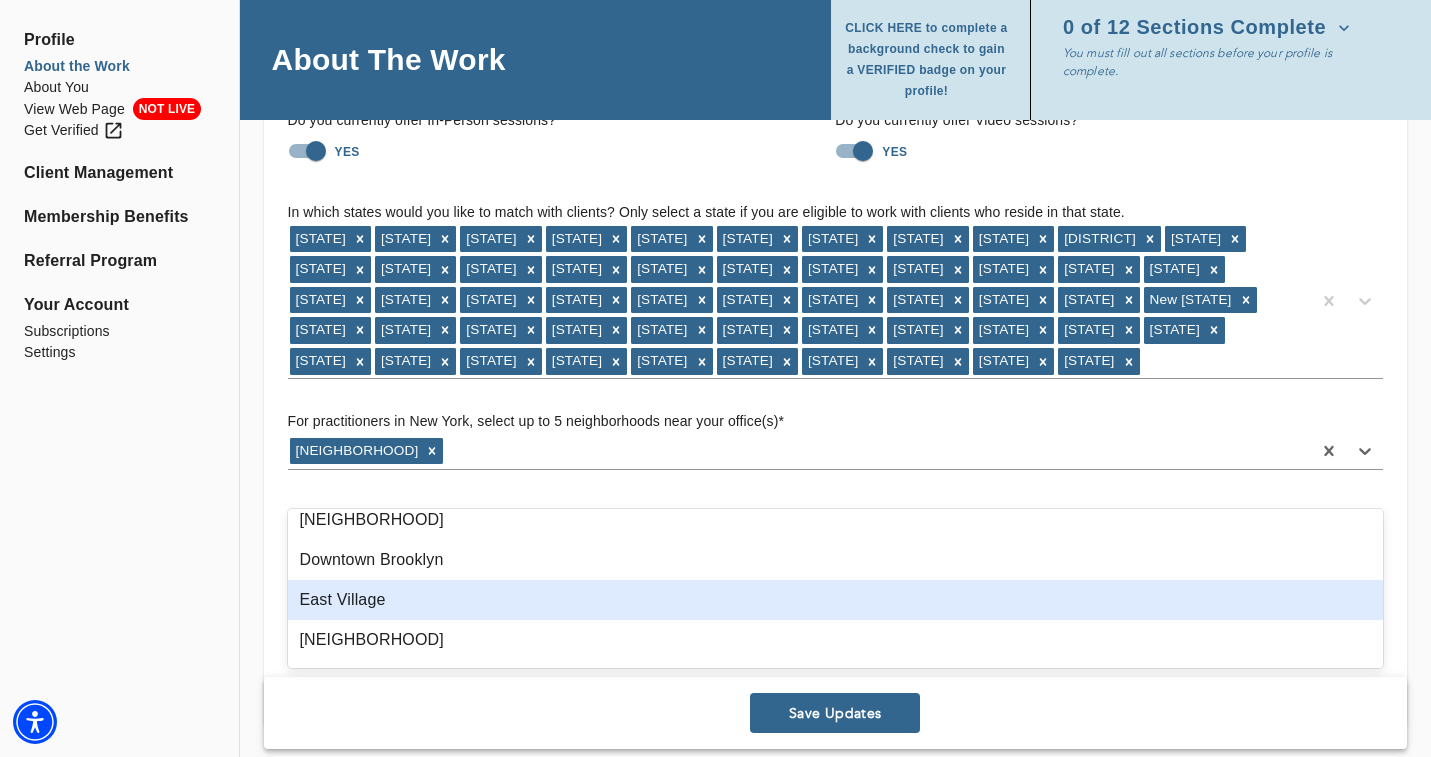 click on "East Village" at bounding box center (836, 600) 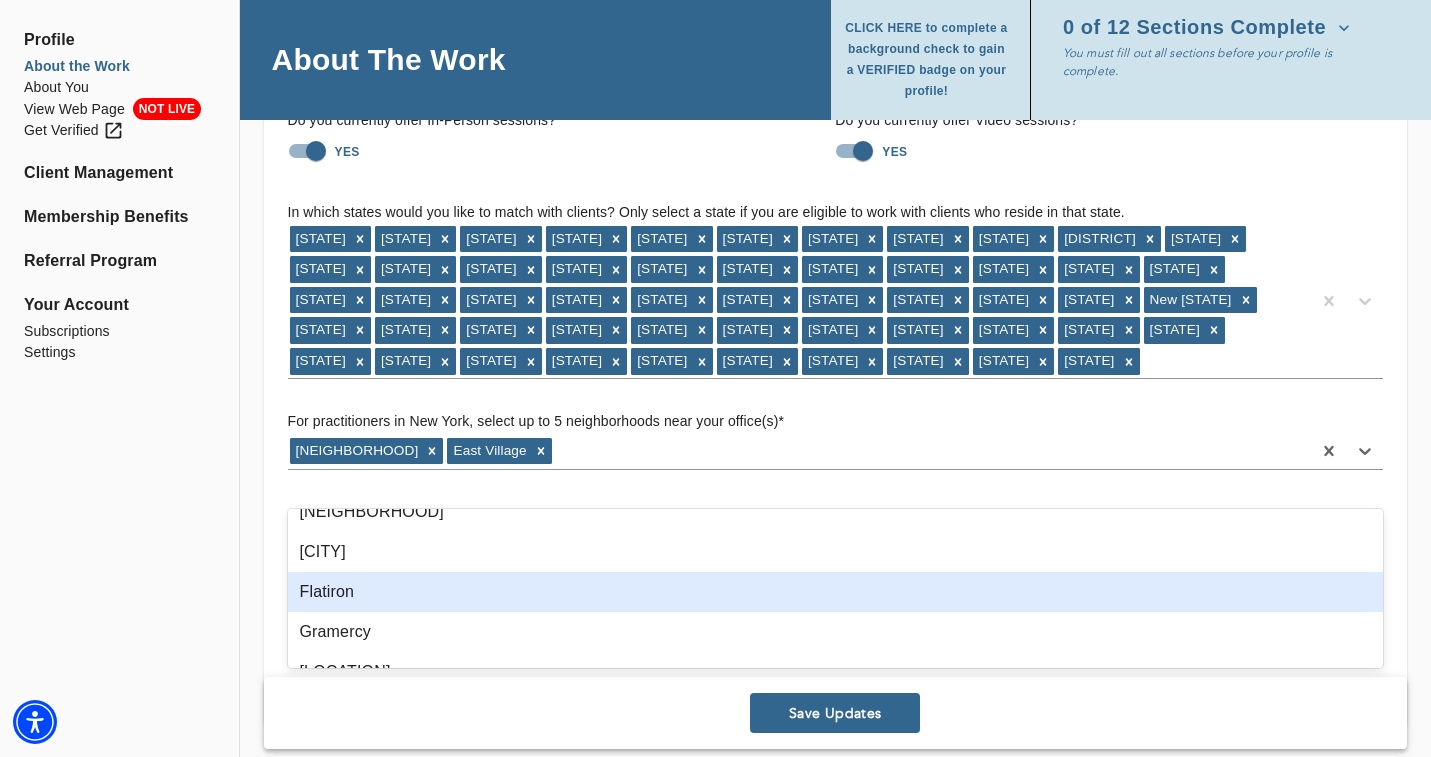 scroll, scrollTop: 342, scrollLeft: 0, axis: vertical 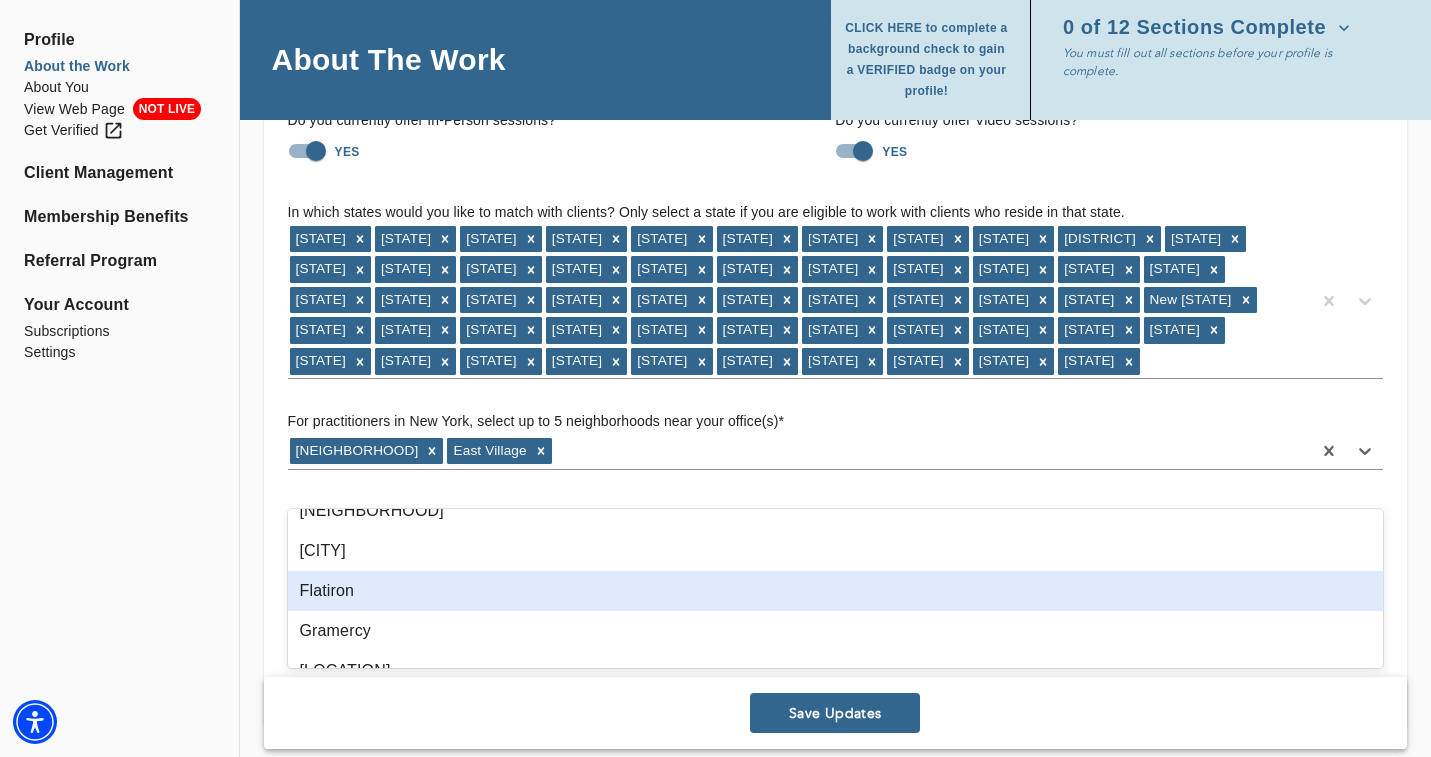 click on "Flatiron" at bounding box center [836, 591] 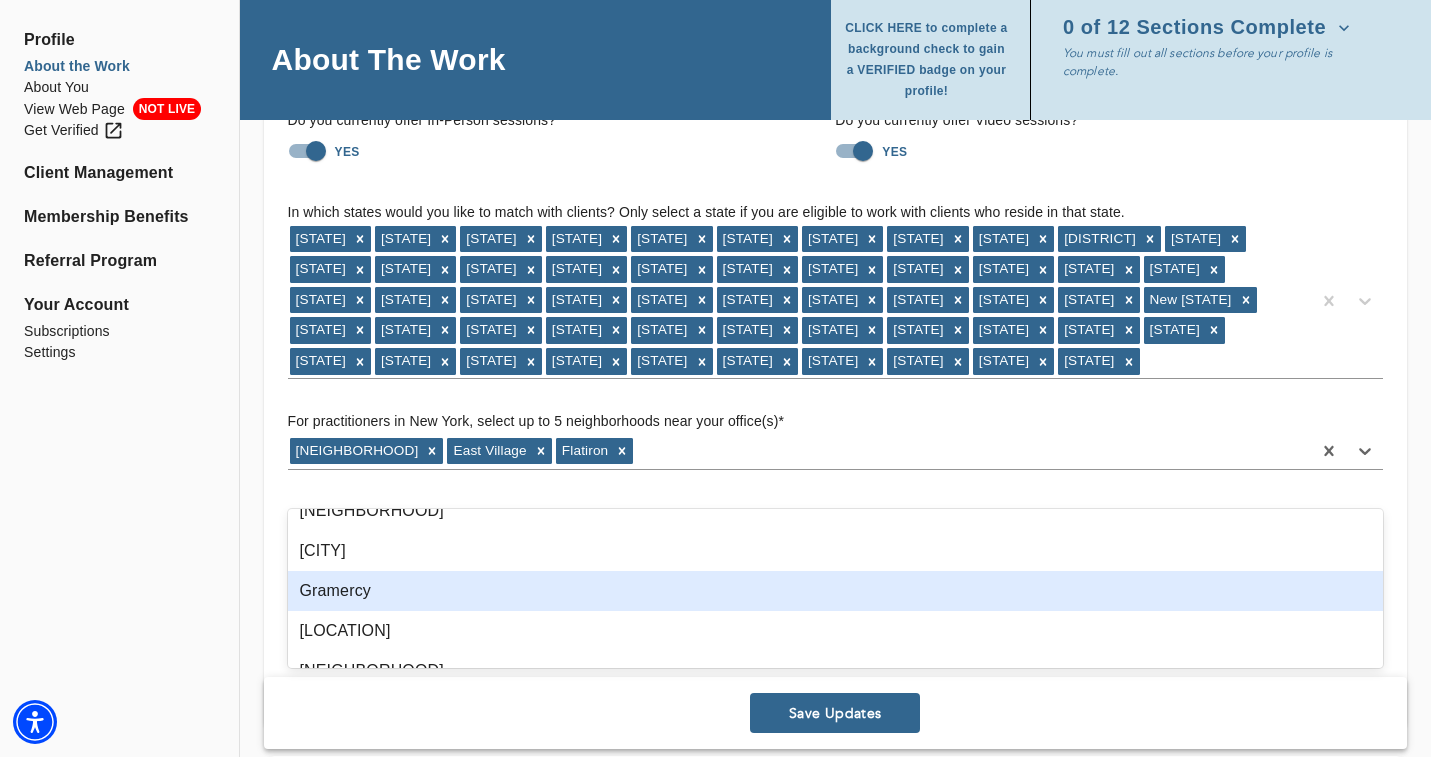 click on "Gramercy" at bounding box center (836, 591) 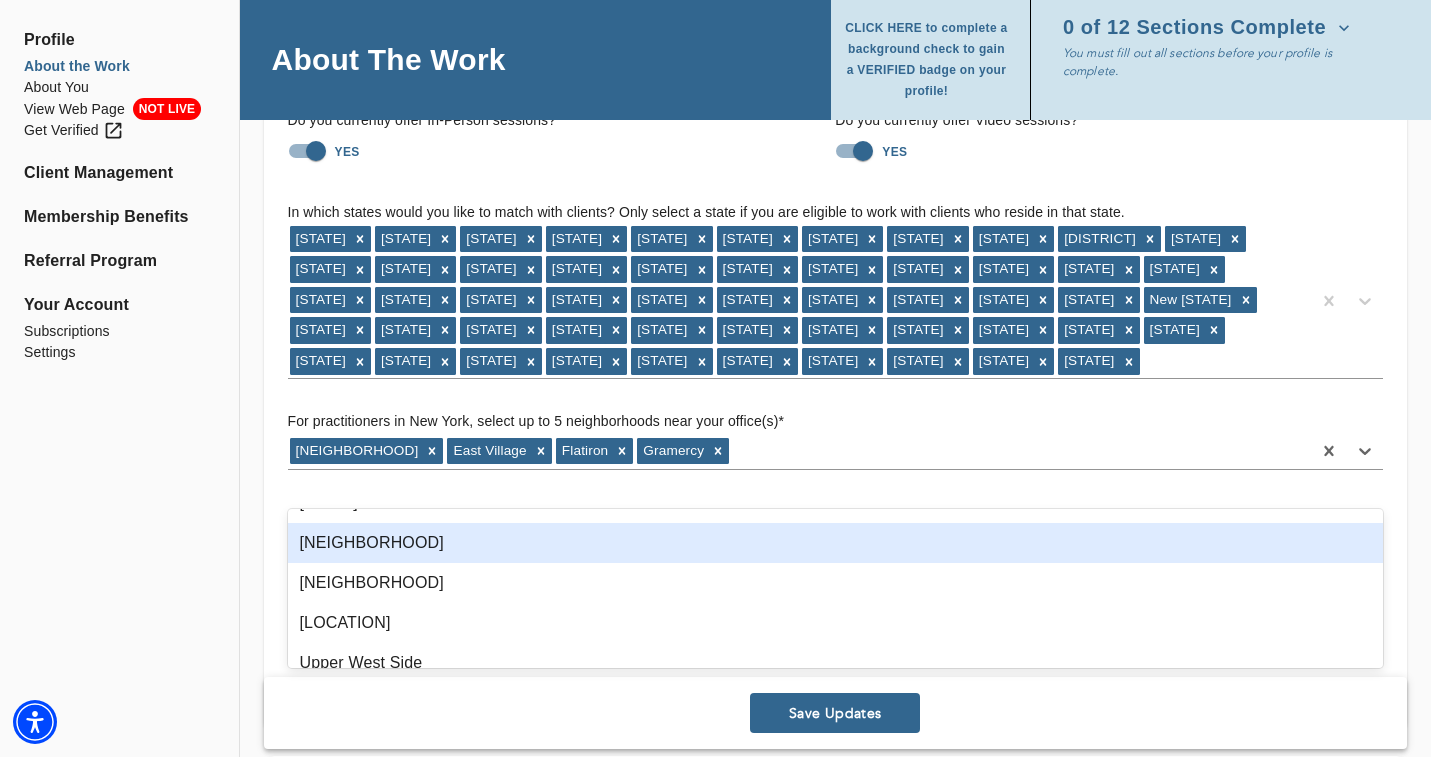 scroll, scrollTop: 1072, scrollLeft: 0, axis: vertical 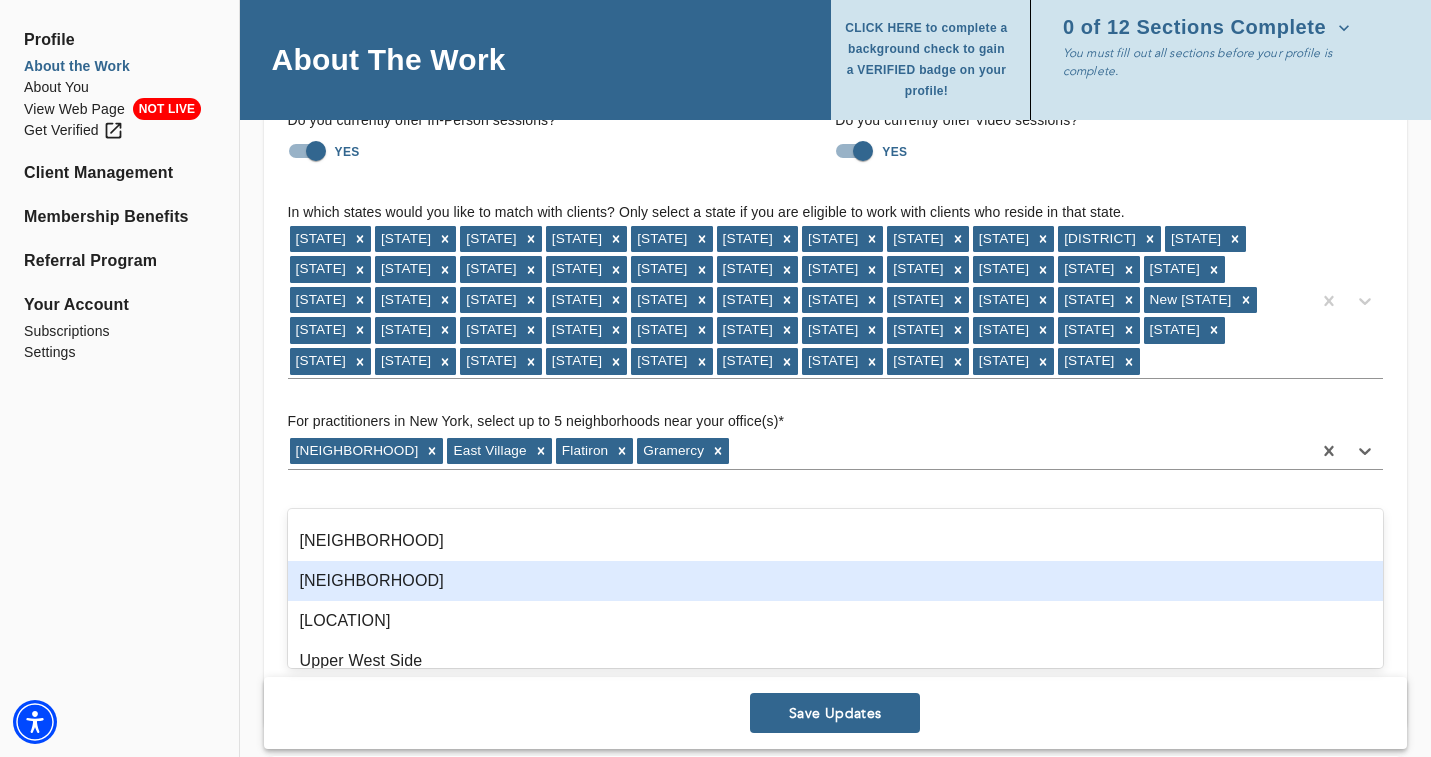 click on "[NEIGHBORHOOD]" at bounding box center (836, 581) 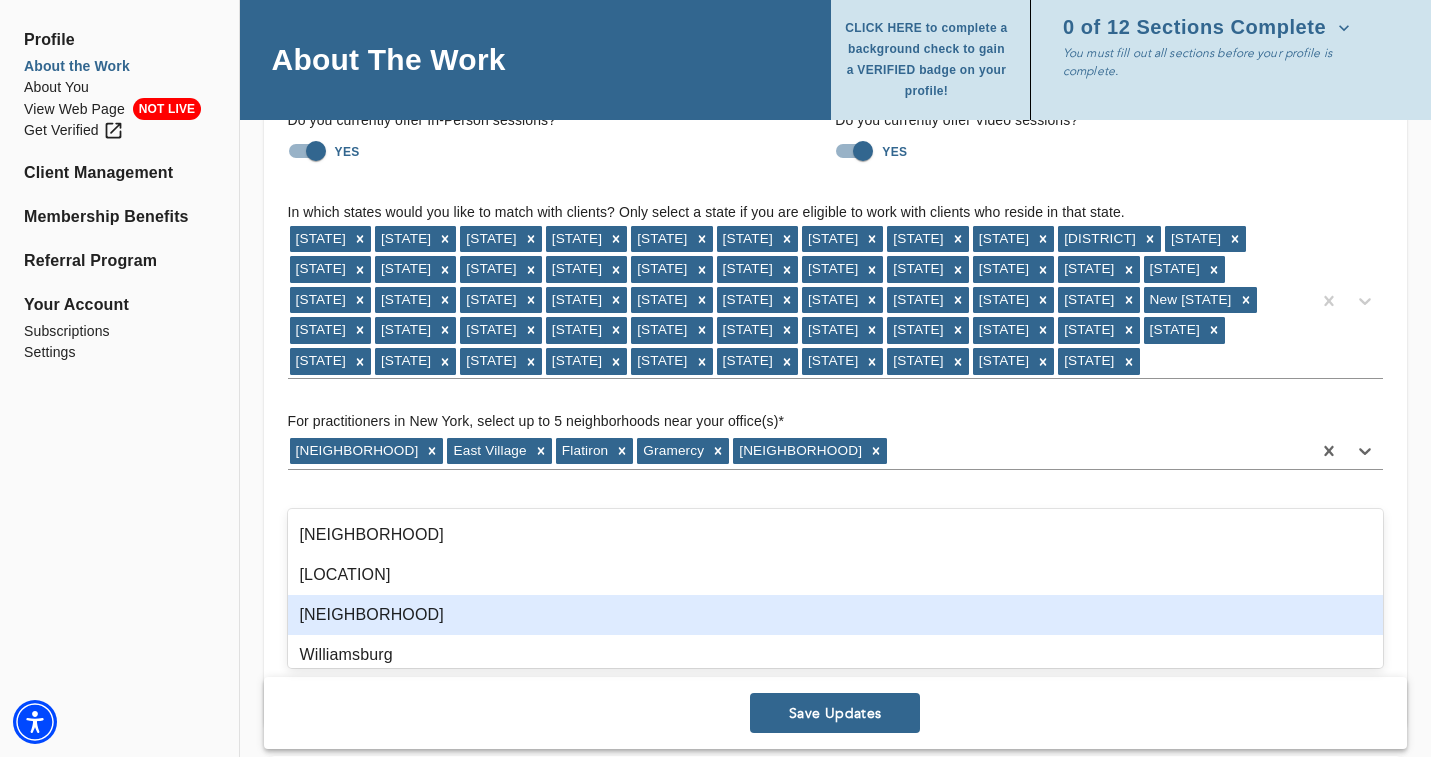 click on "[NEIGHBORHOOD]" at bounding box center (836, 615) 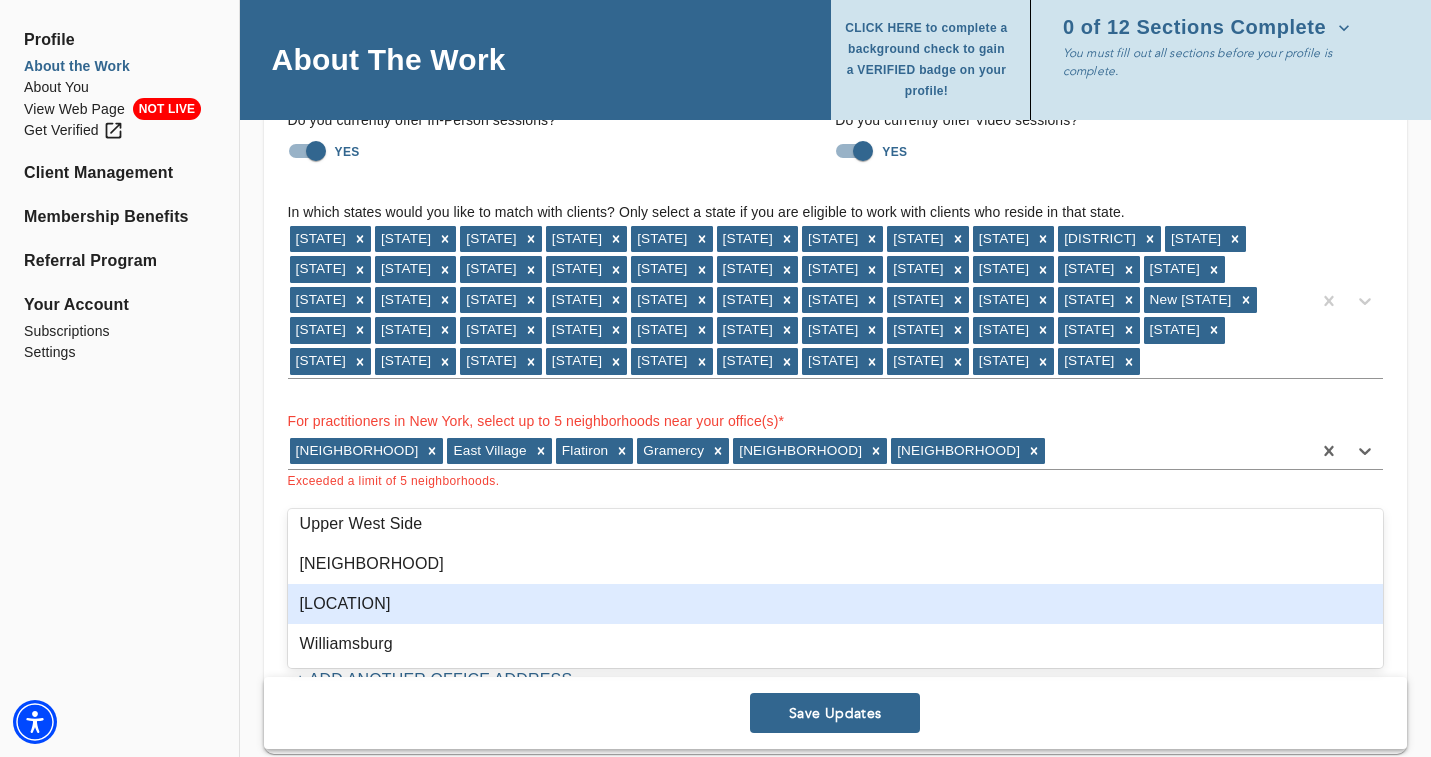 scroll, scrollTop: 1169, scrollLeft: 0, axis: vertical 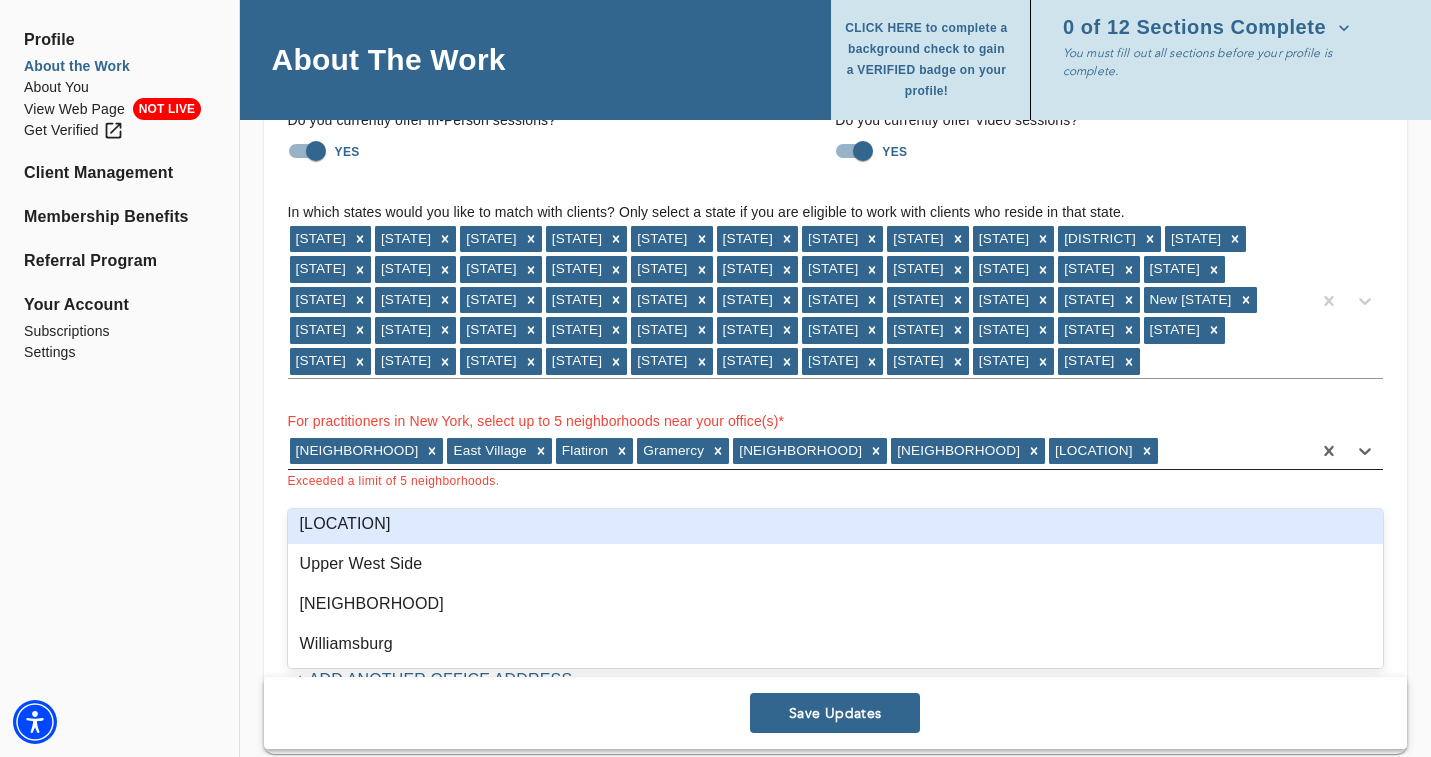 click on "[NEIGHBORHOOD] [NEIGHBORHOOD] [NEIGHBORHOOD] [NEIGHBORHOOD] [NEIGHBORHOOD] [NEIGHBORHOOD]" at bounding box center [799, 451] 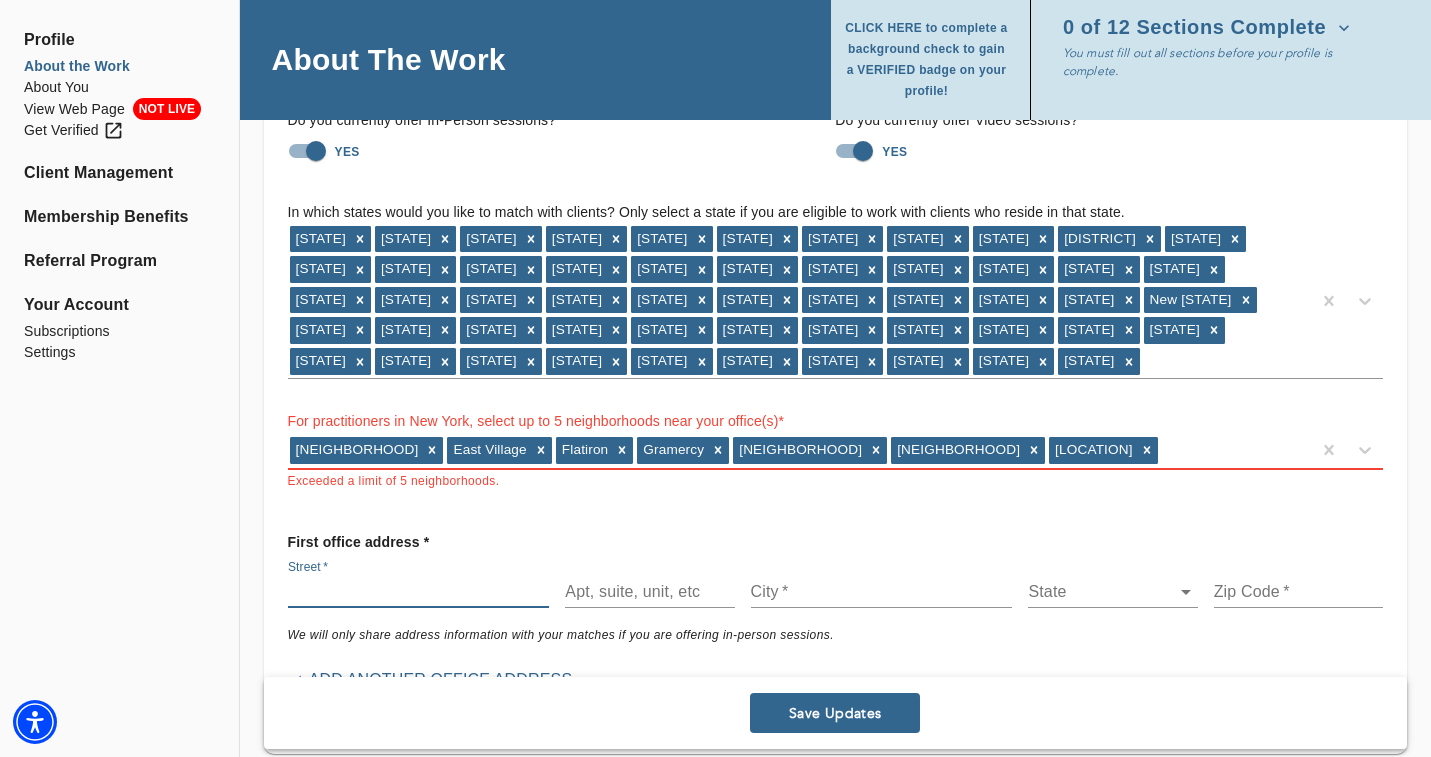 click at bounding box center [419, 592] 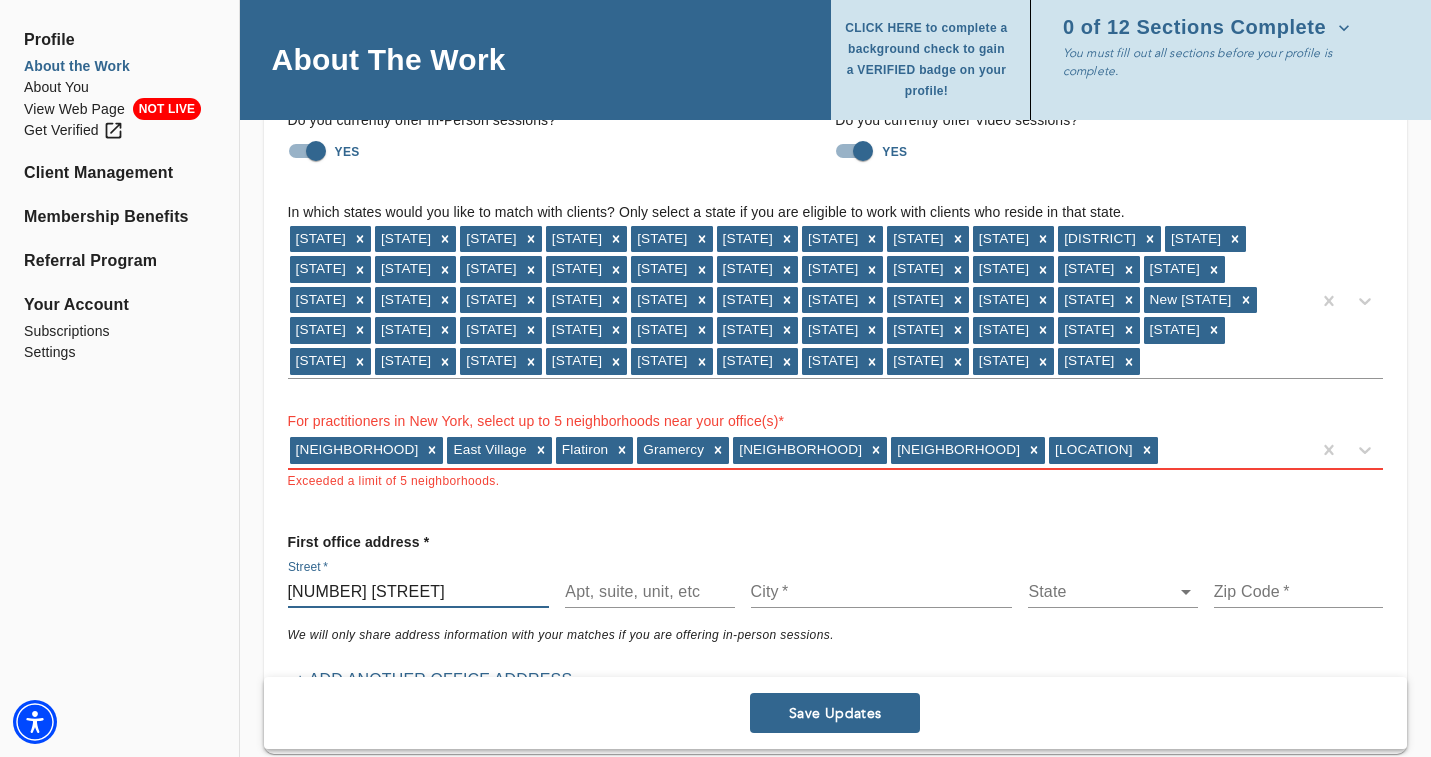 type on "[NUMBER] [STREET]" 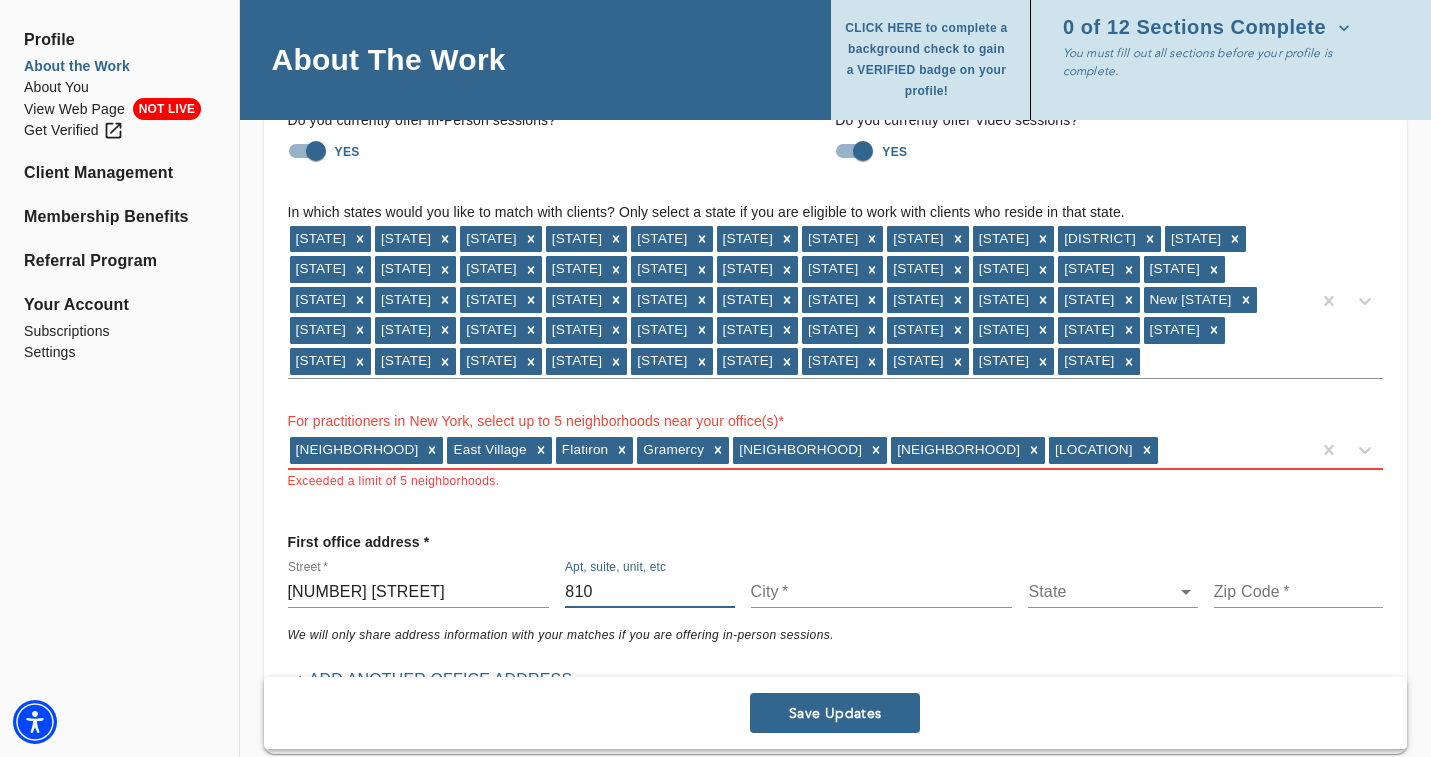 type on "810" 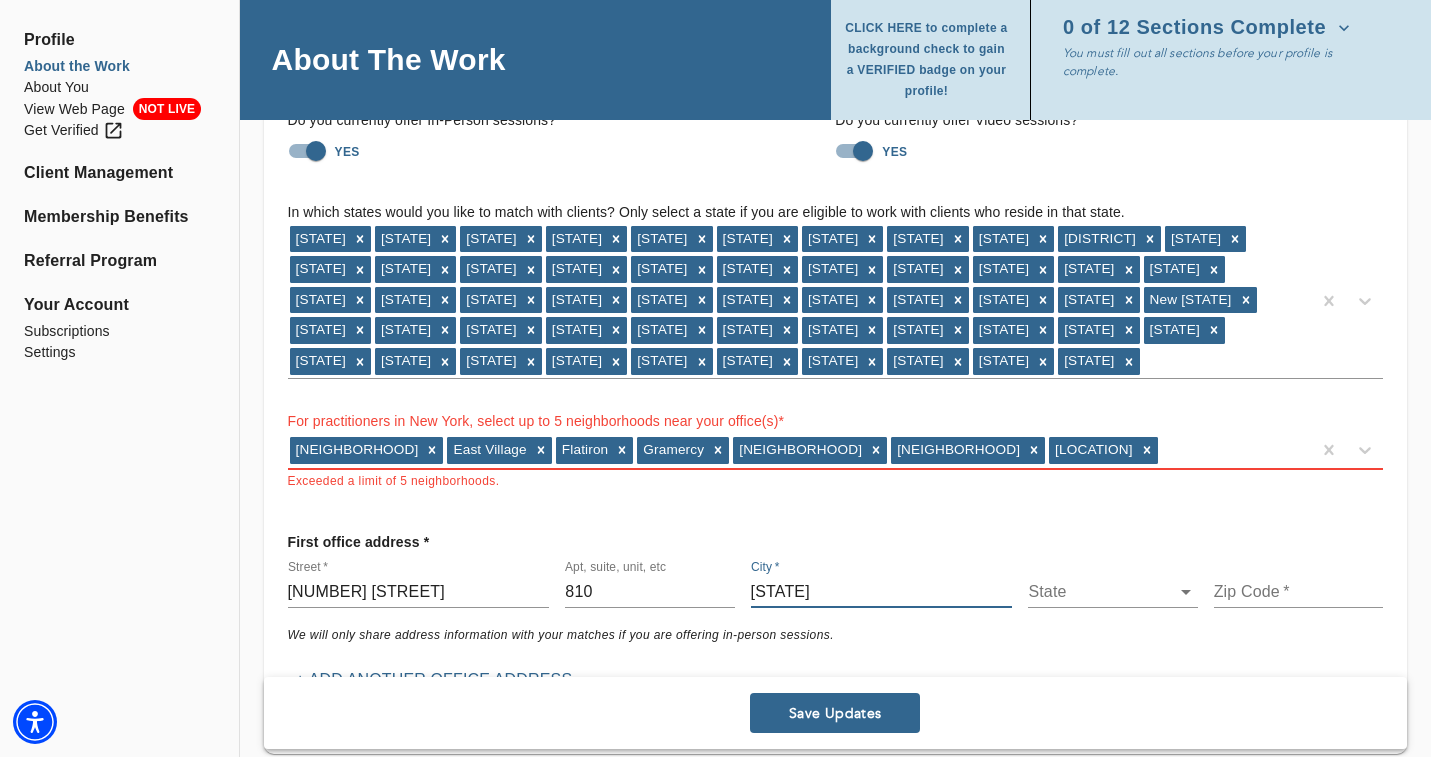 type on "[STATE]" 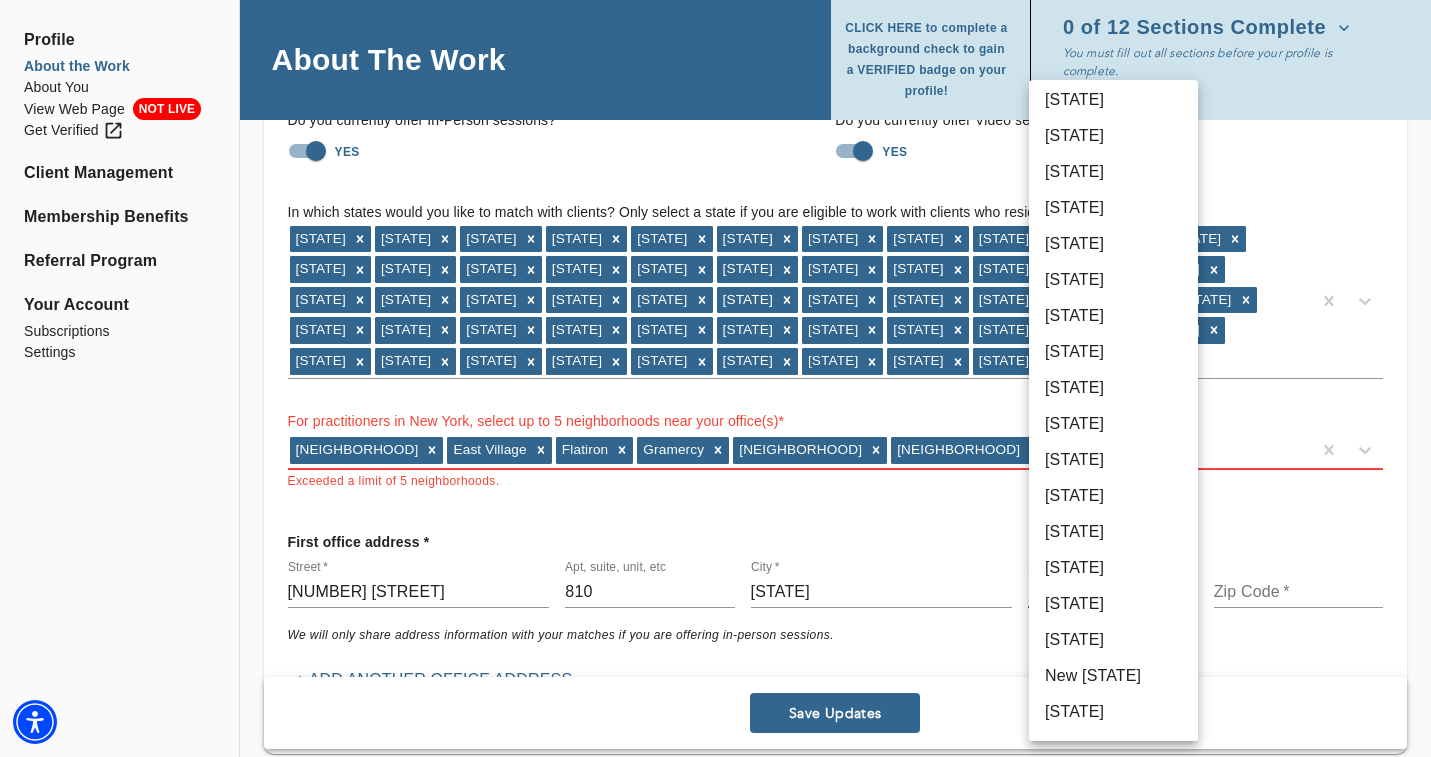 scroll, scrollTop: 610, scrollLeft: 0, axis: vertical 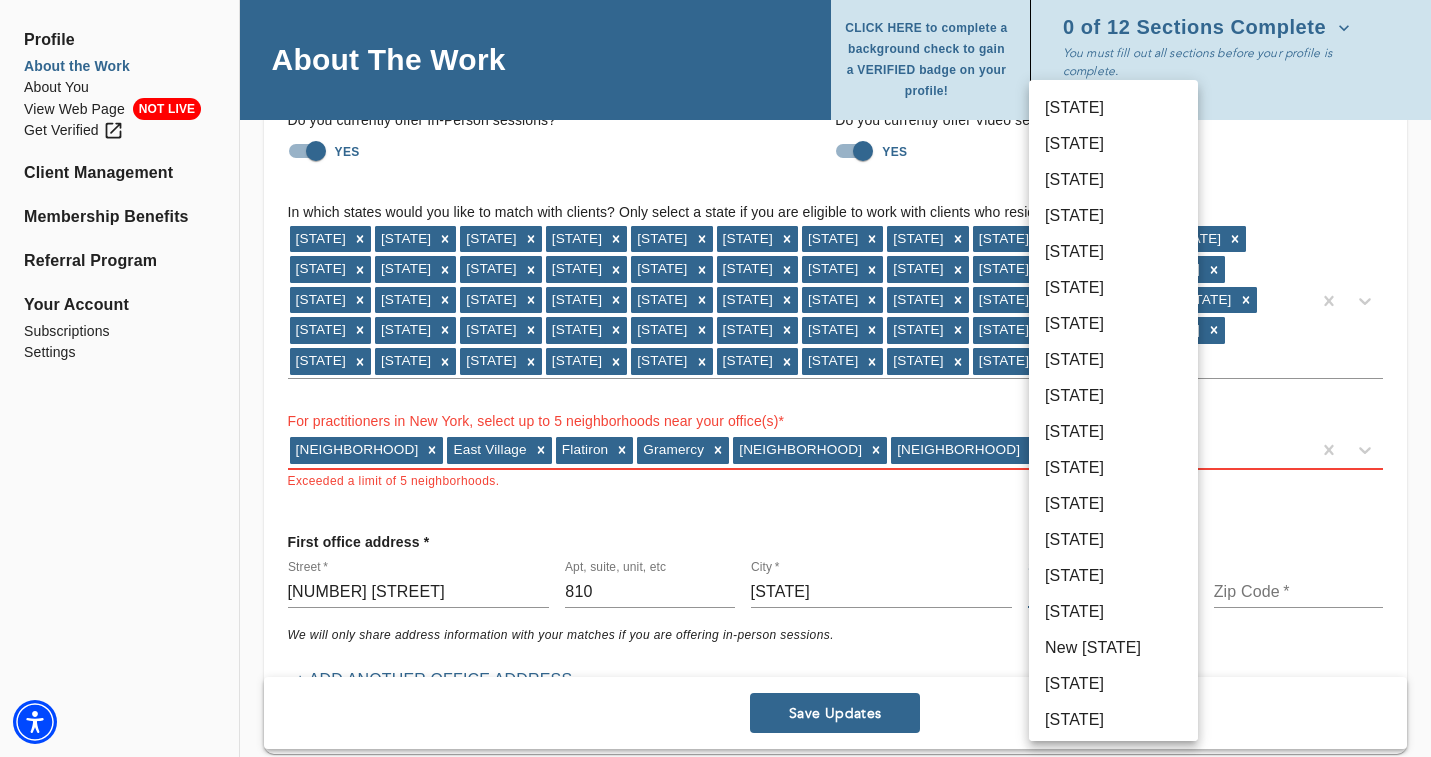 click on "[STATE]" at bounding box center [1113, 684] 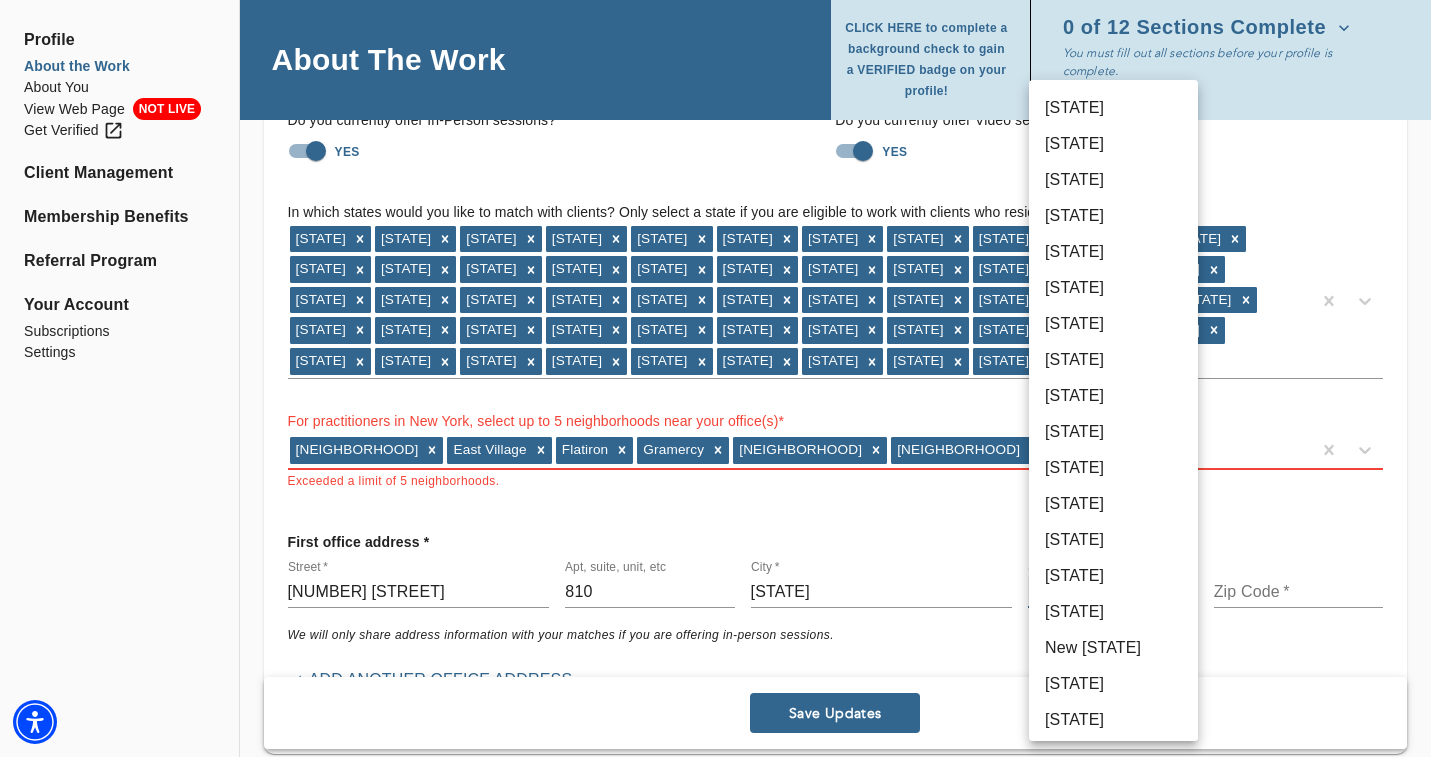 type on "36" 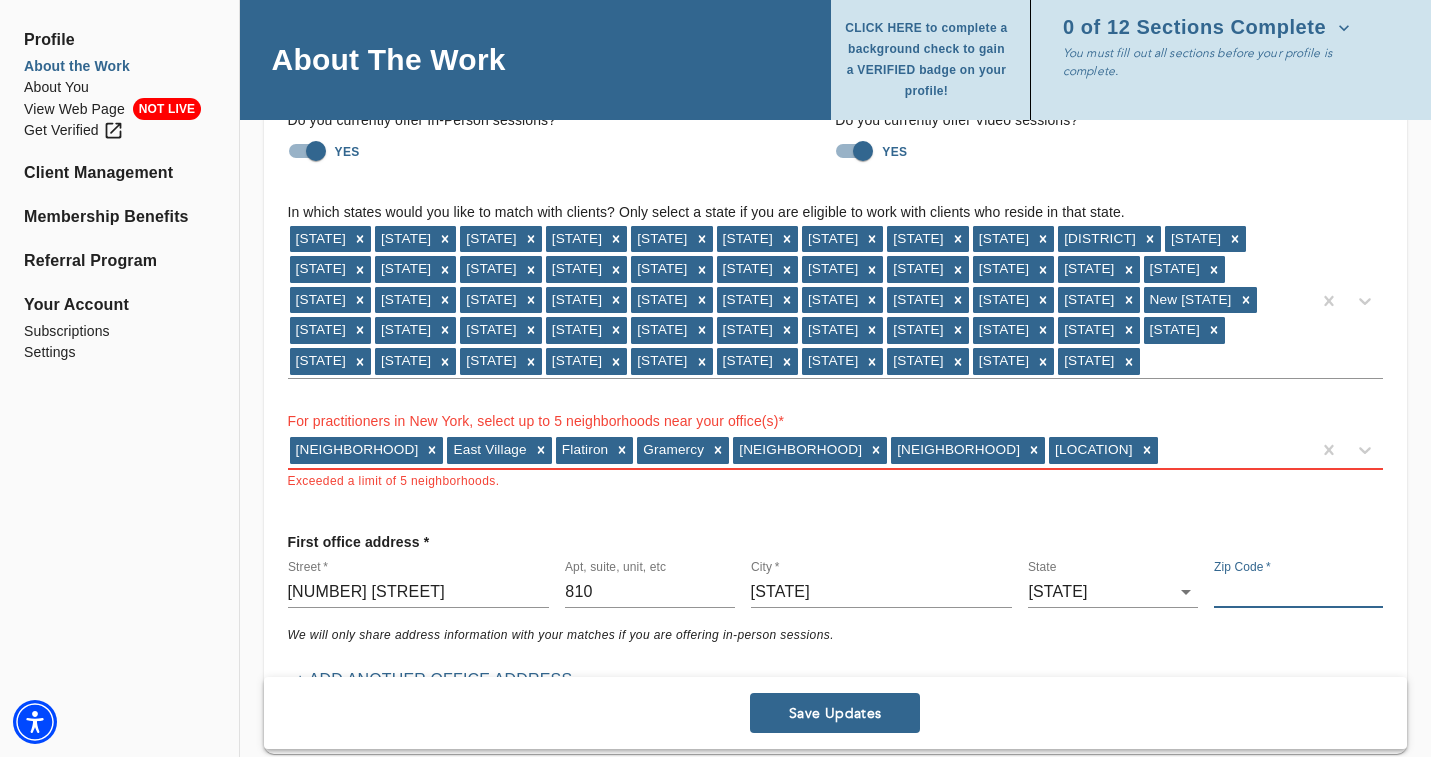 click at bounding box center [1298, 592] 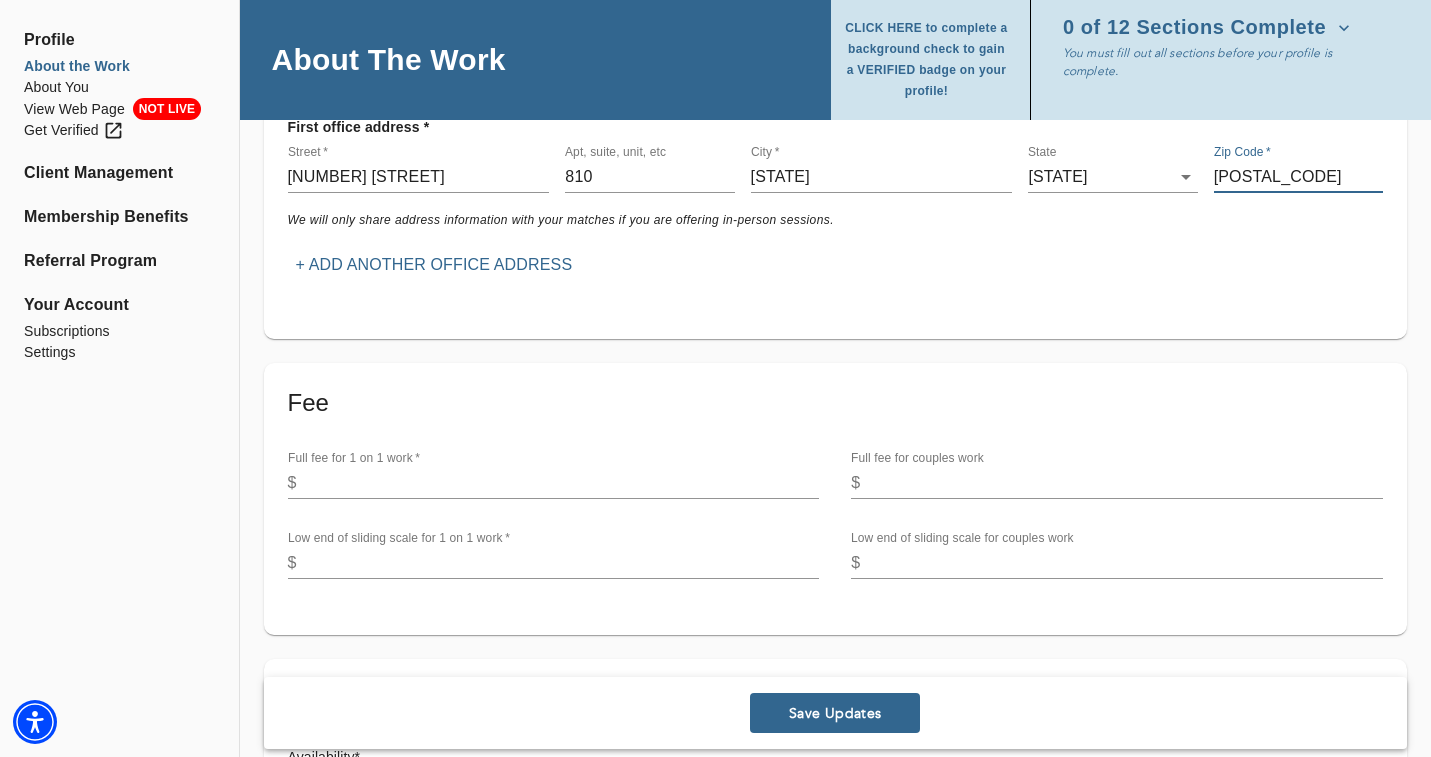 scroll, scrollTop: 655, scrollLeft: 0, axis: vertical 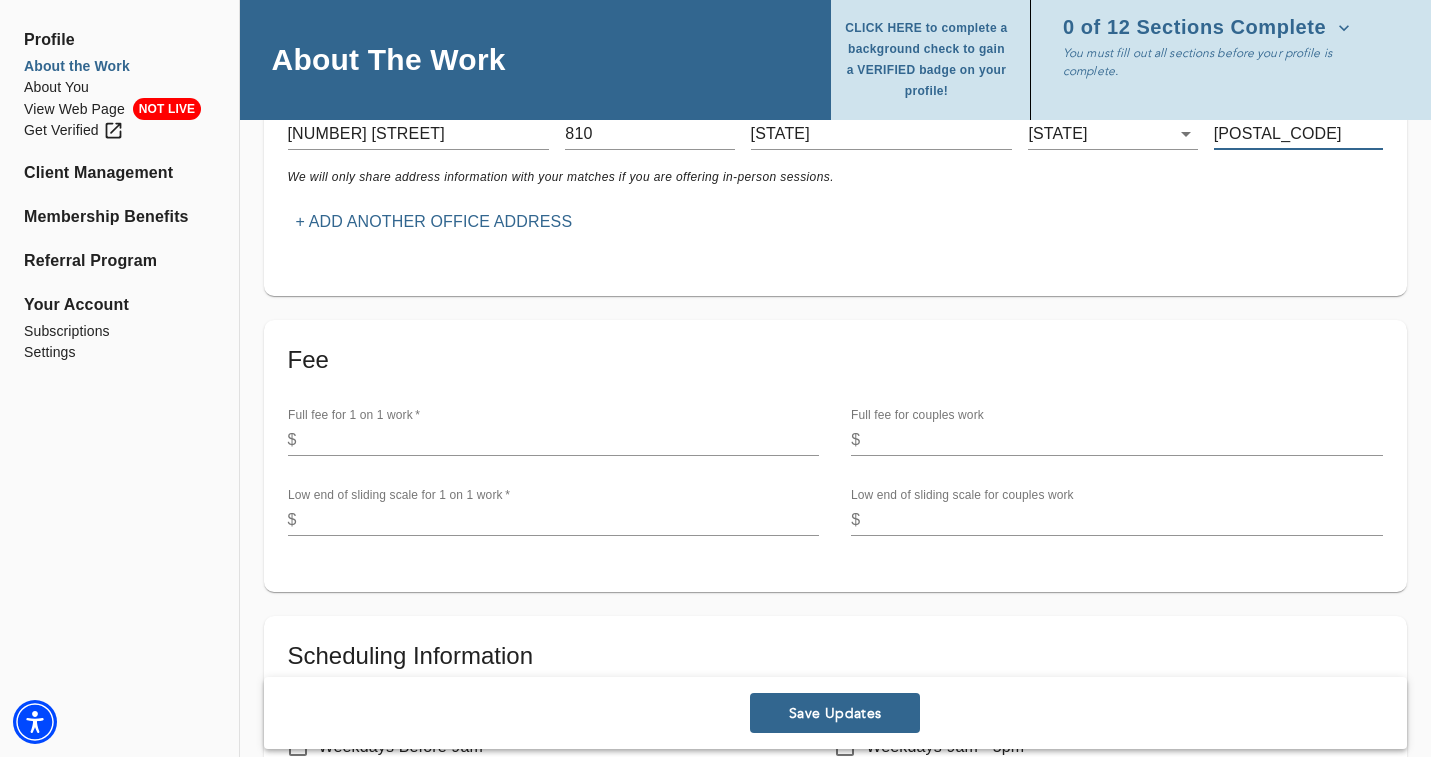 type on "[POSTAL_CODE]" 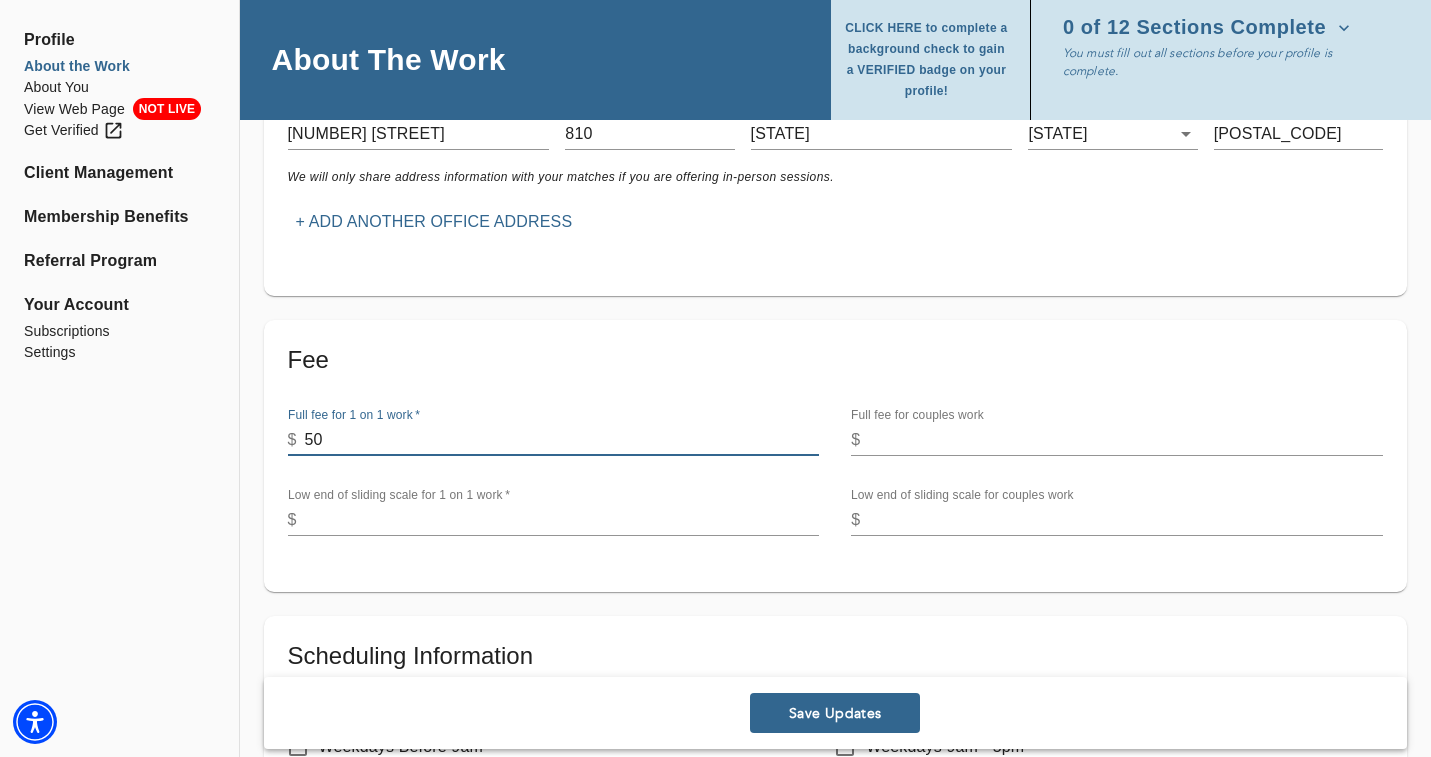 type on "50" 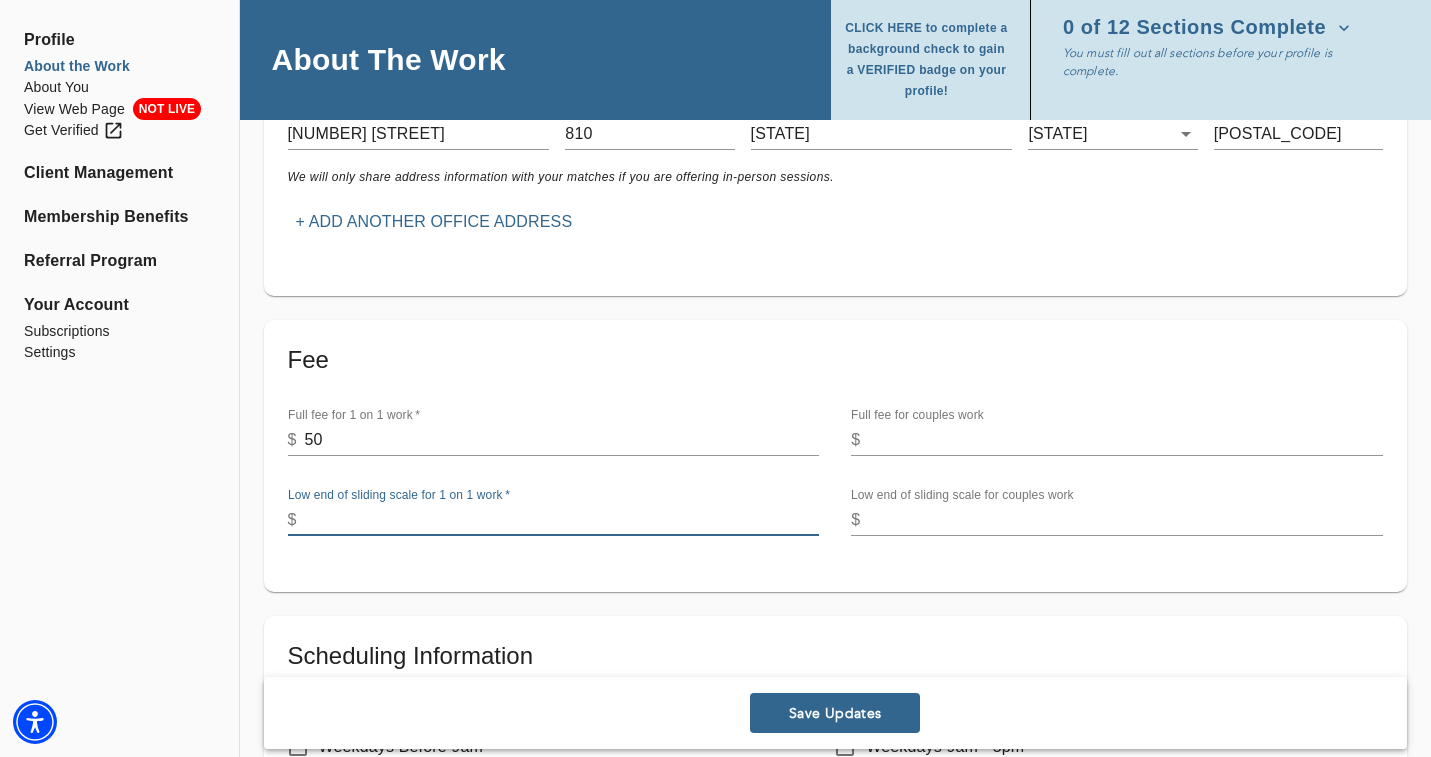 click at bounding box center [562, 520] 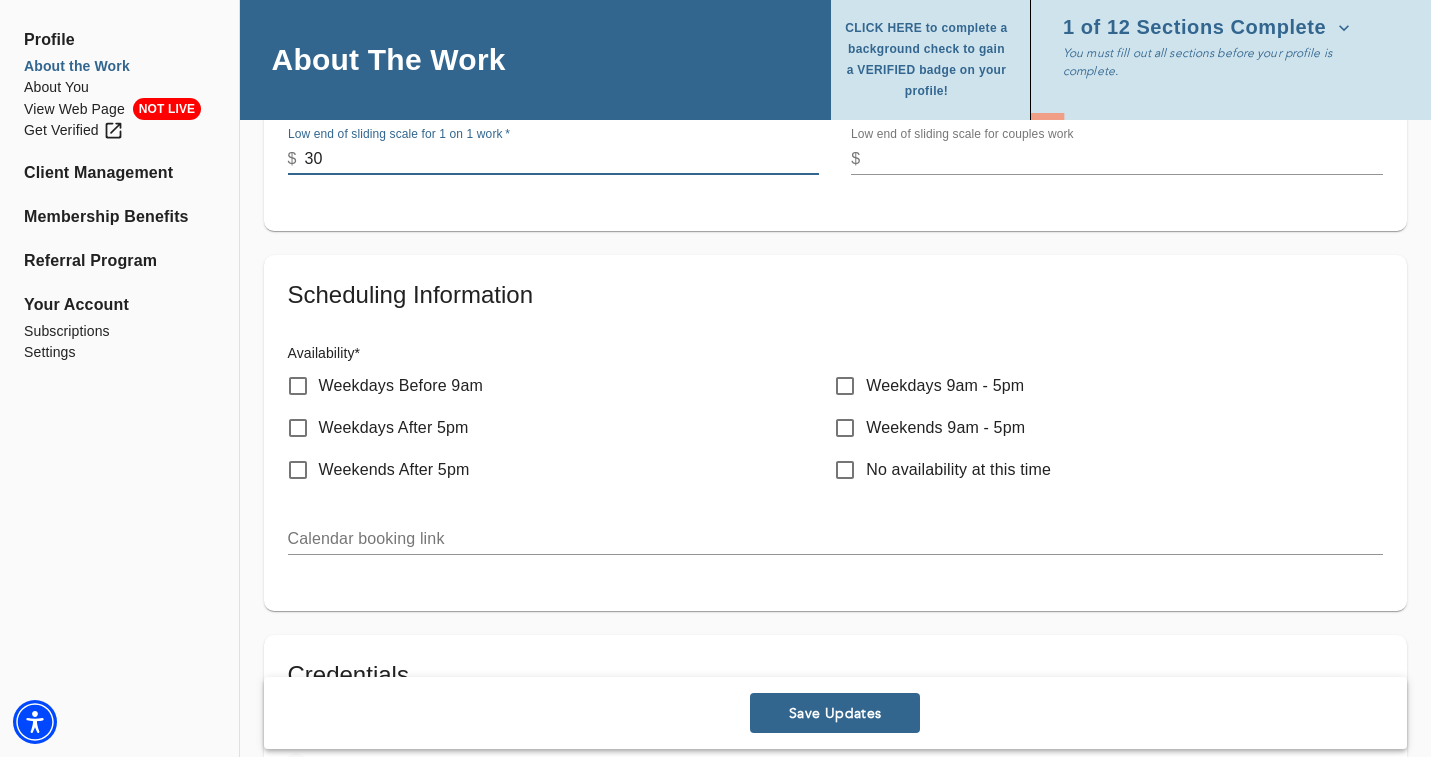 scroll, scrollTop: 1024, scrollLeft: 0, axis: vertical 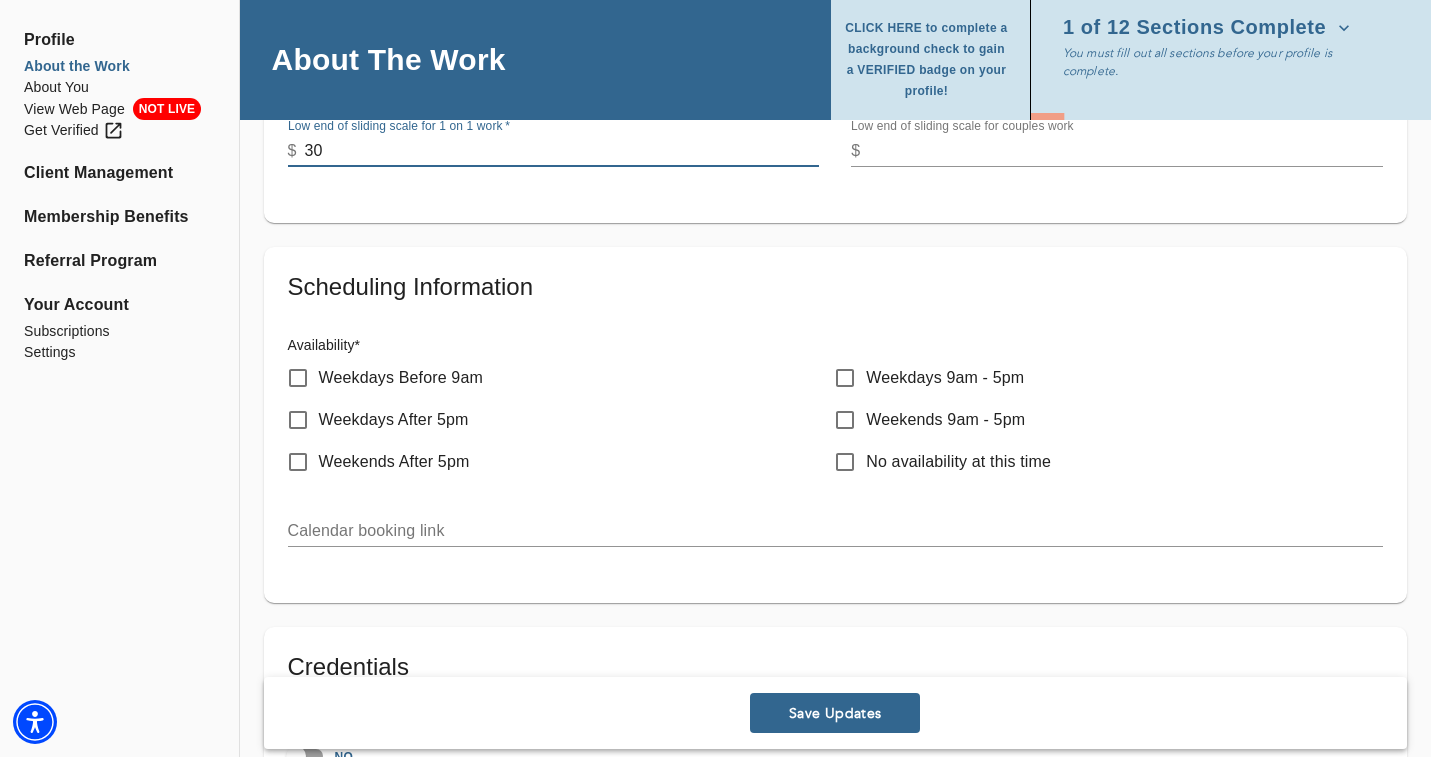 type on "30" 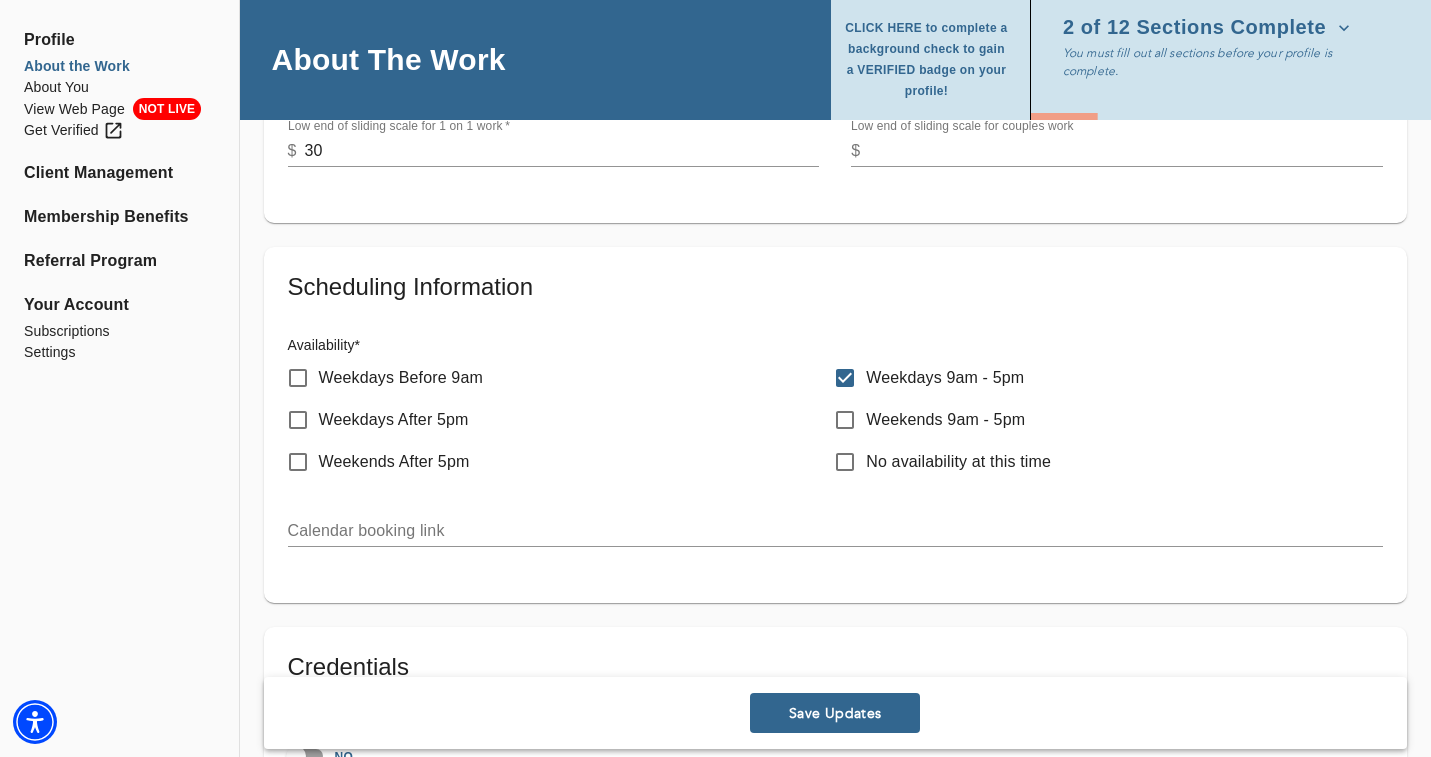 click on "Weekdays After 5pm" at bounding box center (298, 420) 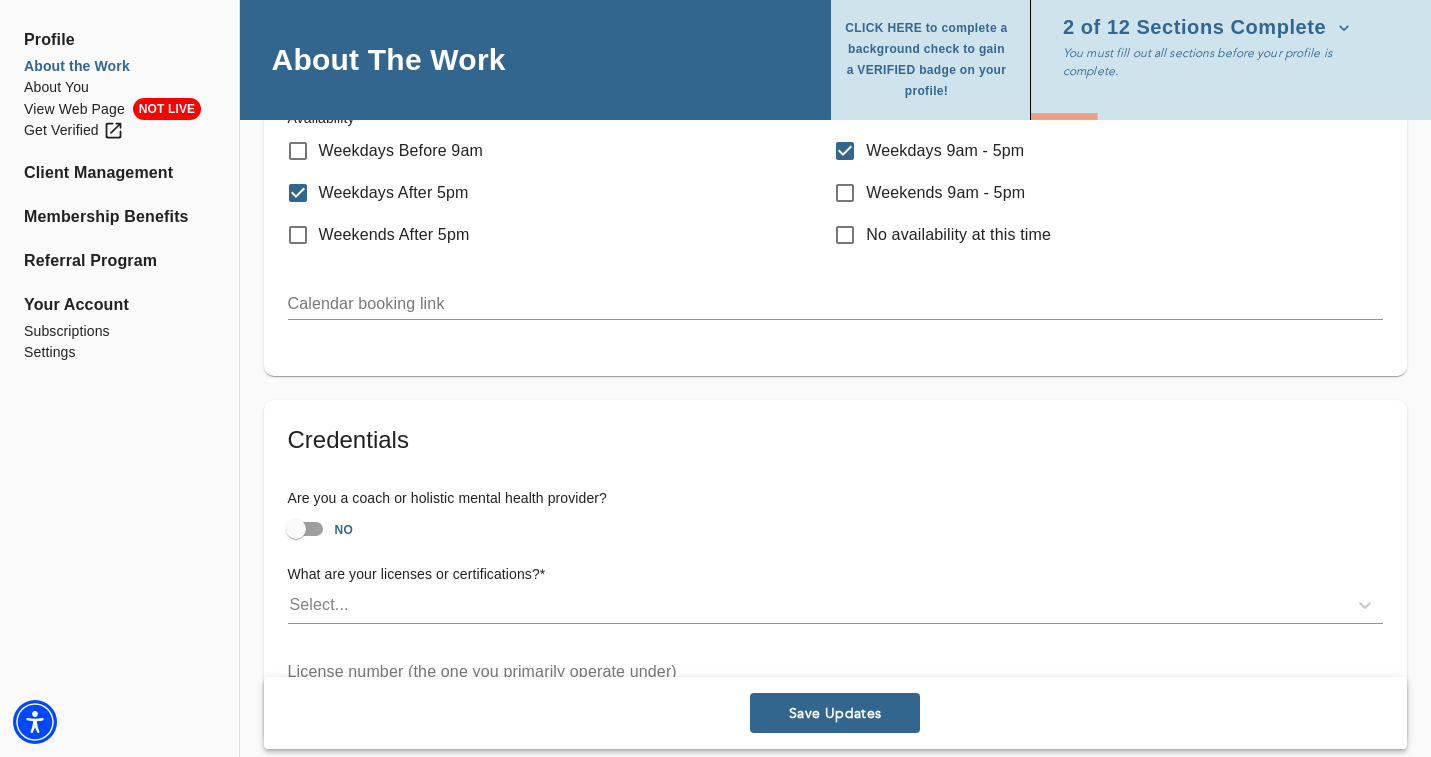 scroll, scrollTop: 1320, scrollLeft: 0, axis: vertical 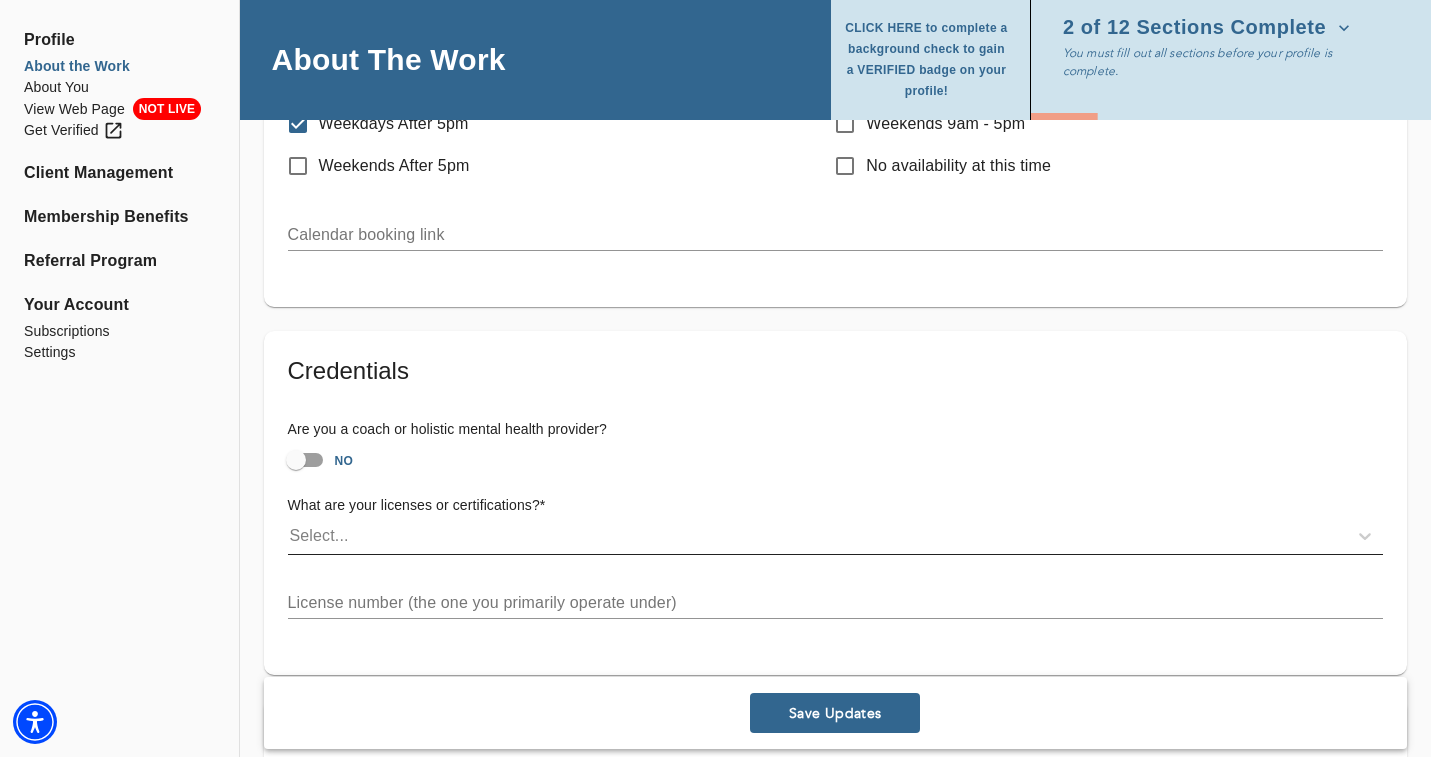 click on "Select..." at bounding box center [817, 536] 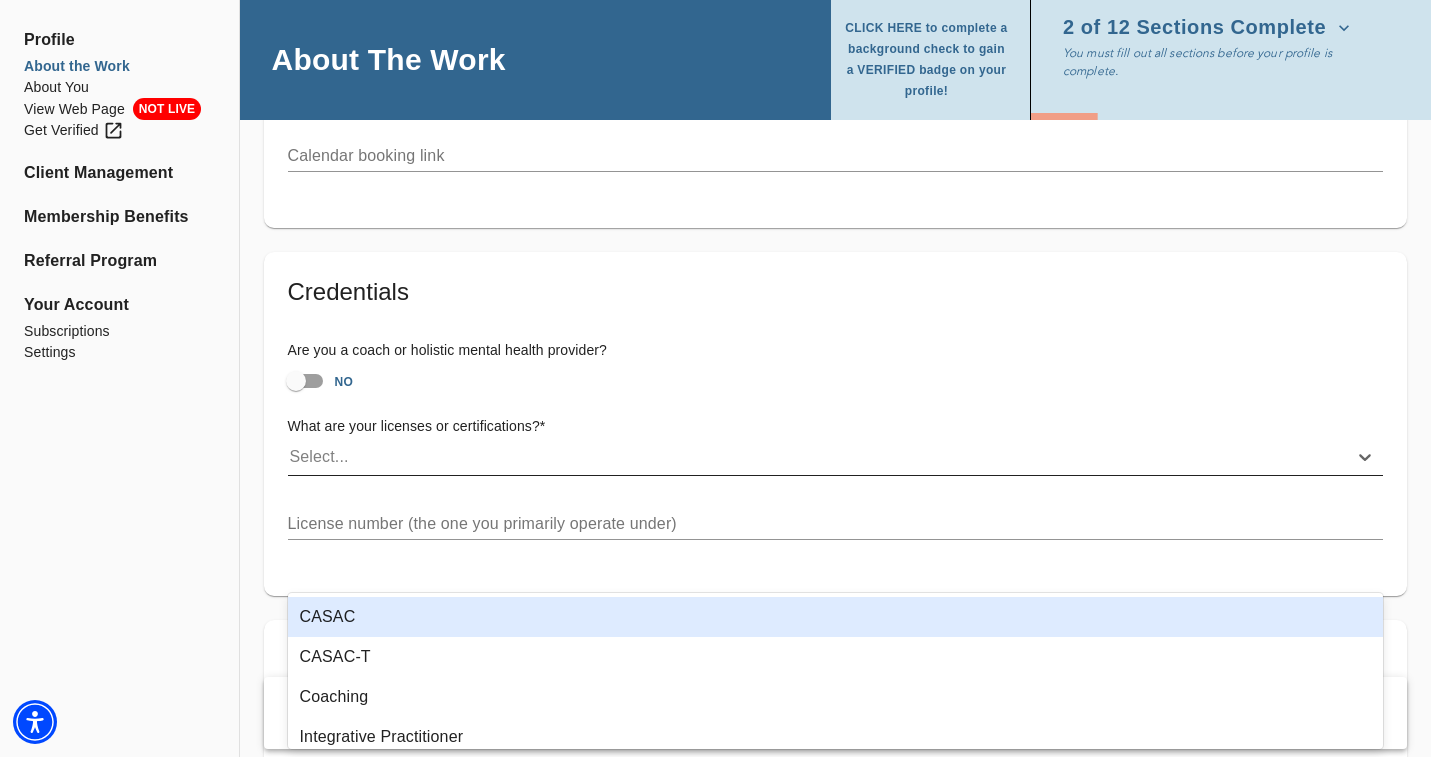 scroll, scrollTop: 1401, scrollLeft: 0, axis: vertical 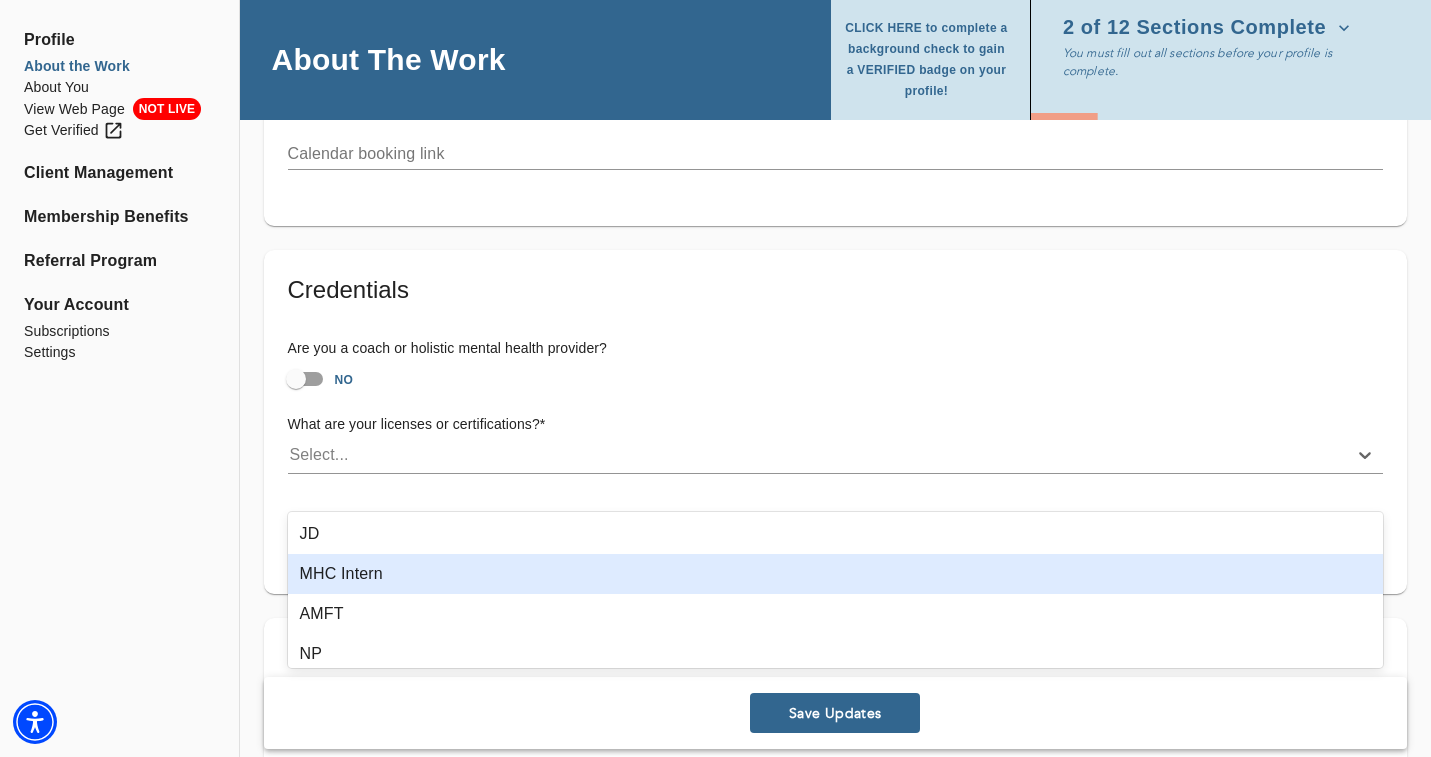 click on "MHC Intern" at bounding box center [836, 574] 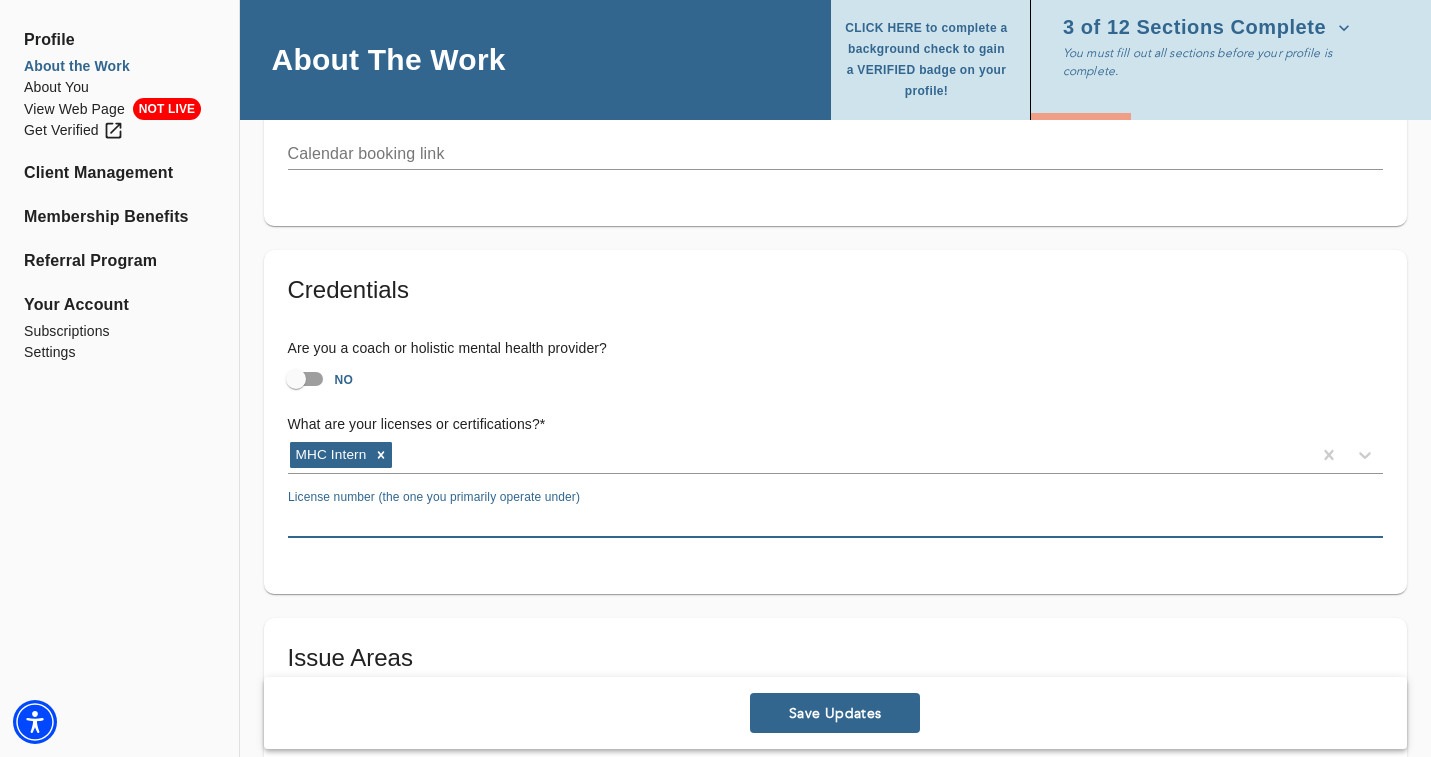 click at bounding box center [835, 522] 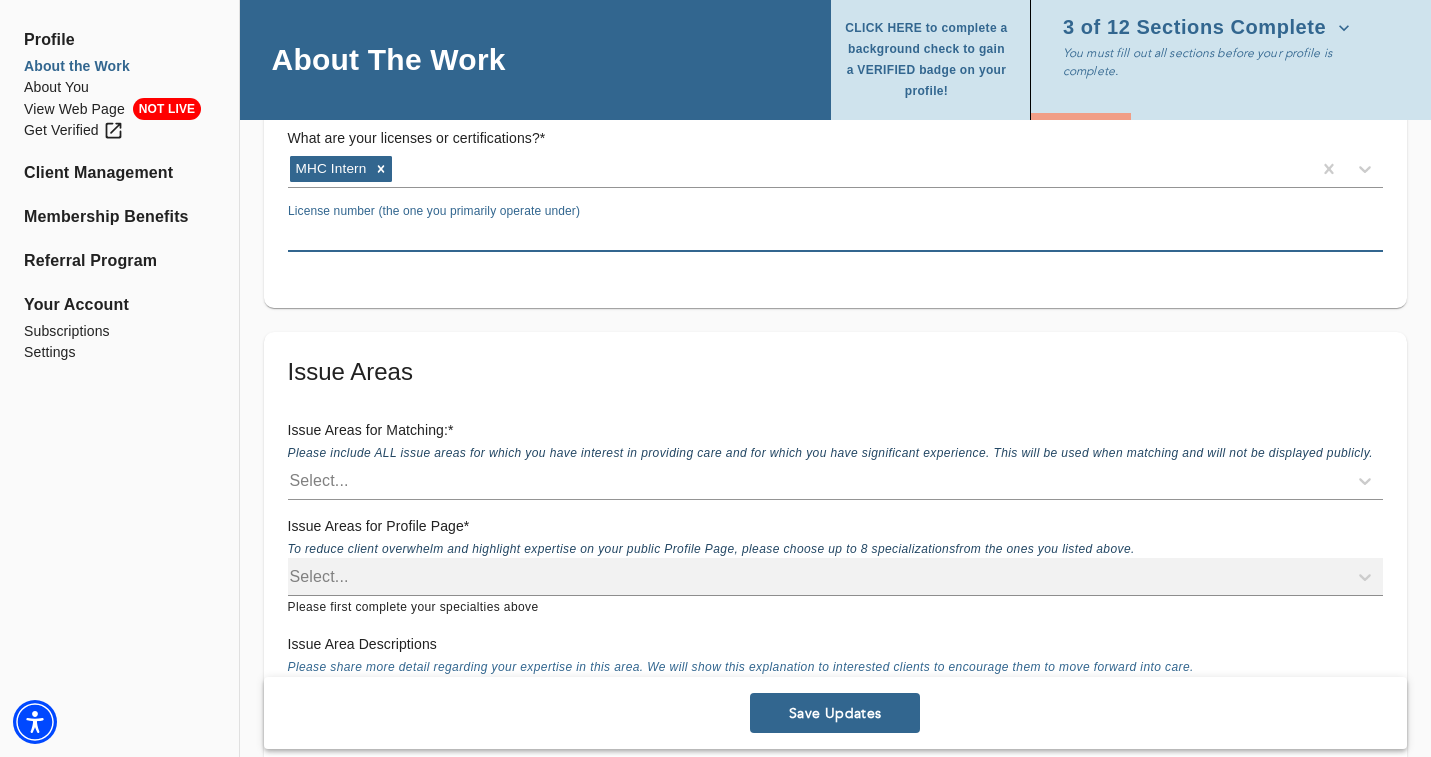 scroll, scrollTop: 1719, scrollLeft: 0, axis: vertical 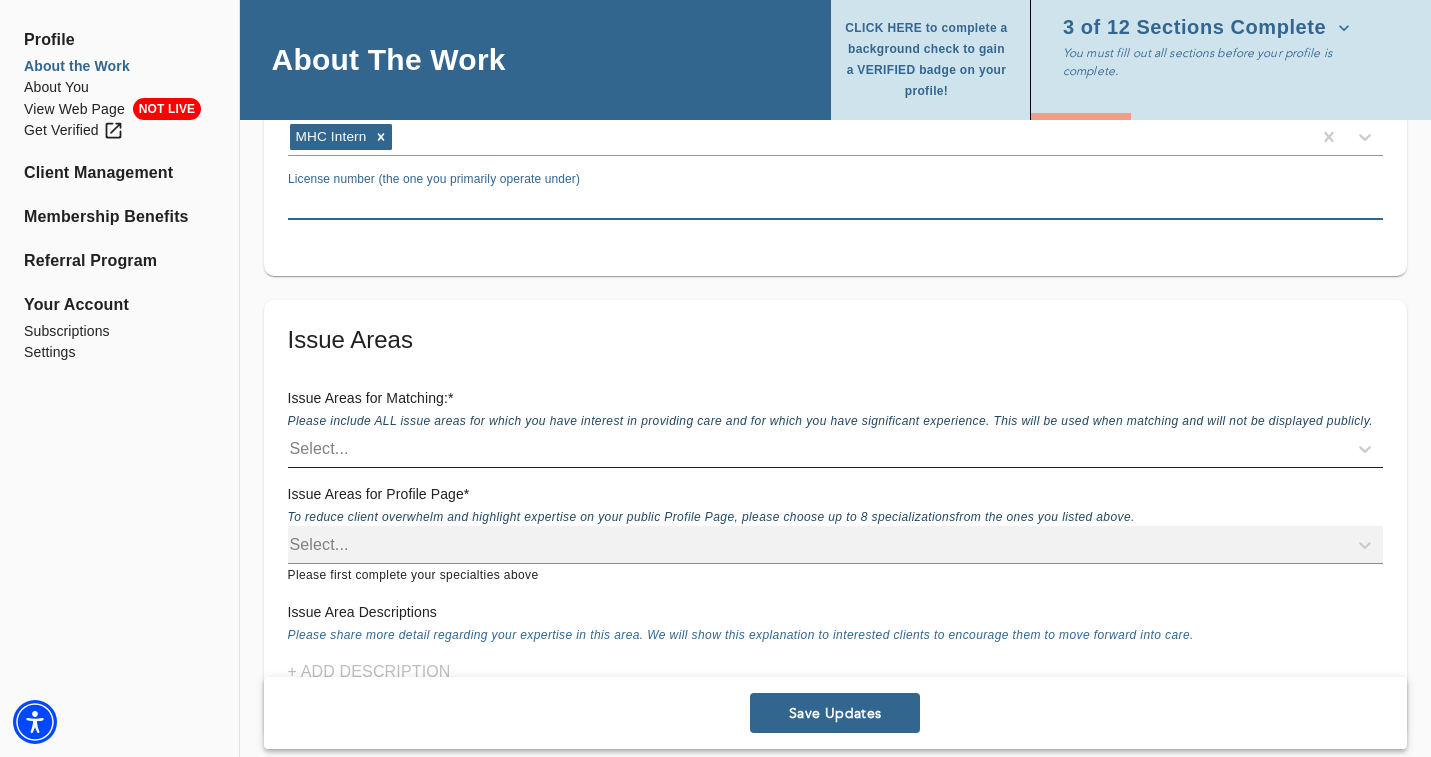 click on "Select..." at bounding box center [817, 449] 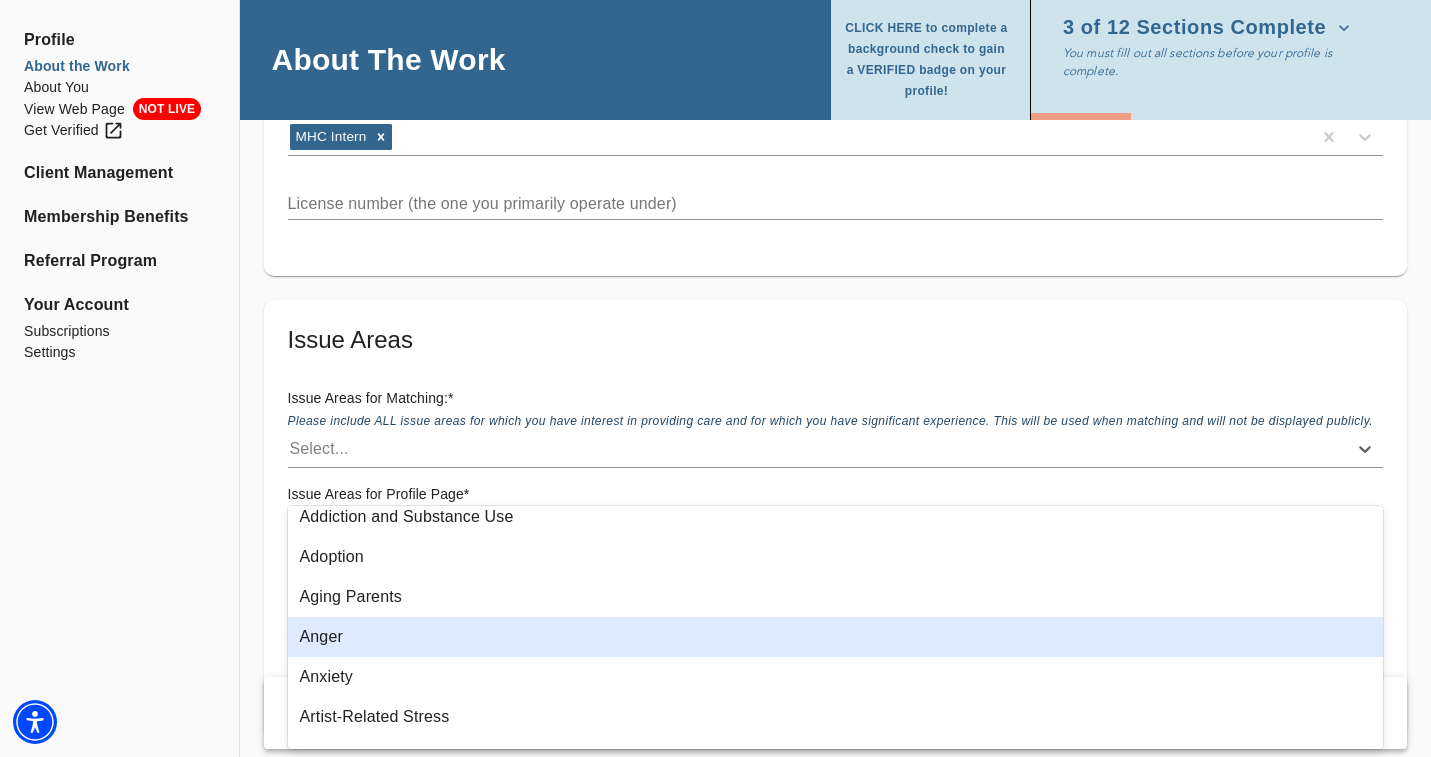 scroll, scrollTop: 62, scrollLeft: 0, axis: vertical 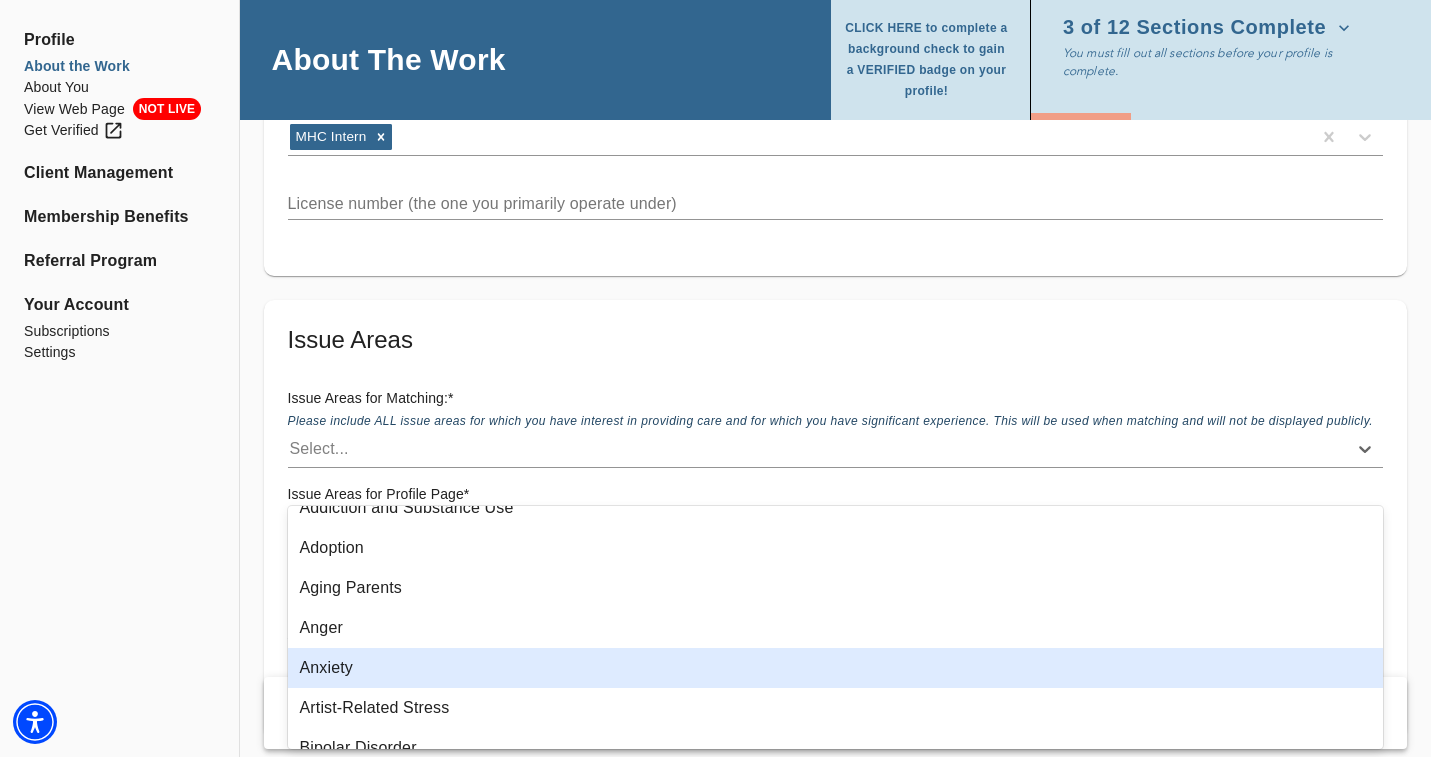 click on "Anxiety" at bounding box center [836, 668] 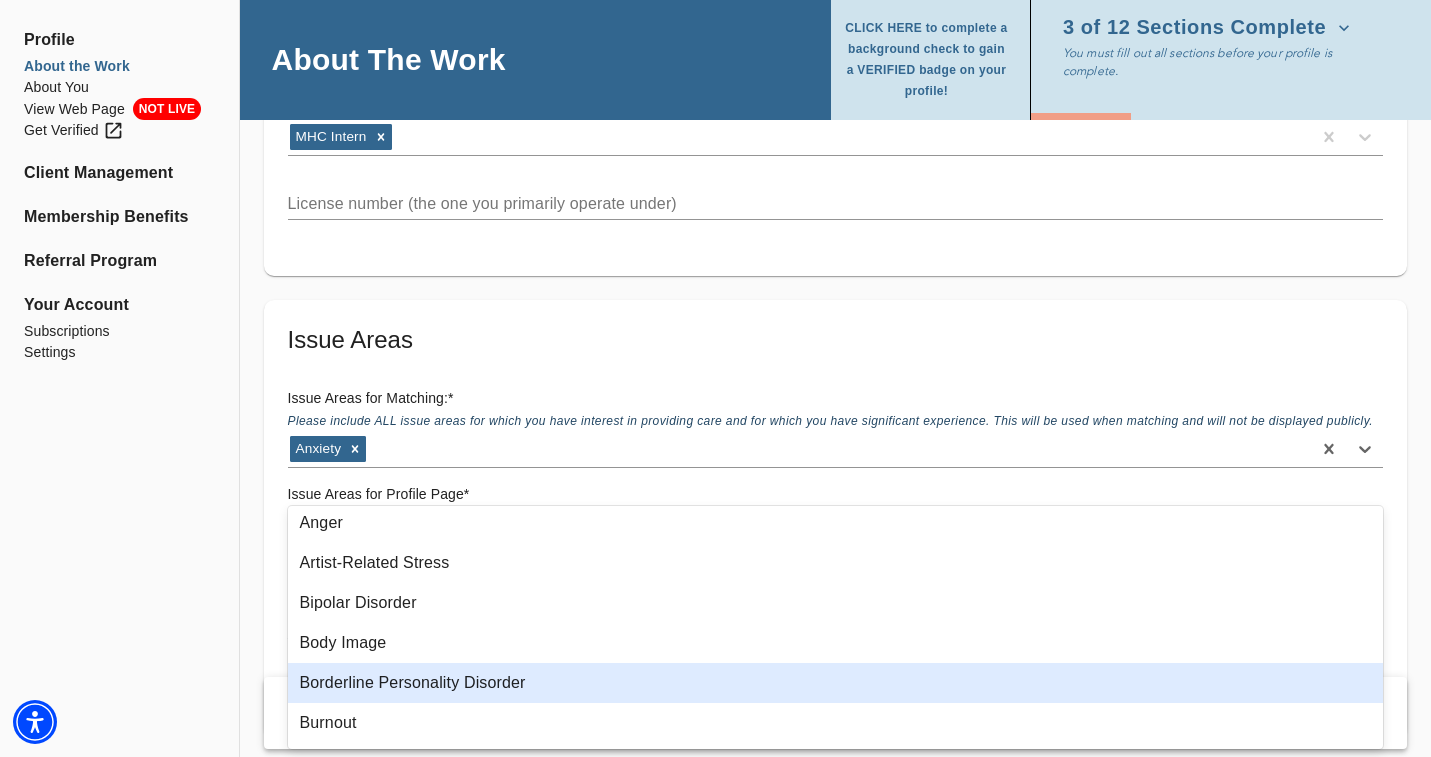 scroll, scrollTop: 252, scrollLeft: 0, axis: vertical 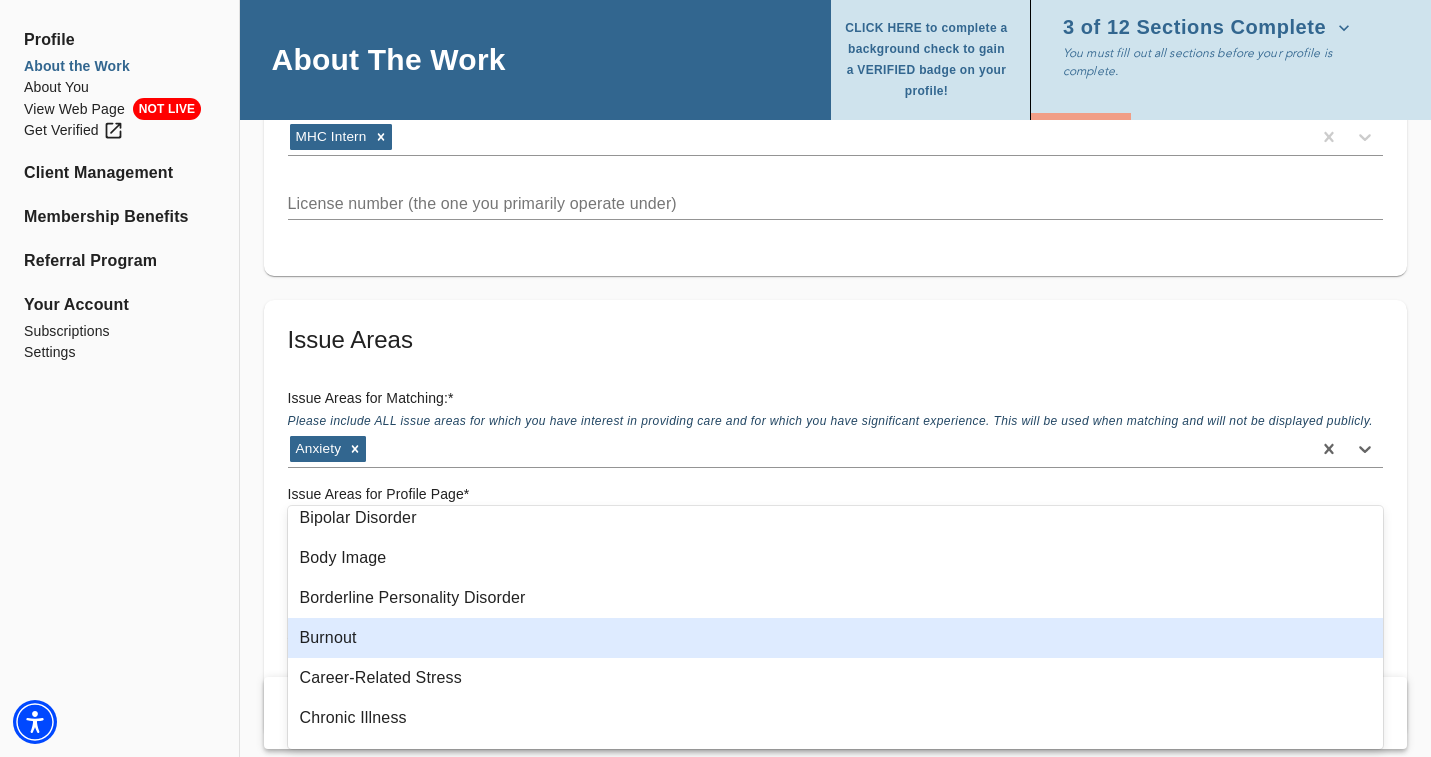 click on "Burnout" at bounding box center [836, 638] 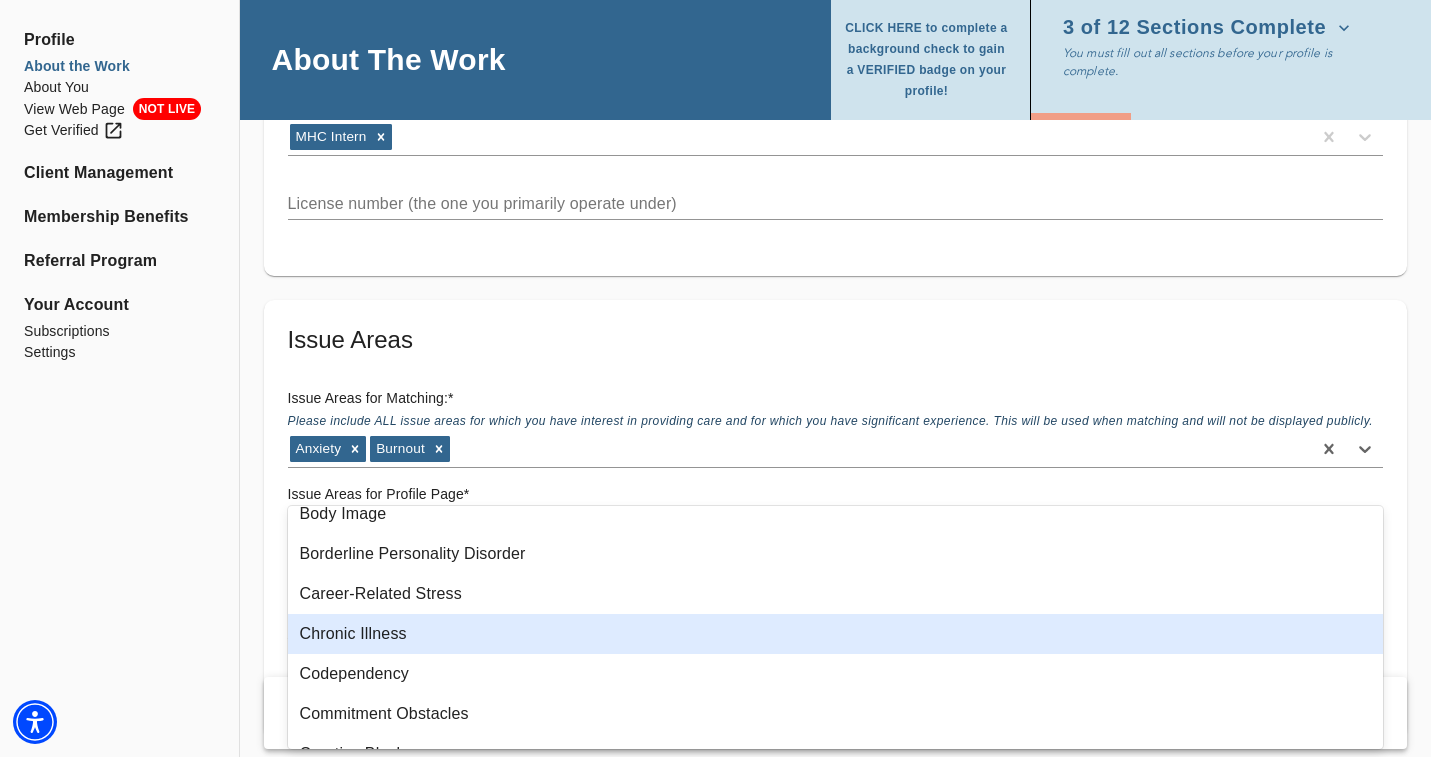 scroll, scrollTop: 304, scrollLeft: 0, axis: vertical 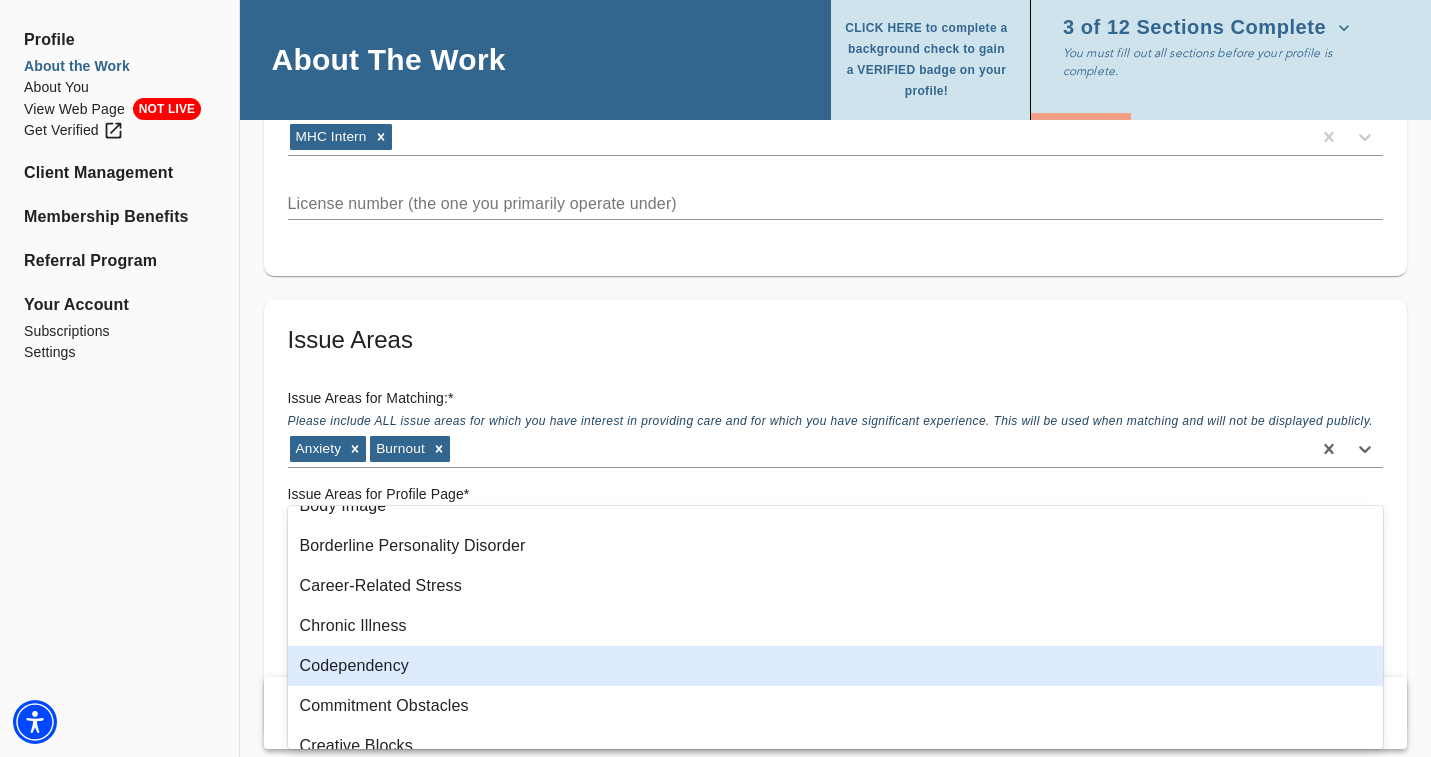 click on "Codependency" at bounding box center (836, 666) 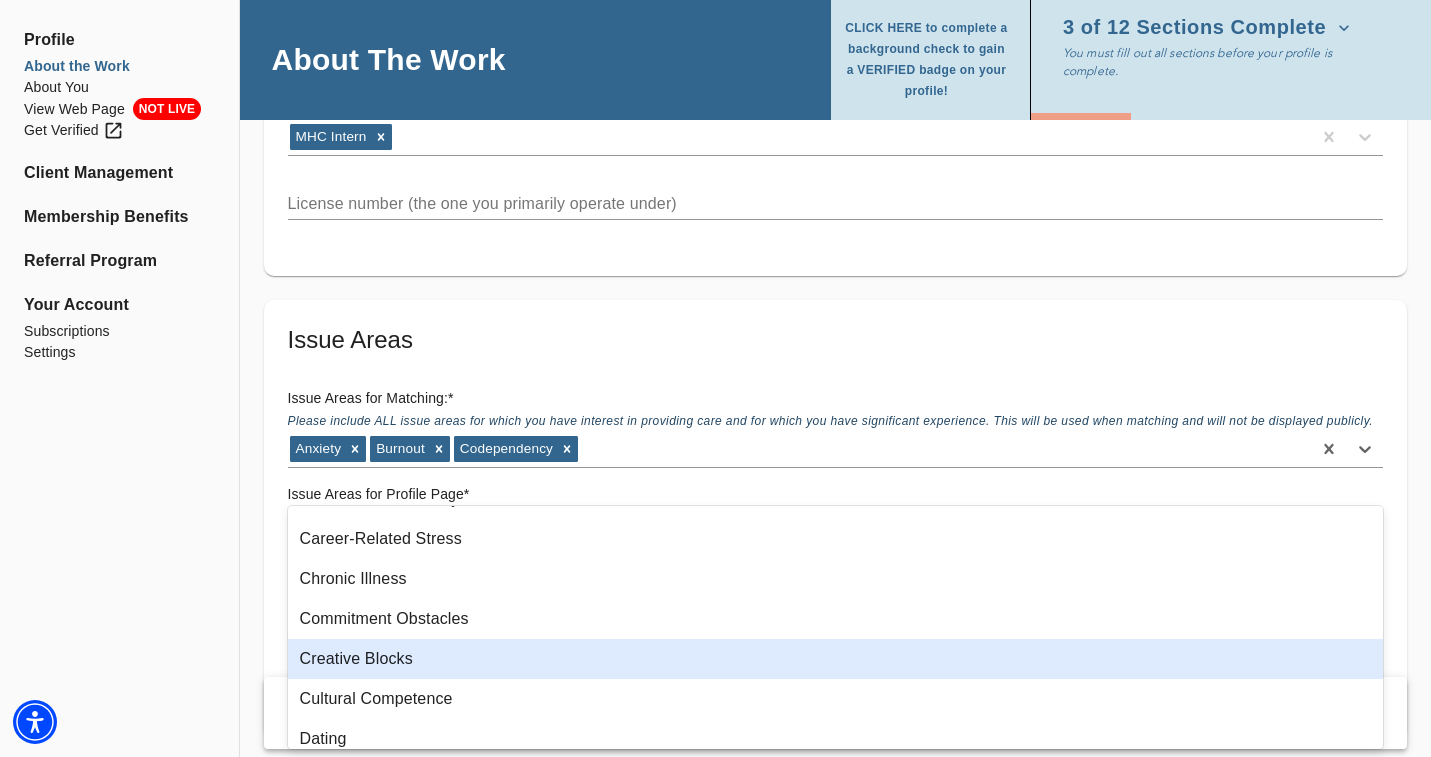 scroll, scrollTop: 401, scrollLeft: 0, axis: vertical 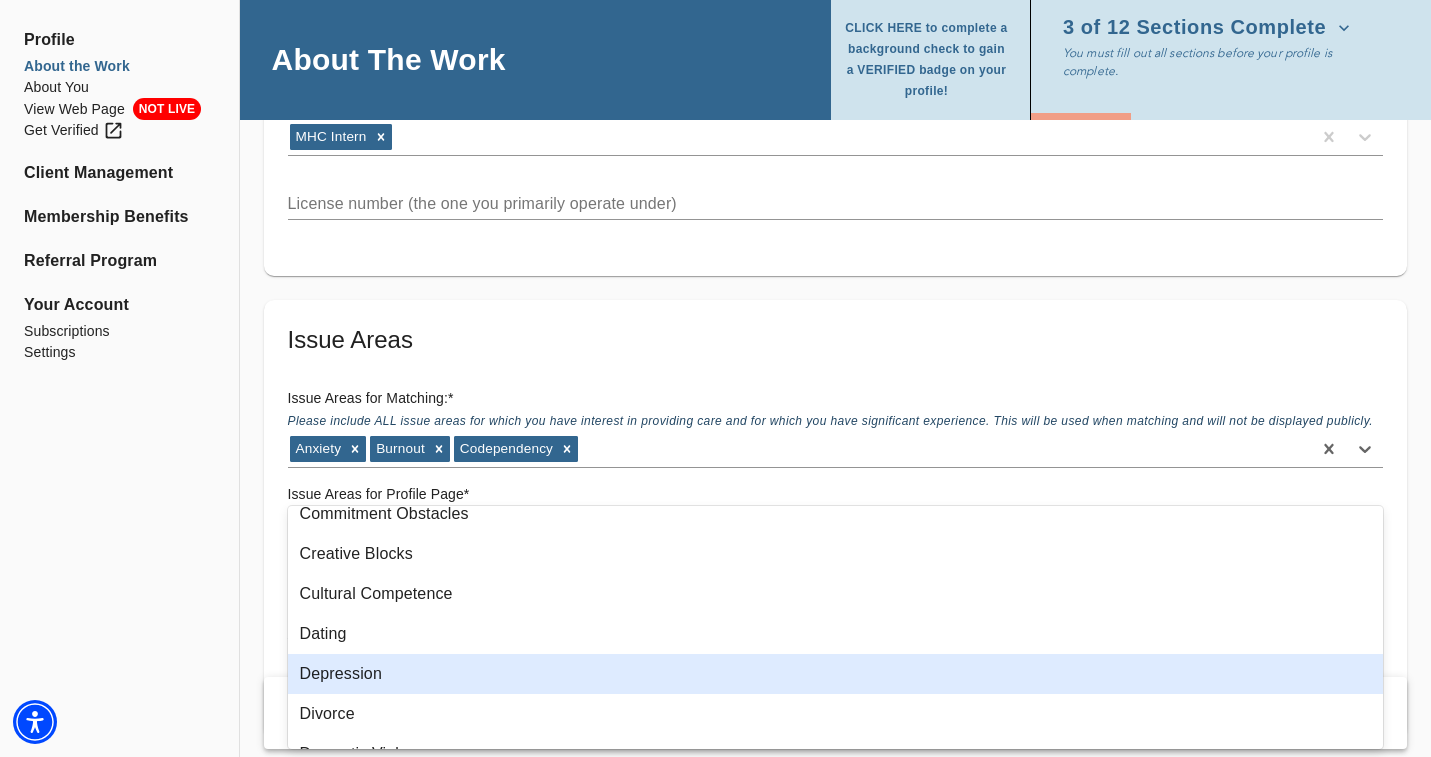 click on "Depression" at bounding box center [836, 674] 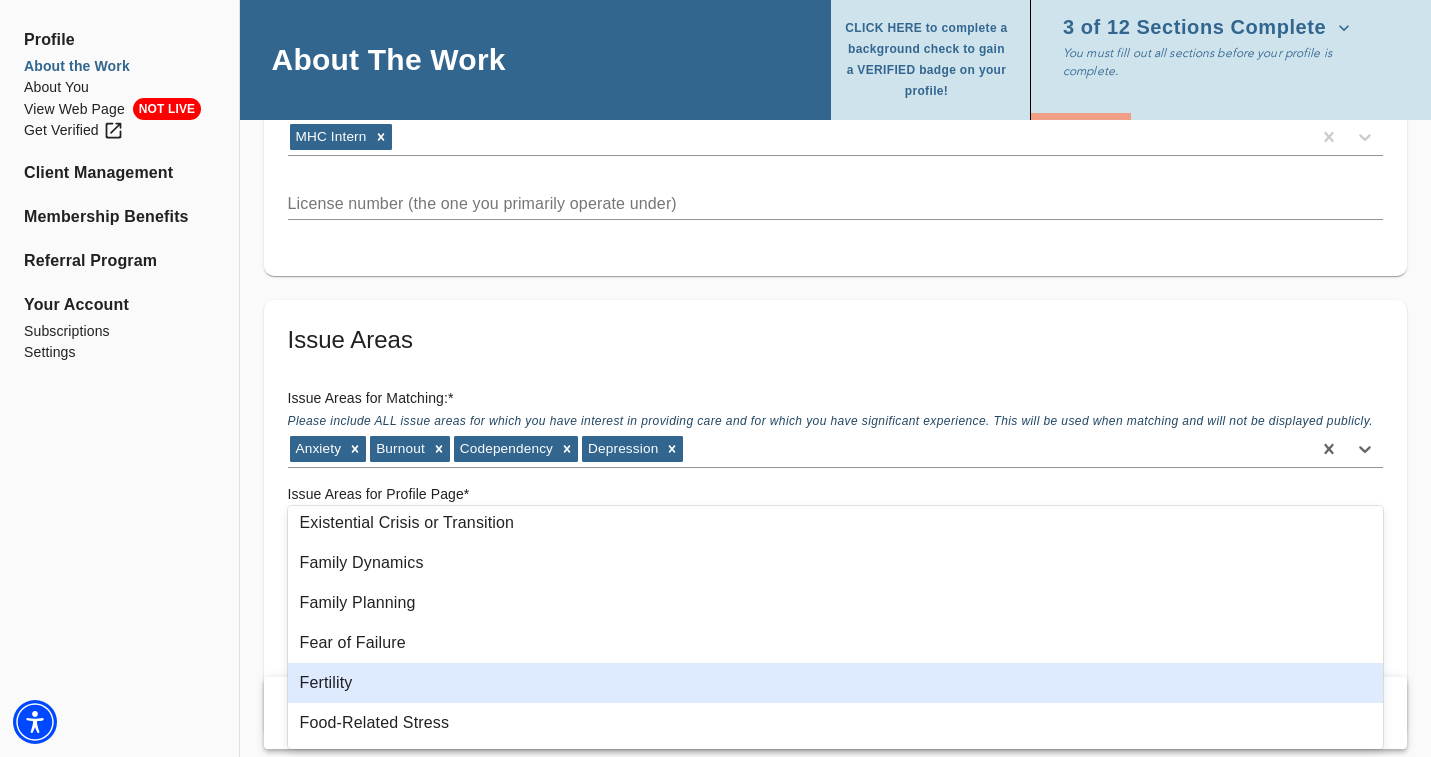 scroll, scrollTop: 797, scrollLeft: 0, axis: vertical 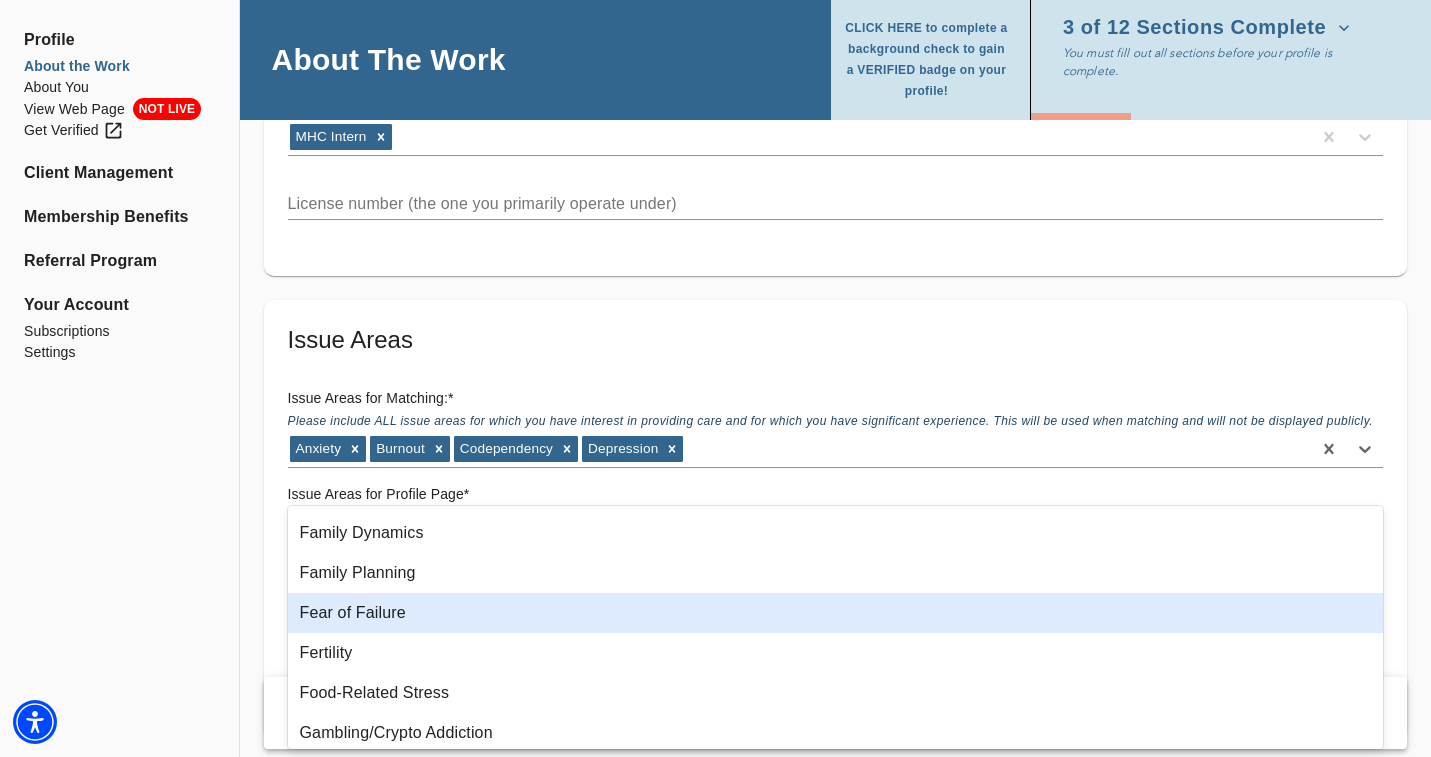 click on "Fear of Failure" at bounding box center (836, 613) 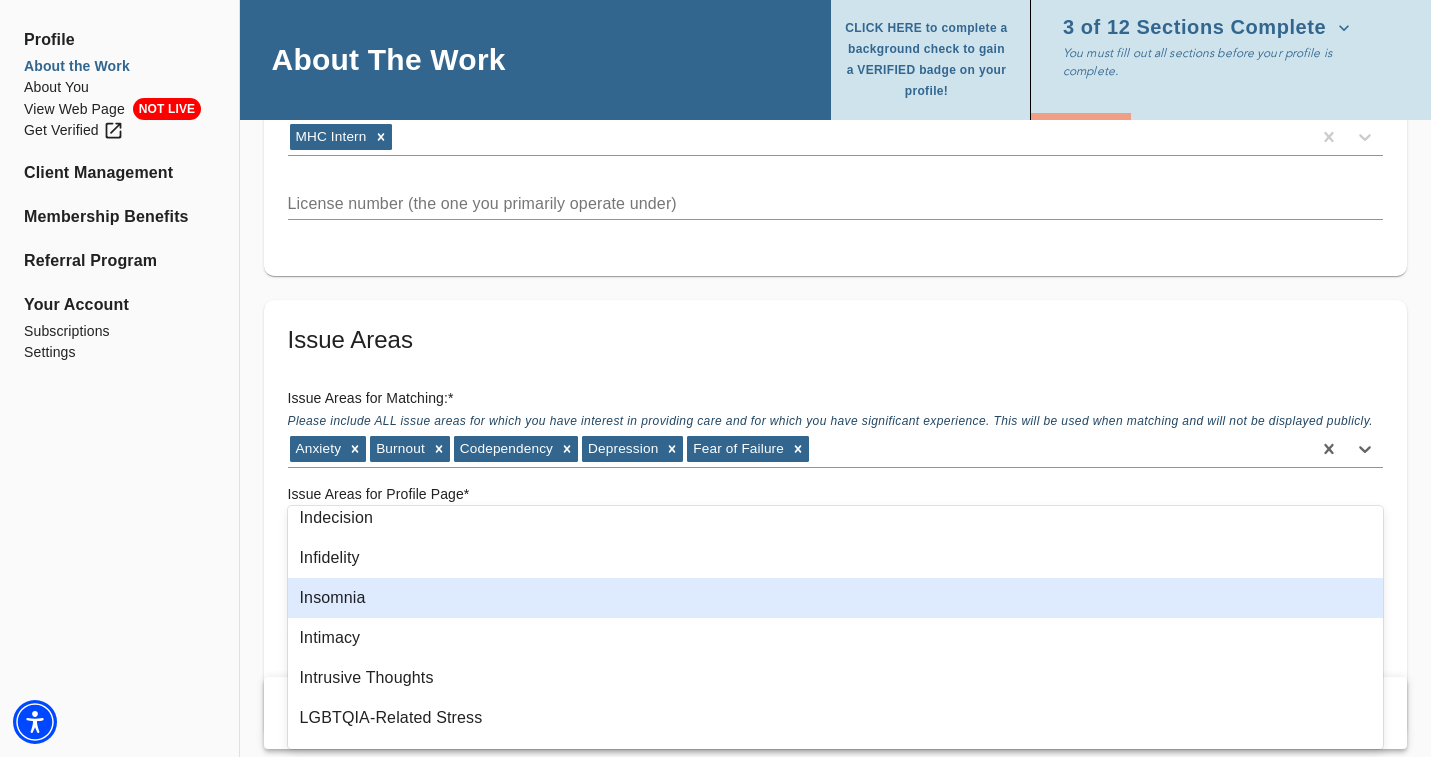 scroll, scrollTop: 1261, scrollLeft: 0, axis: vertical 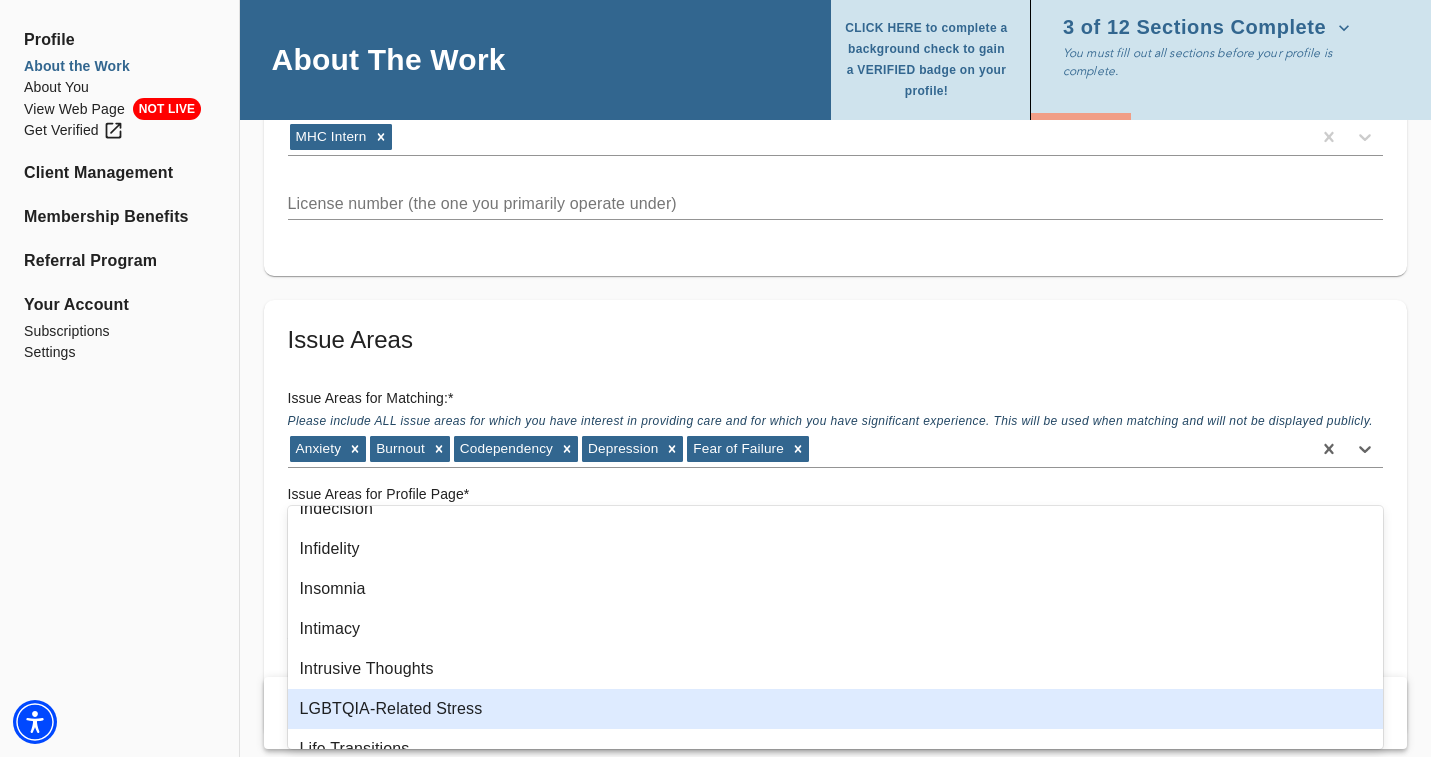 click on "LGBTQIA-Related Stress" at bounding box center [836, 709] 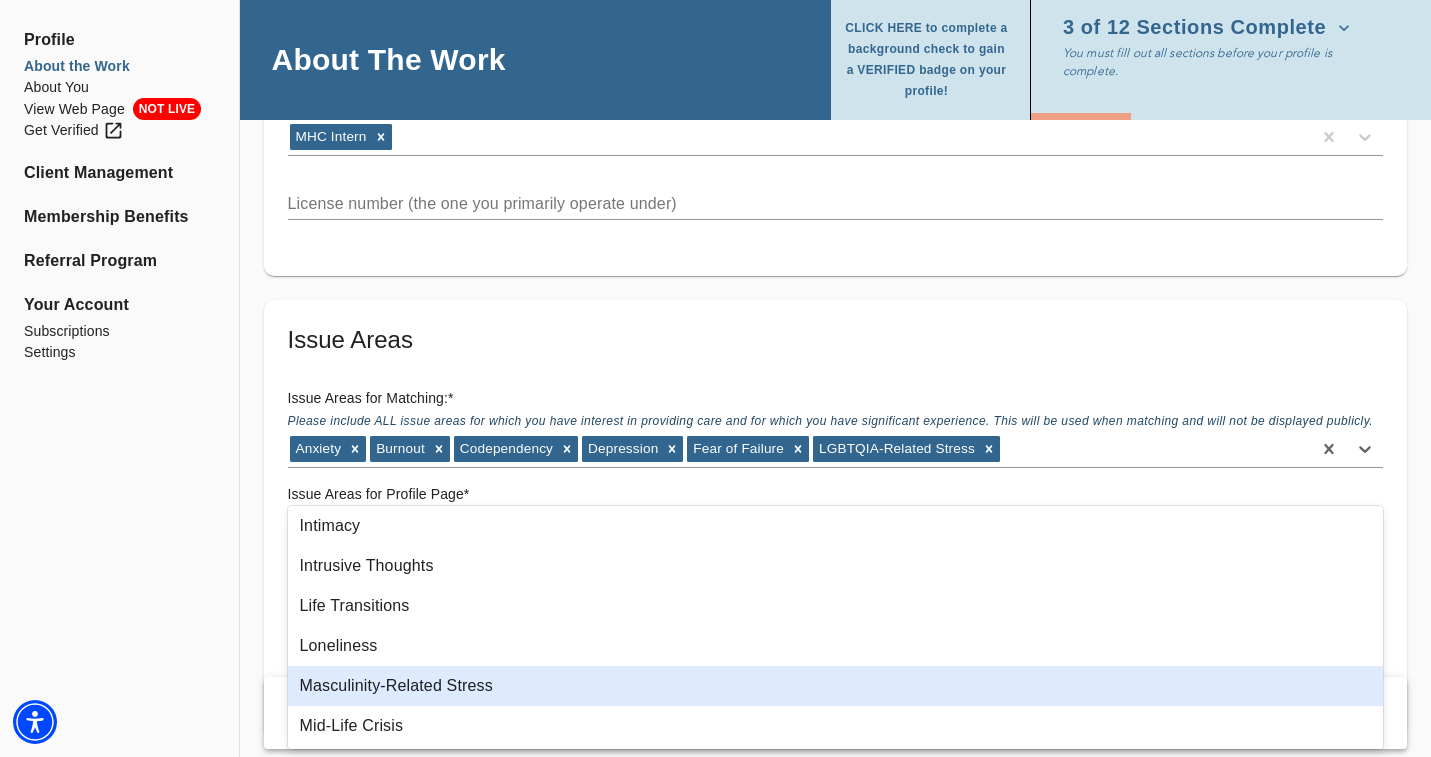 scroll, scrollTop: 1371, scrollLeft: 0, axis: vertical 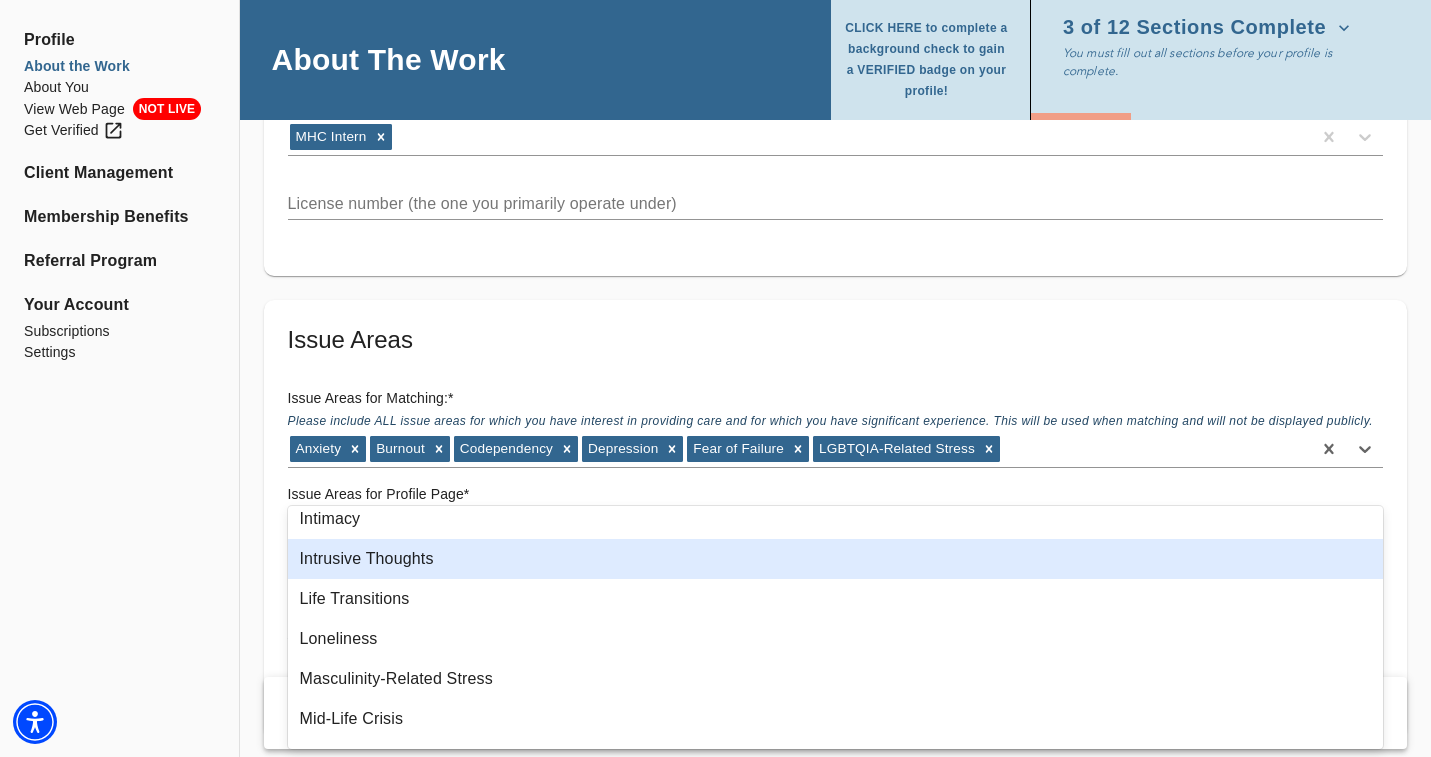 click on "Intrusive Thoughts" at bounding box center [836, 559] 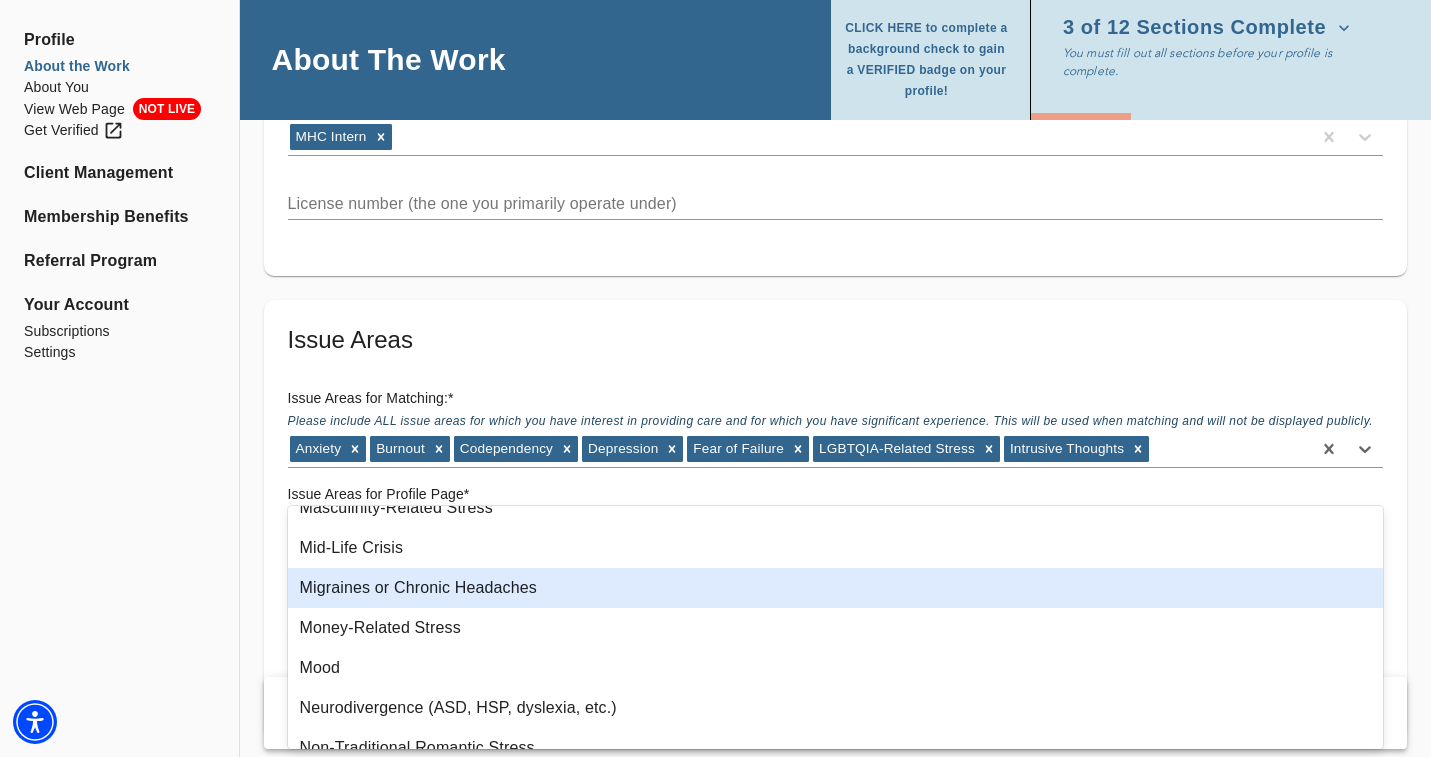 scroll, scrollTop: 1510, scrollLeft: 0, axis: vertical 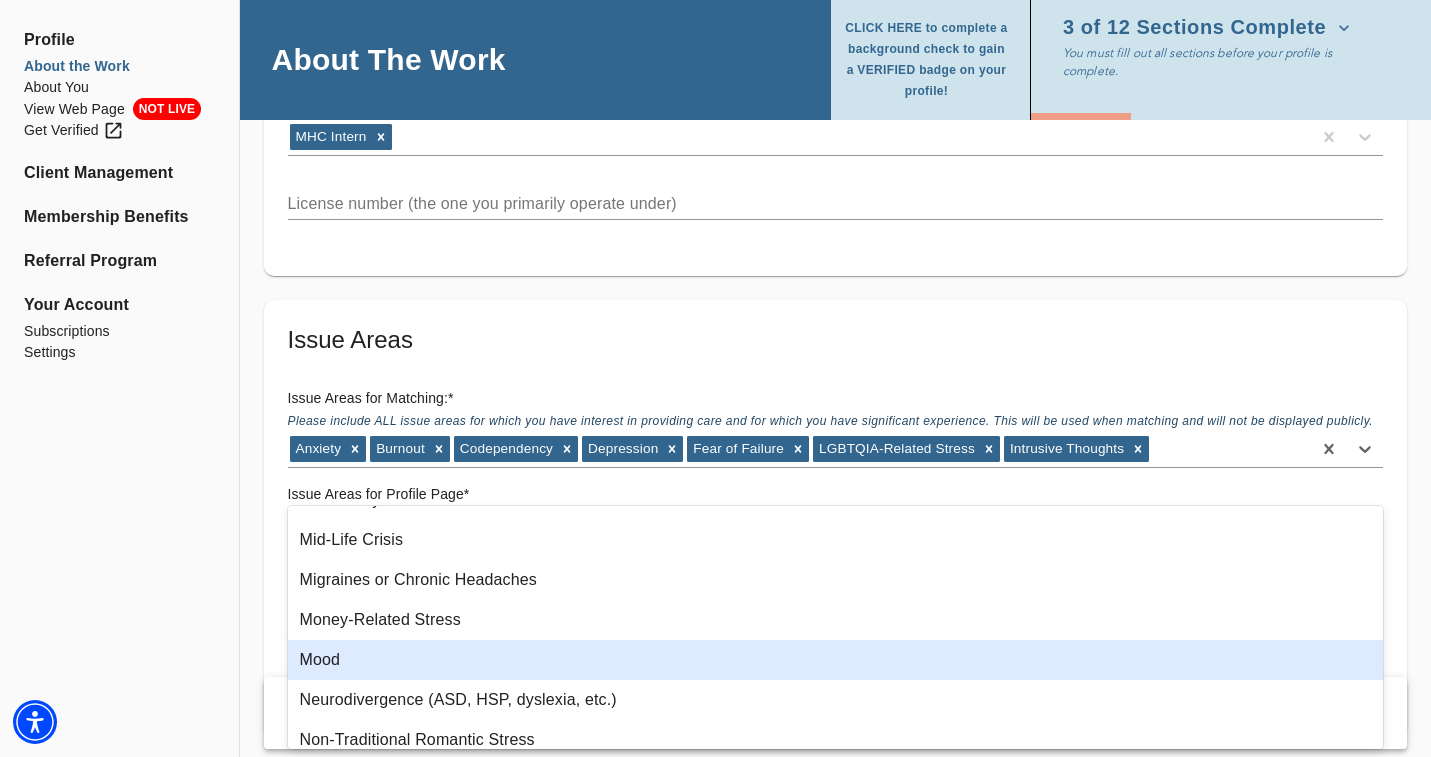 click on "Mood" at bounding box center (836, 660) 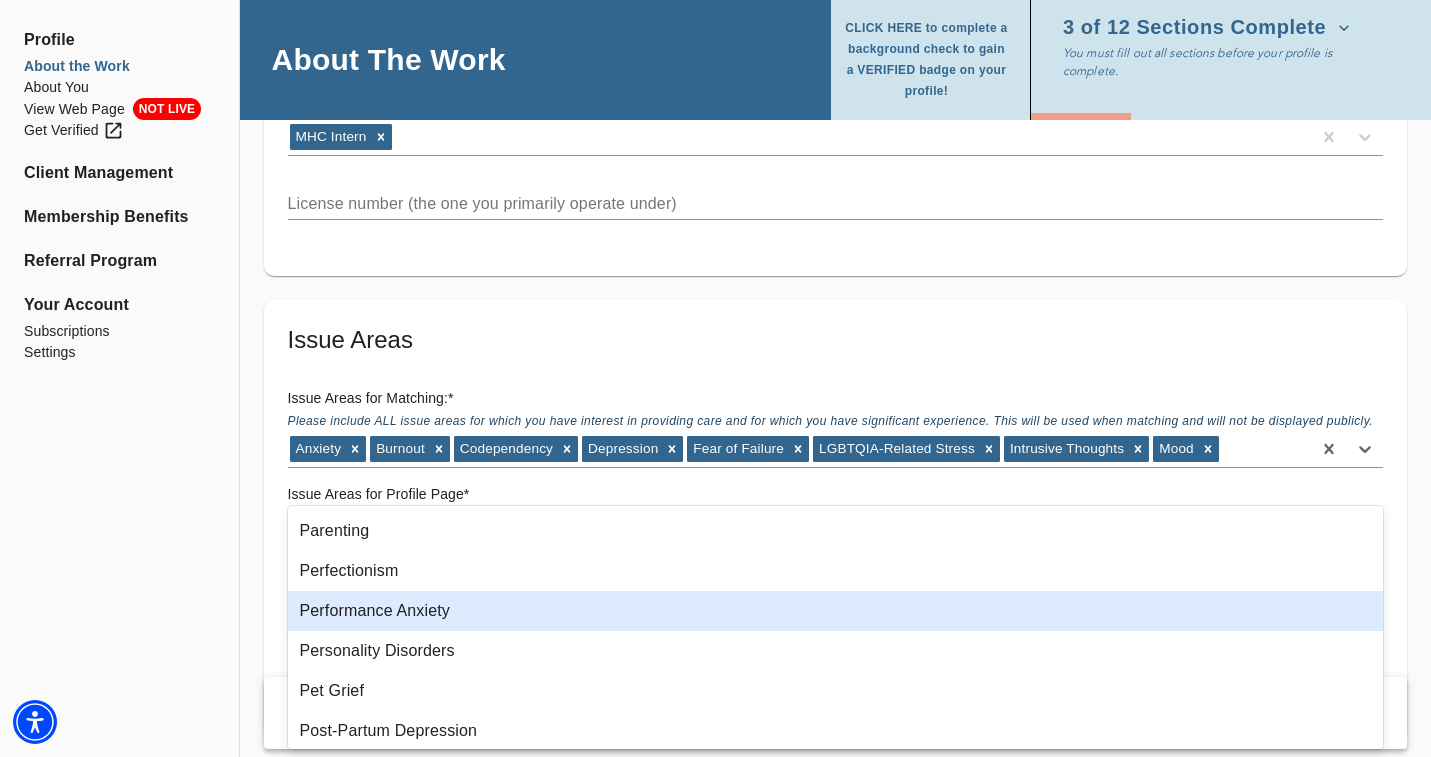 scroll, scrollTop: 1761, scrollLeft: 0, axis: vertical 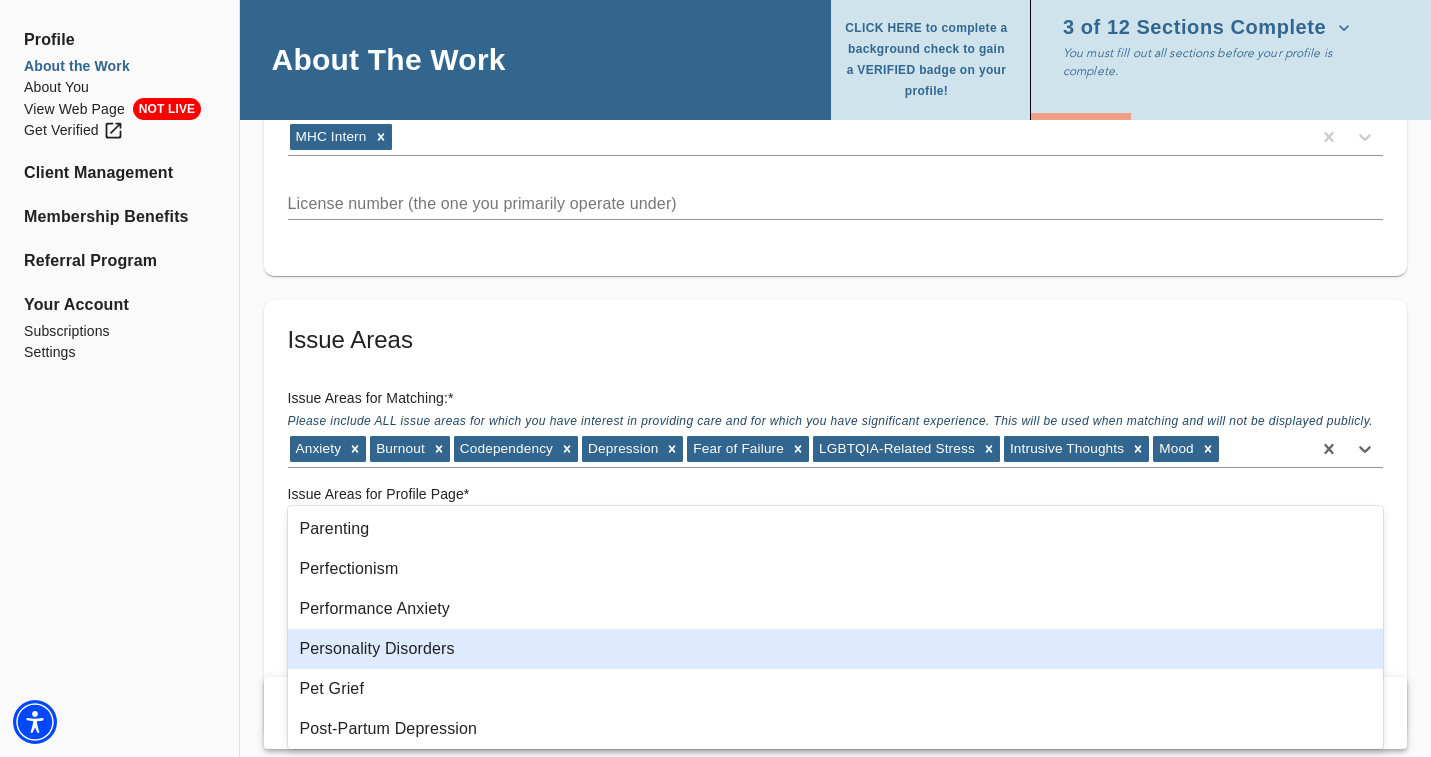 click on "Personality Disorders" at bounding box center [836, 649] 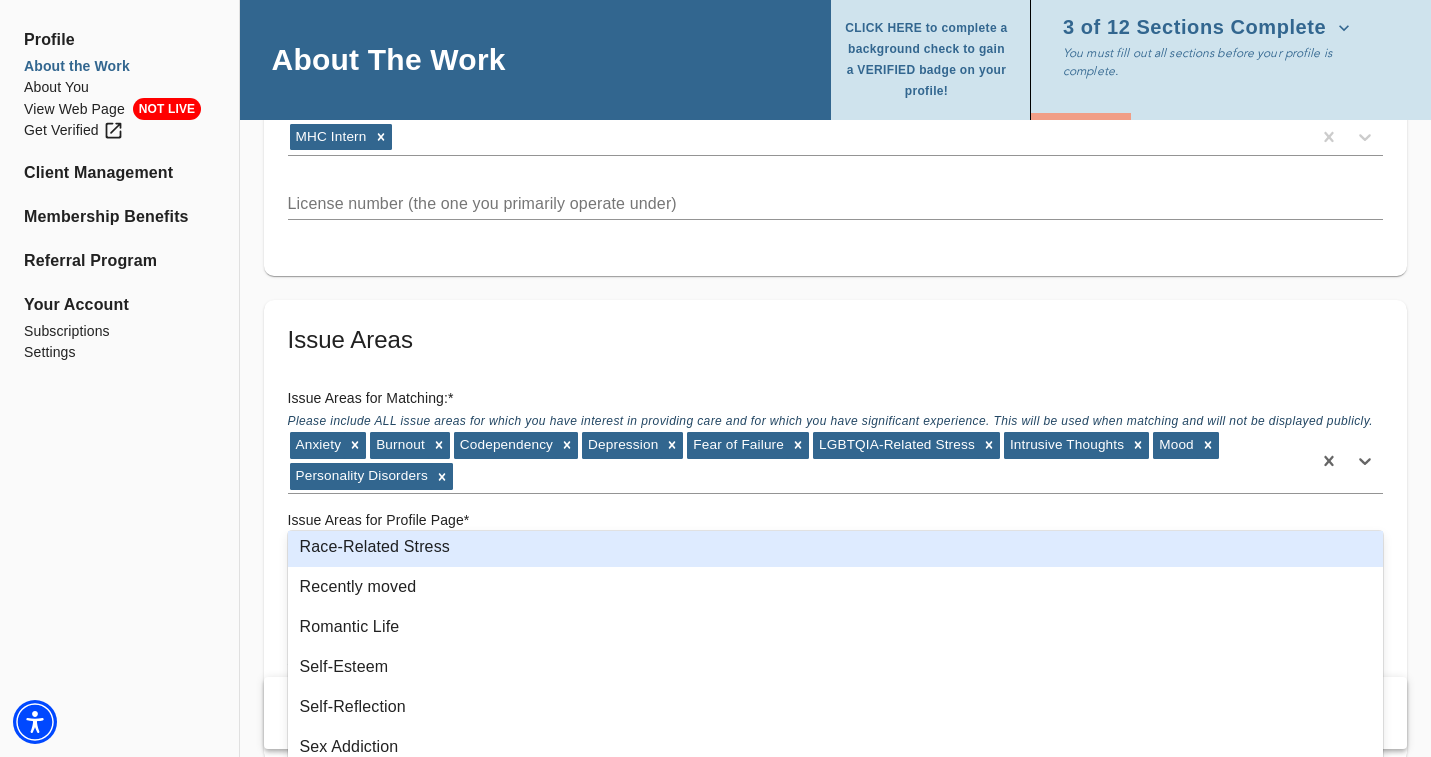 scroll, scrollTop: 2209, scrollLeft: 0, axis: vertical 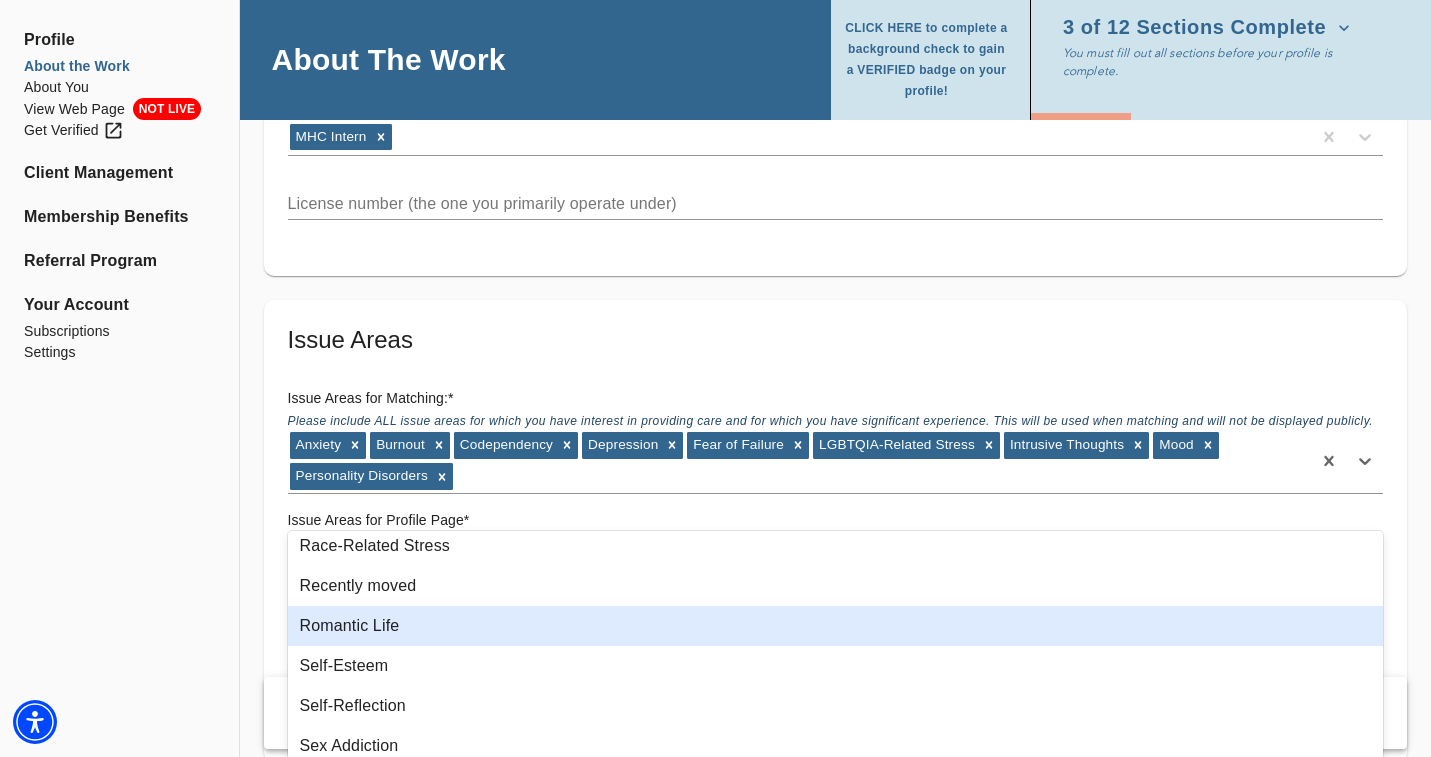click on "Romantic Life" at bounding box center (836, 626) 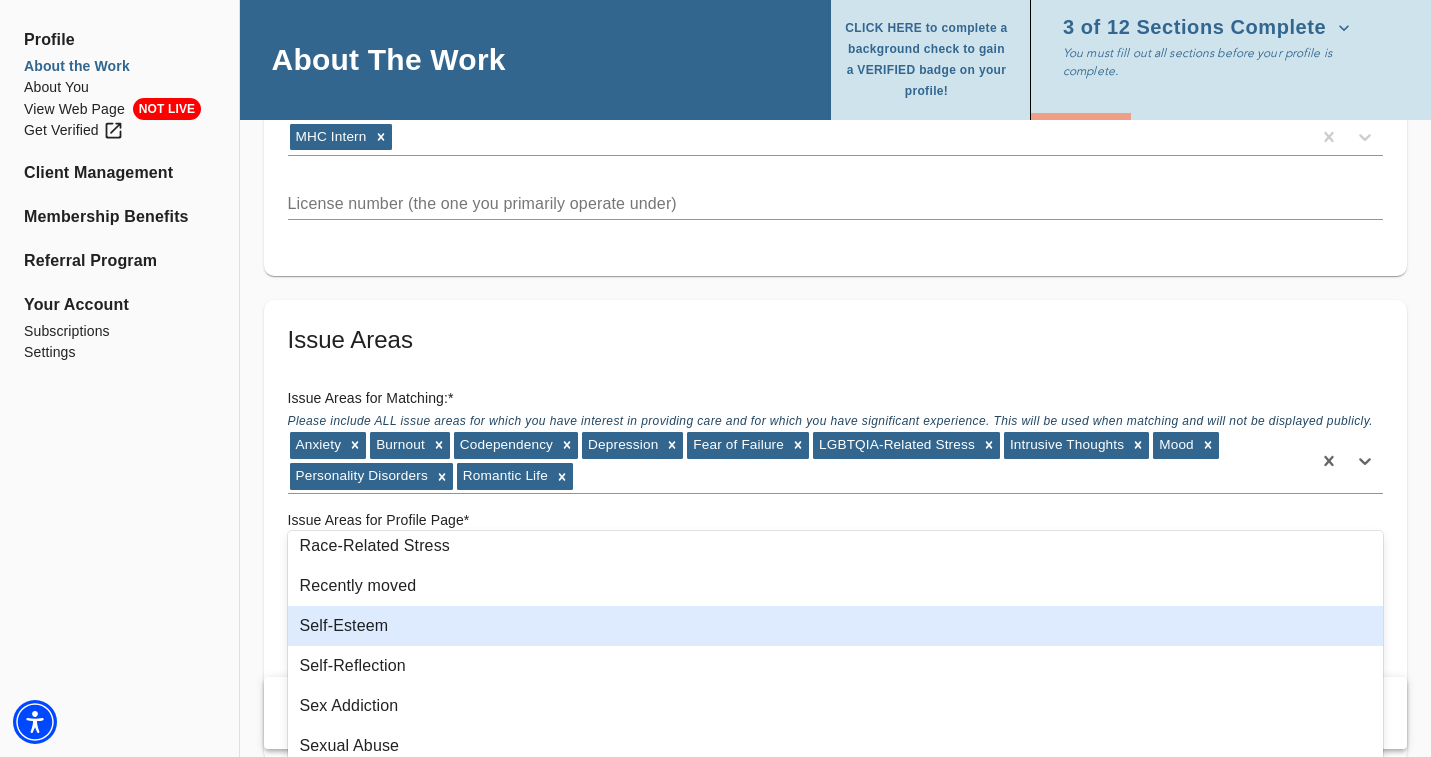 click on "Self-Esteem" at bounding box center [836, 626] 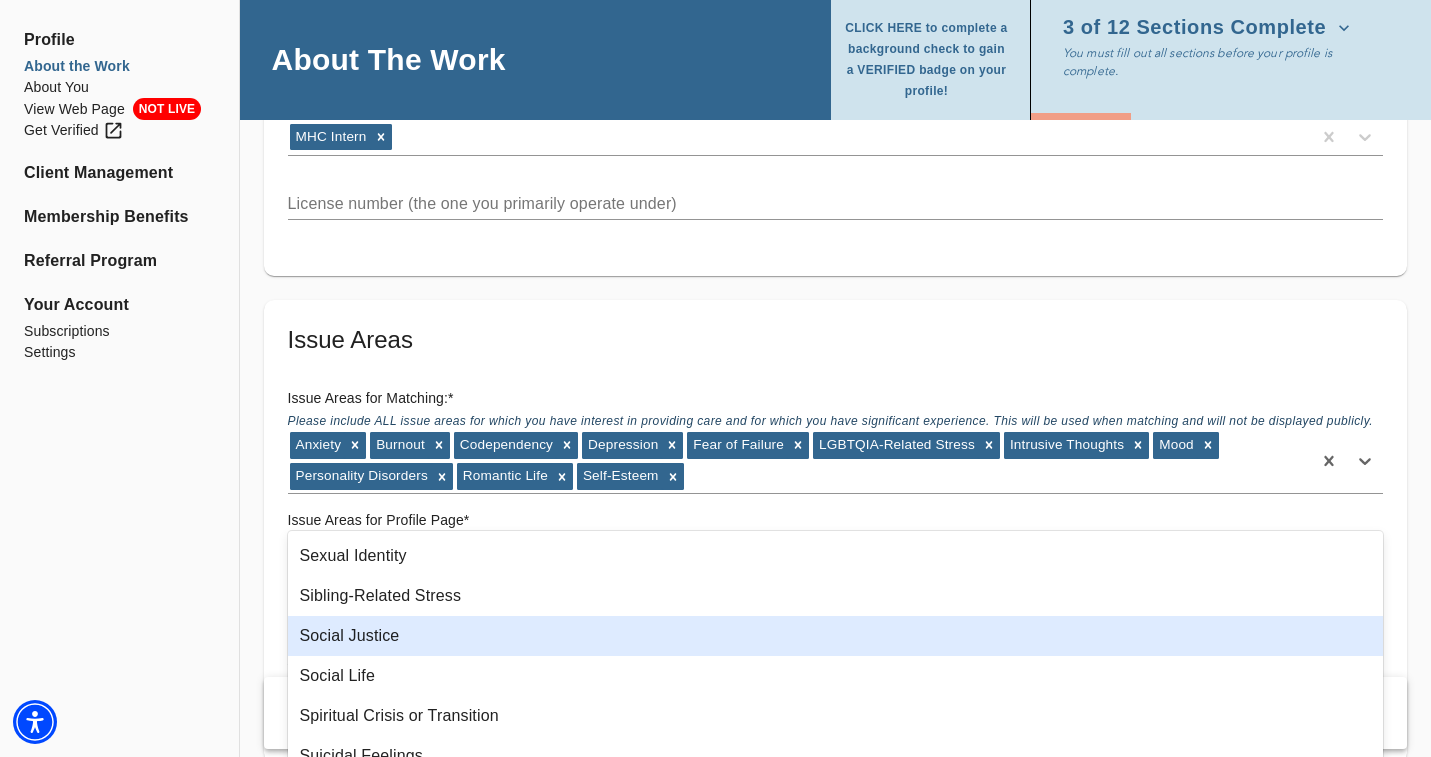 scroll, scrollTop: 2538, scrollLeft: 0, axis: vertical 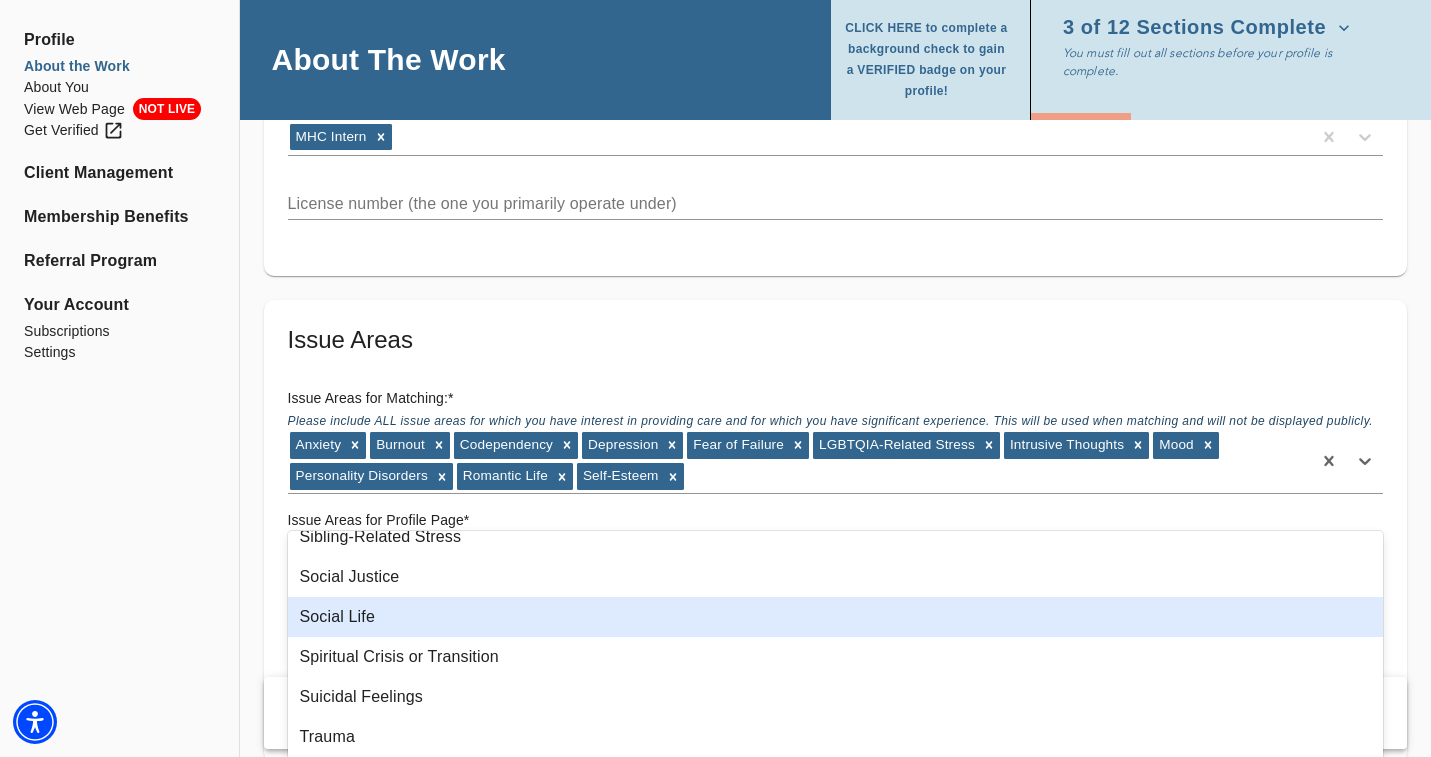 click on "Social Life" at bounding box center (836, 617) 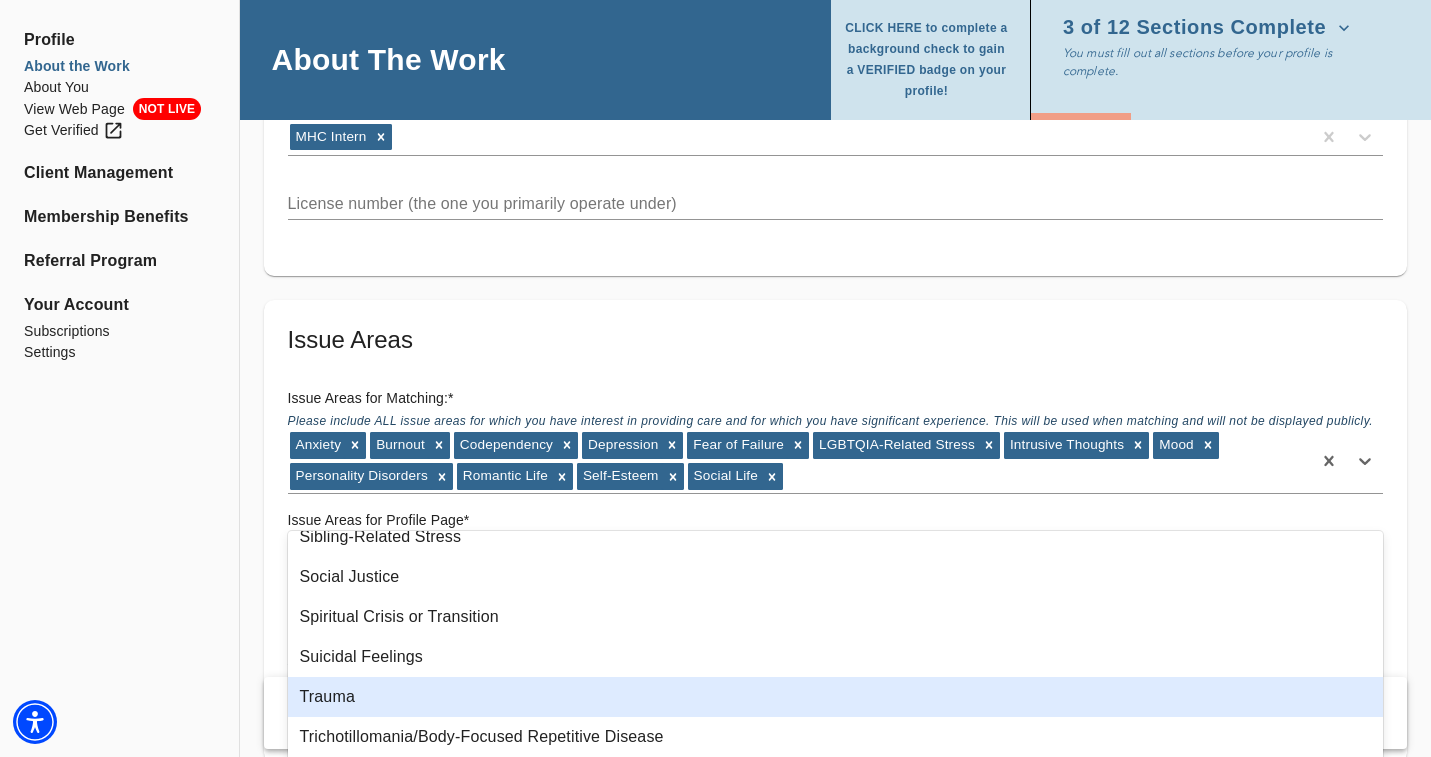 click on "Trauma" at bounding box center [836, 697] 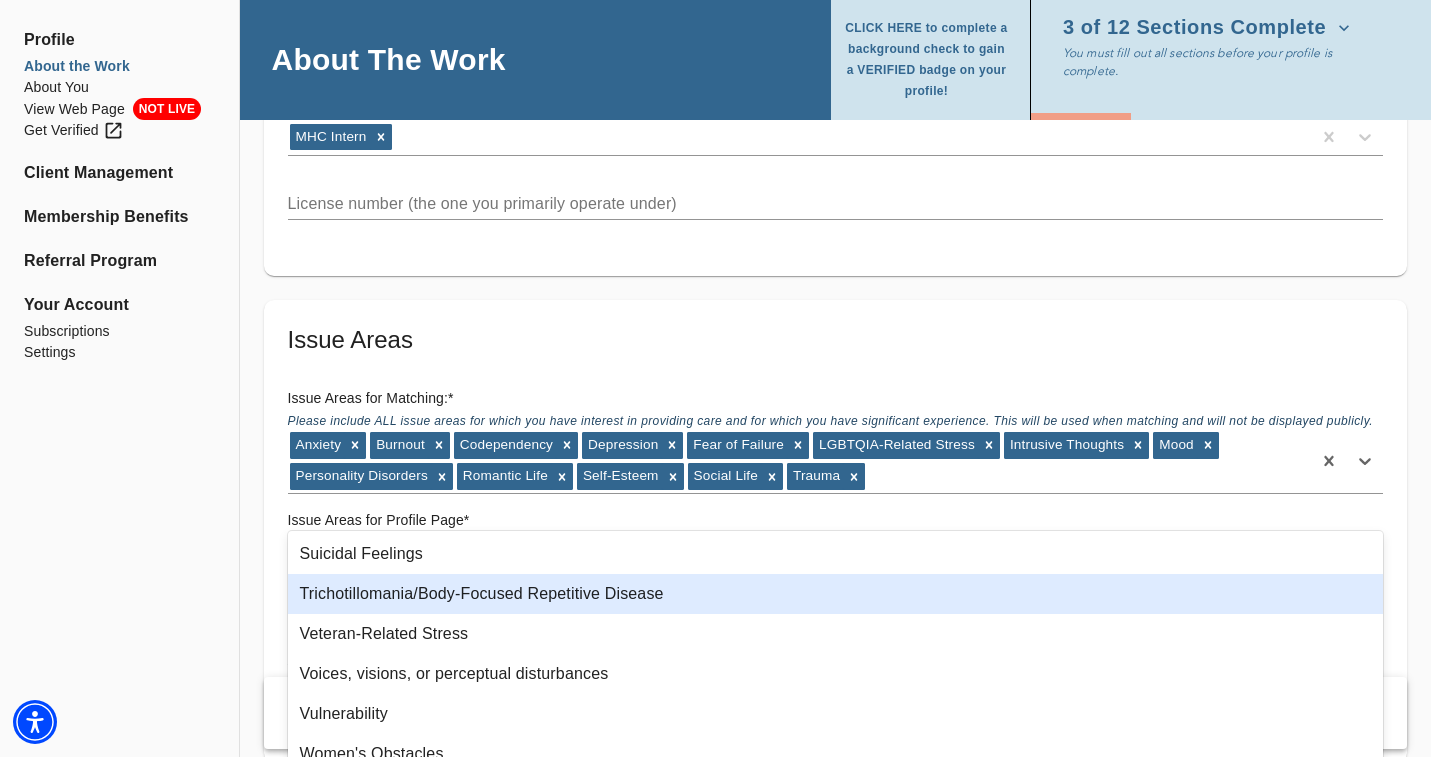 scroll, scrollTop: 2610, scrollLeft: 0, axis: vertical 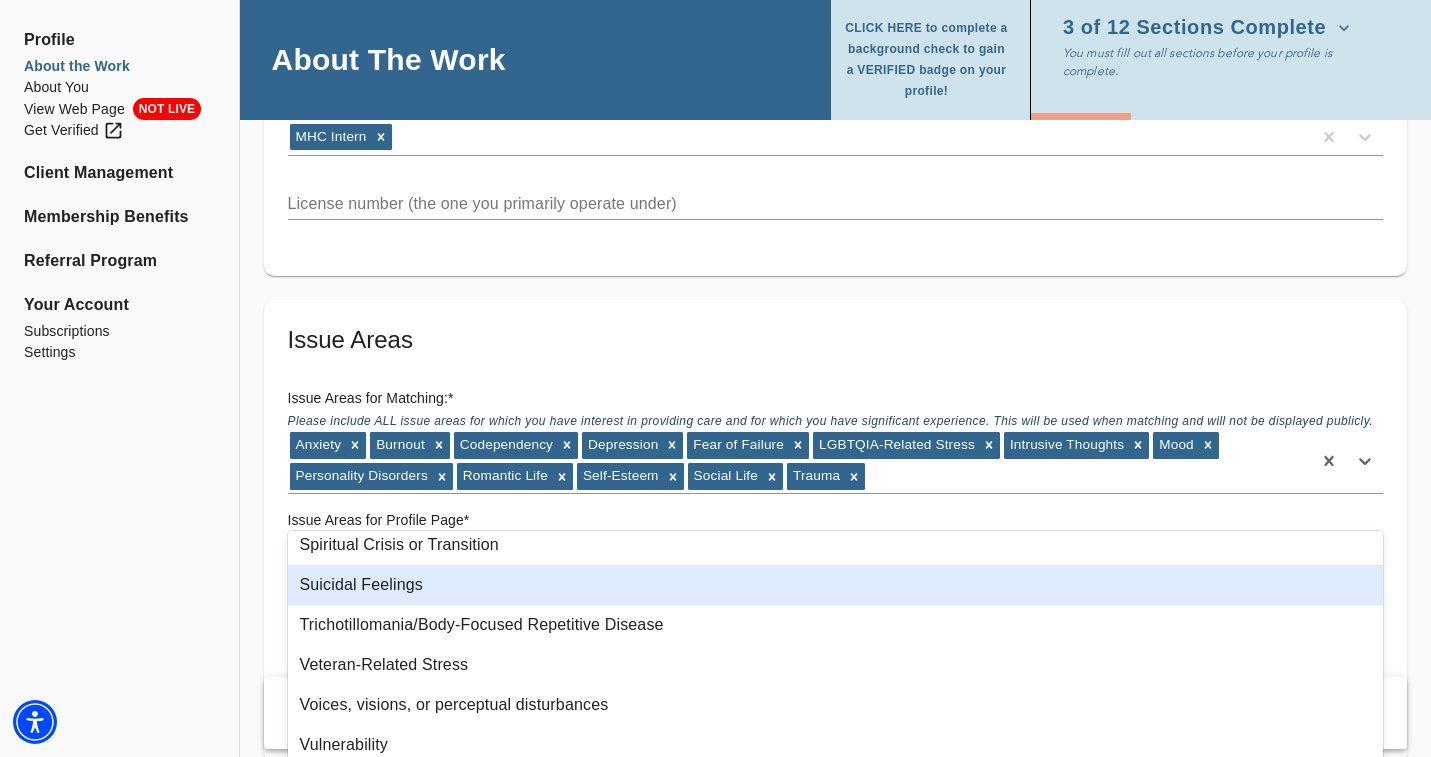 click on "Suicidal Feelings" at bounding box center (836, 585) 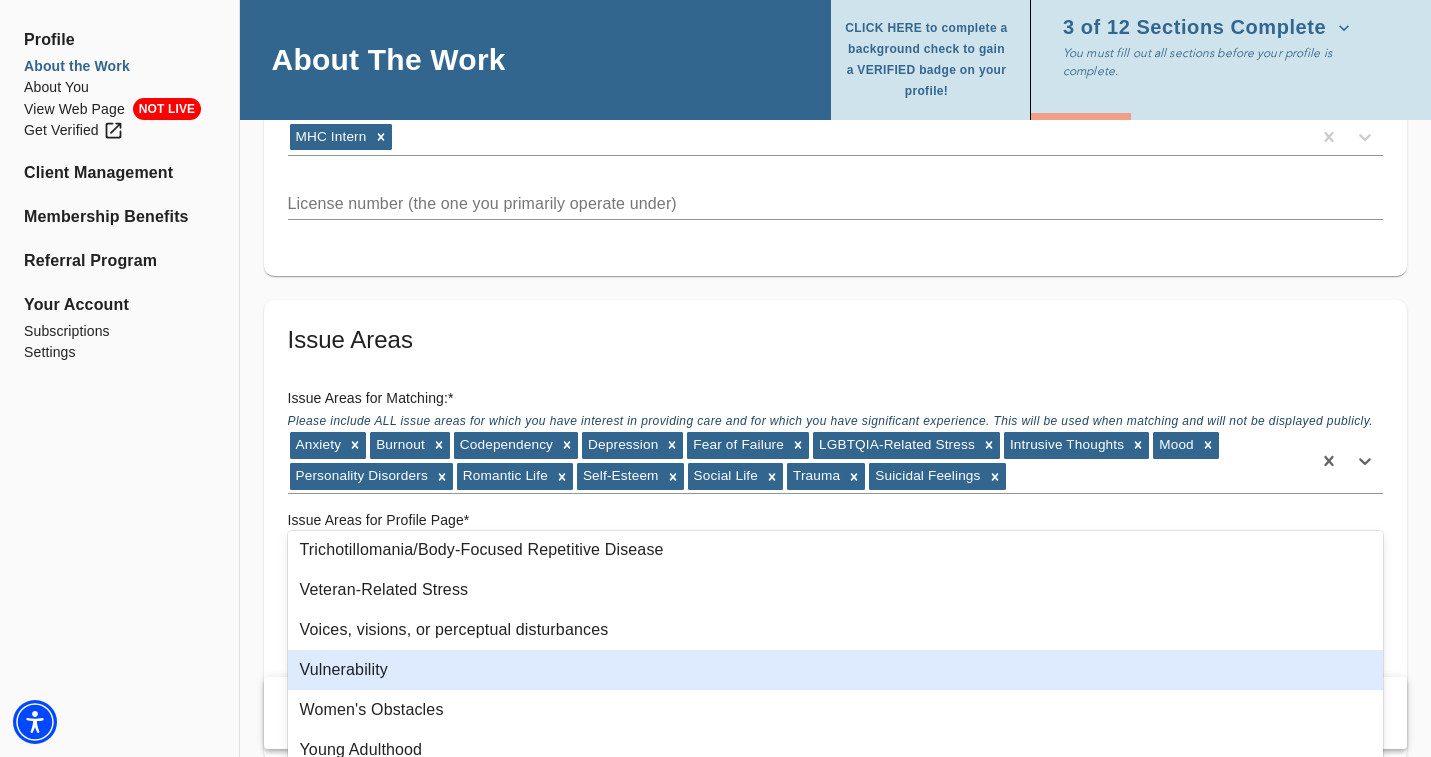 scroll, scrollTop: 2645, scrollLeft: 0, axis: vertical 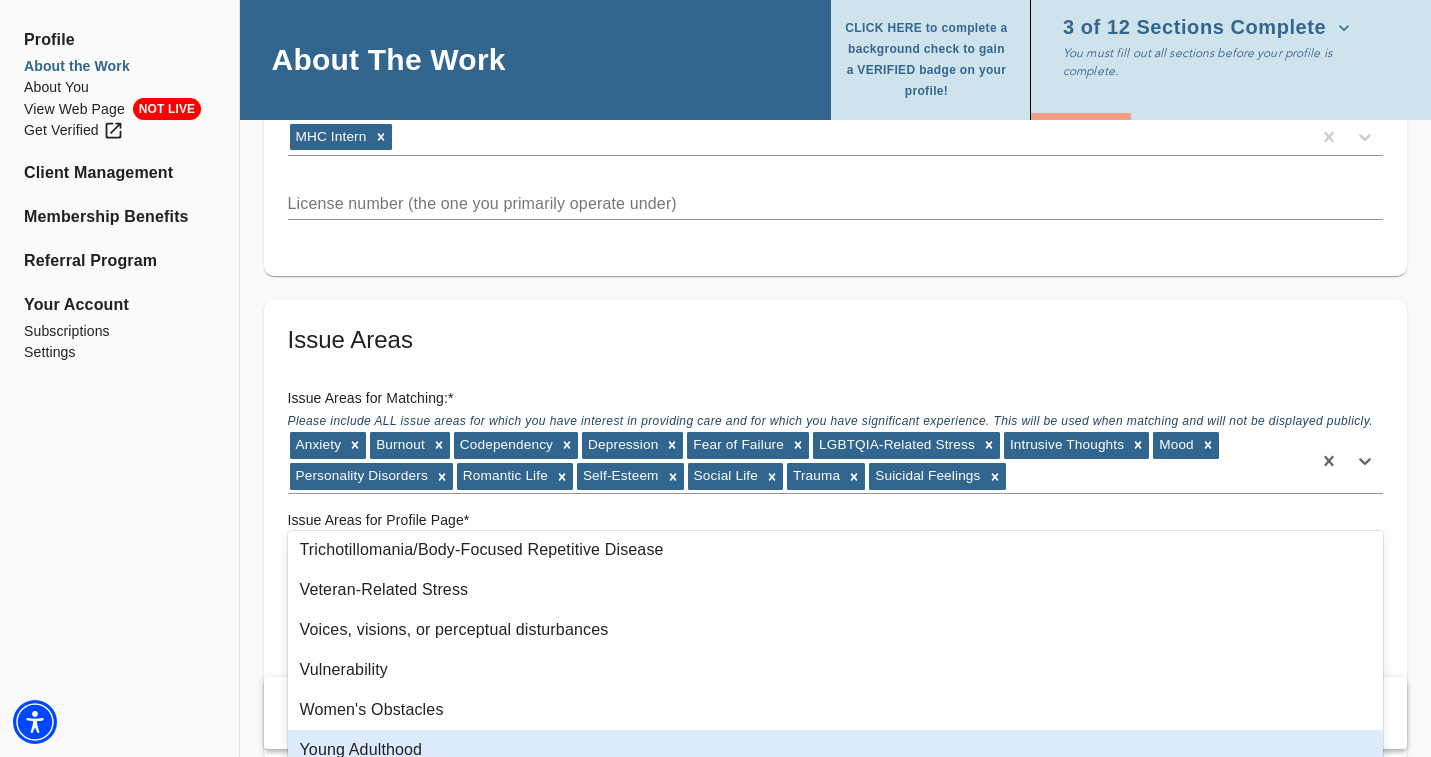 click on "Young Adulthood" at bounding box center [836, 750] 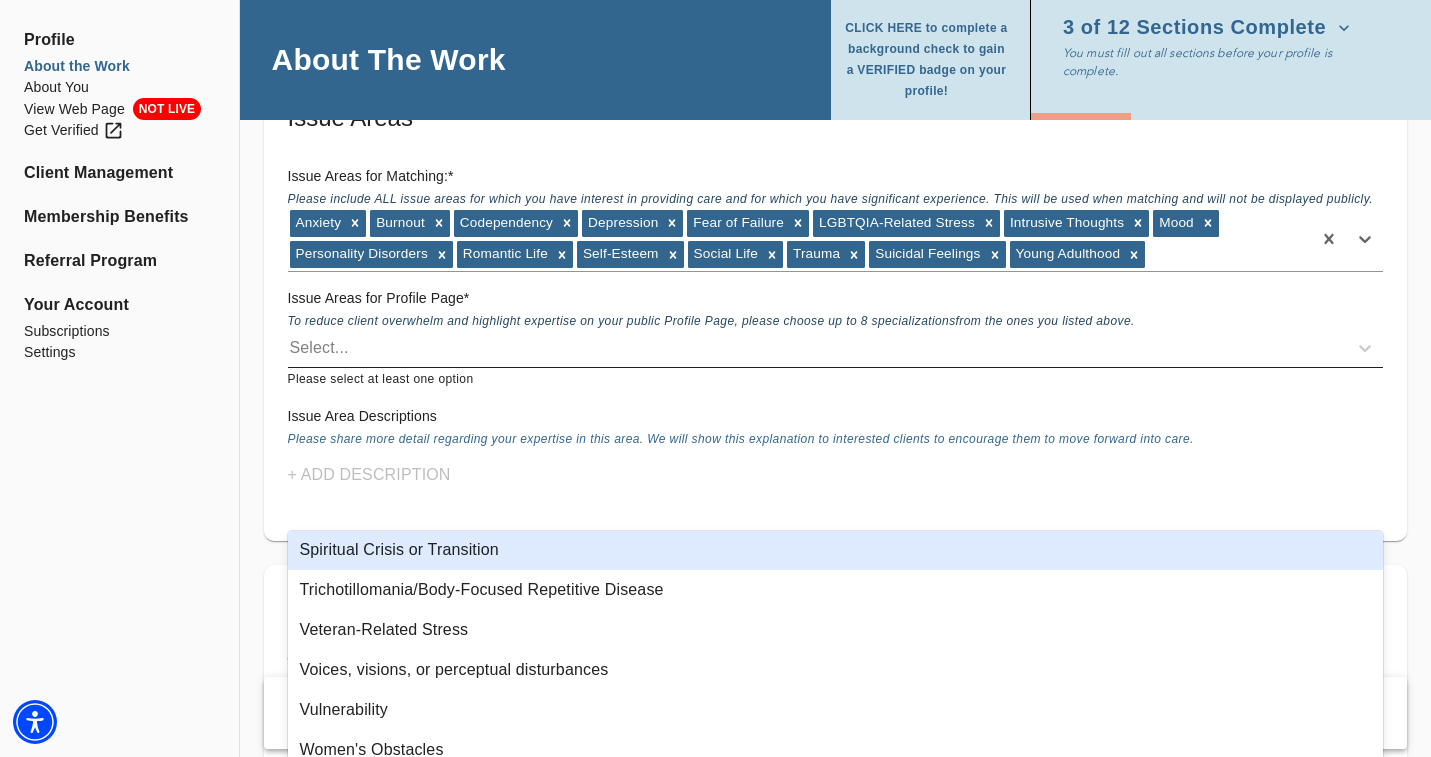 scroll, scrollTop: 1945, scrollLeft: 0, axis: vertical 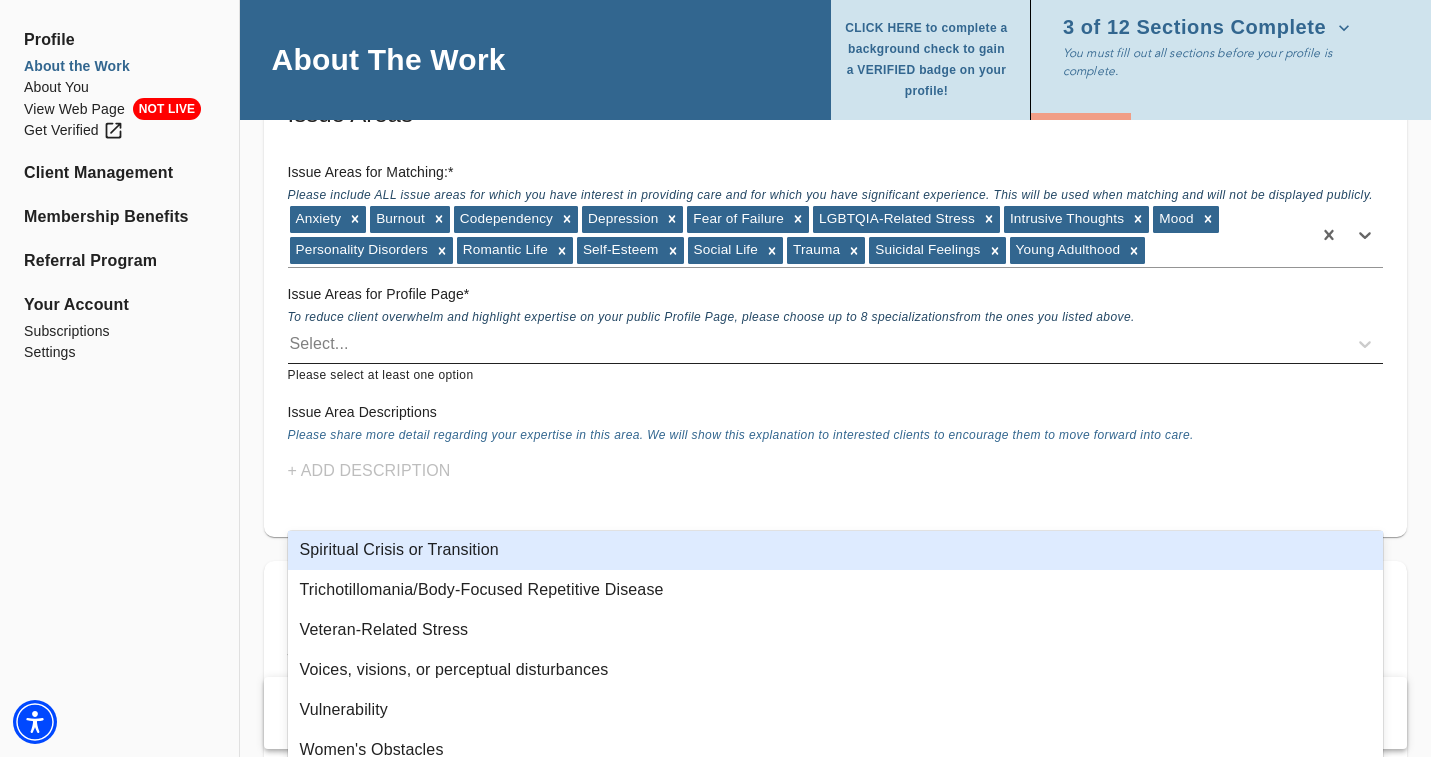click on "Select..." at bounding box center [817, 344] 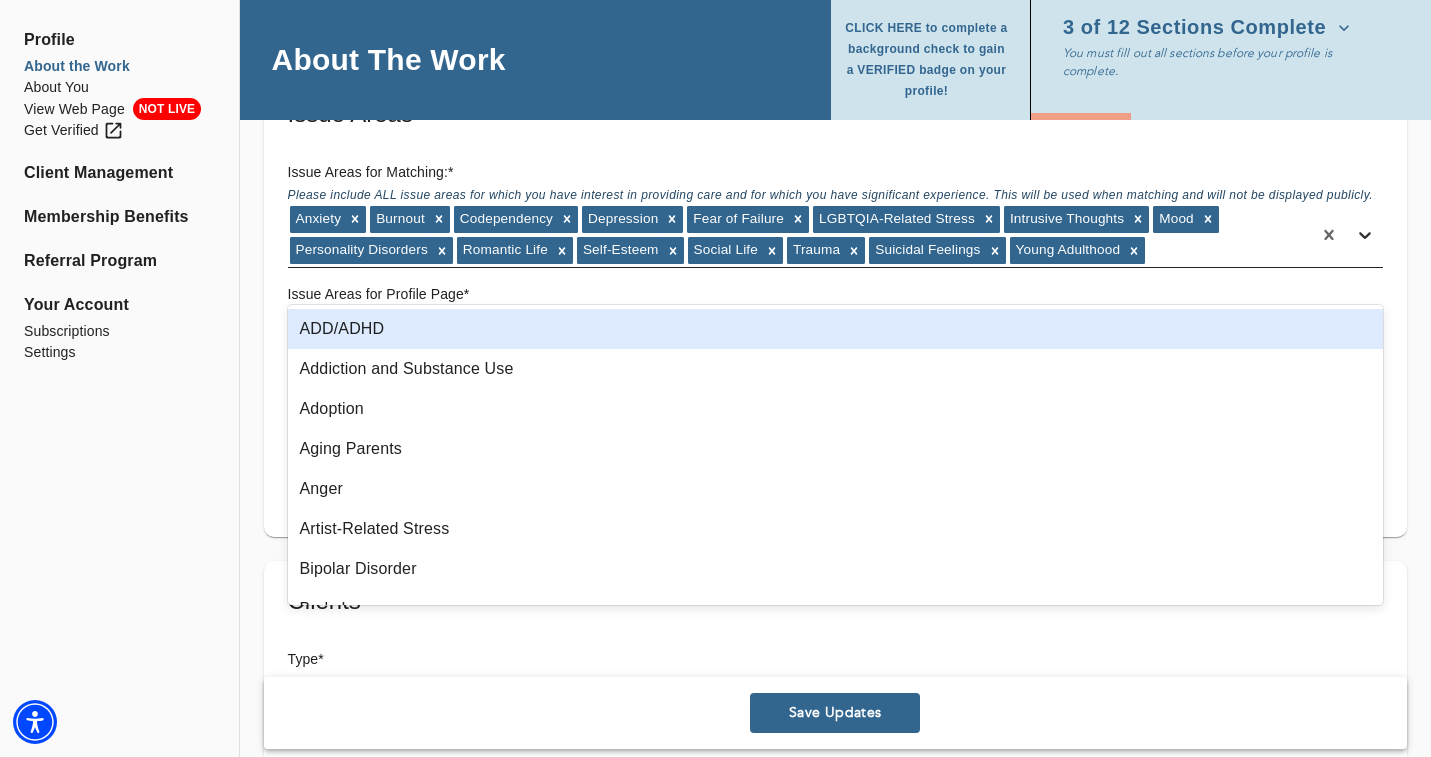click at bounding box center [1365, 235] 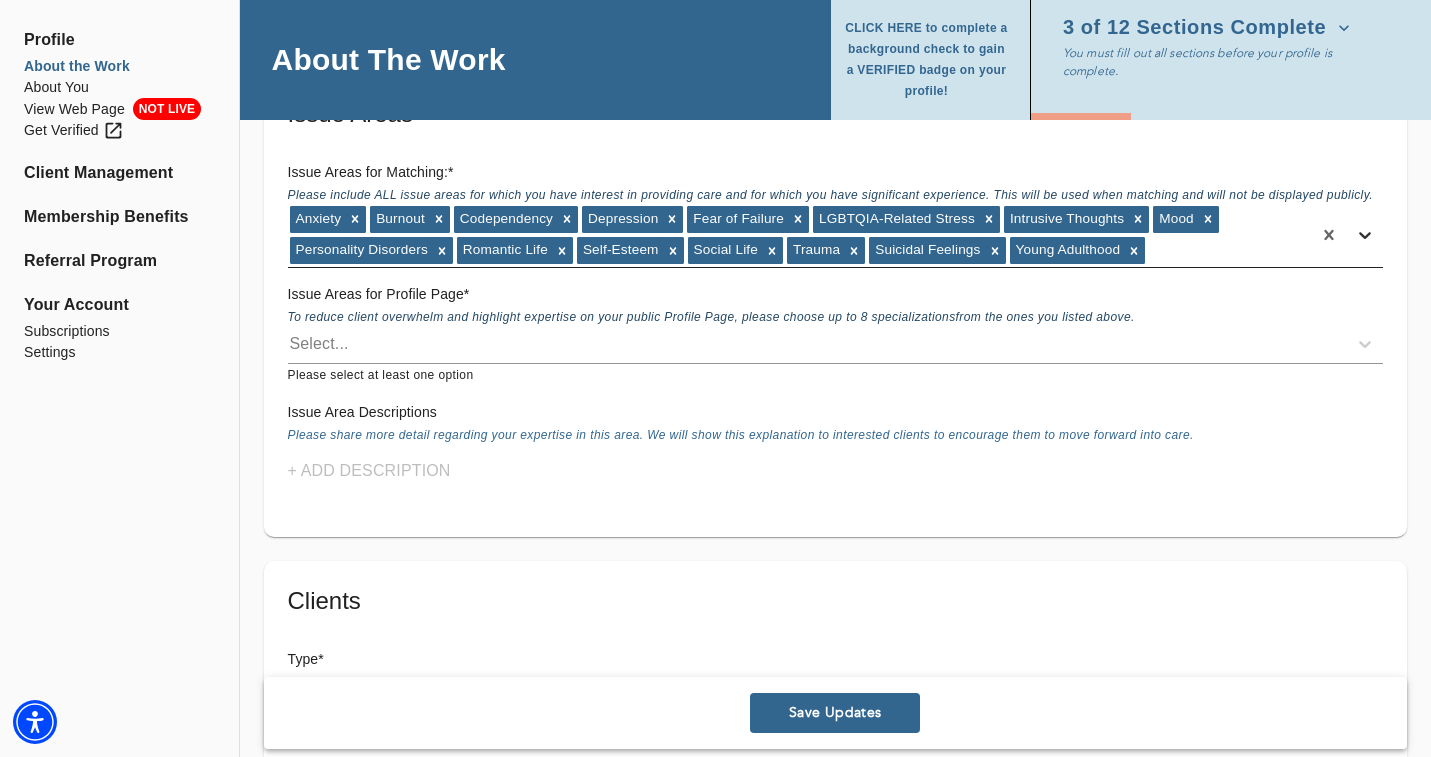 click 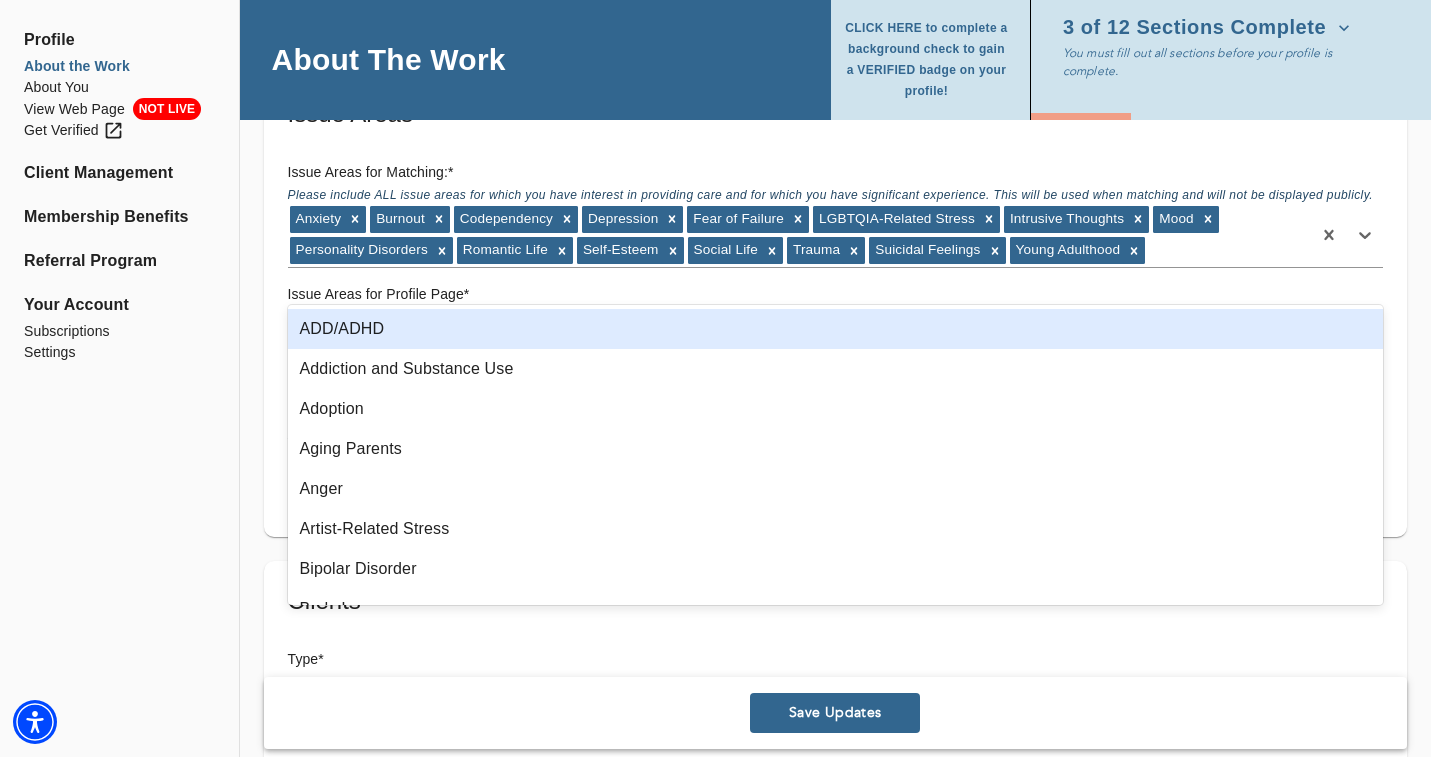 click on "ADD/ADHD" at bounding box center (836, 329) 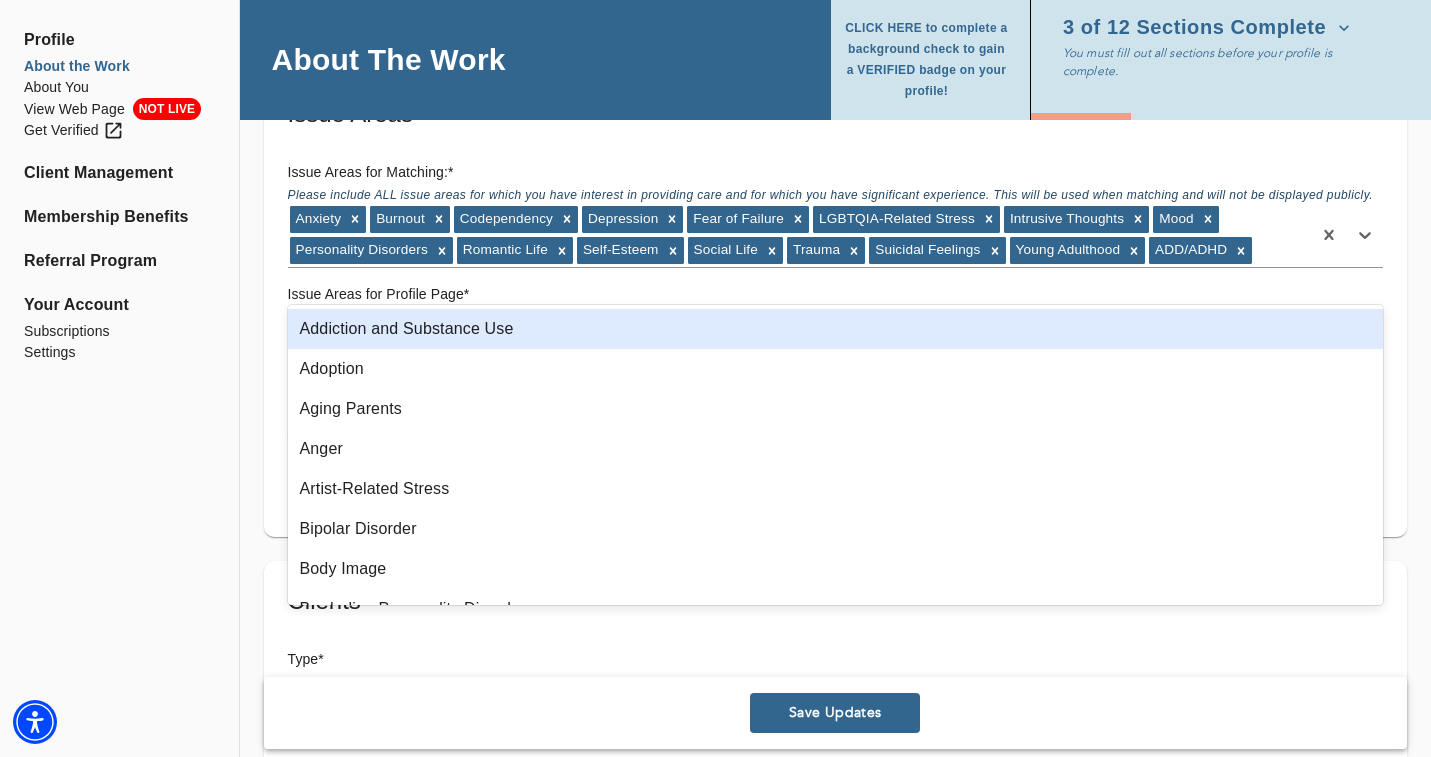 click on "Addiction and Substance Use" at bounding box center (836, 329) 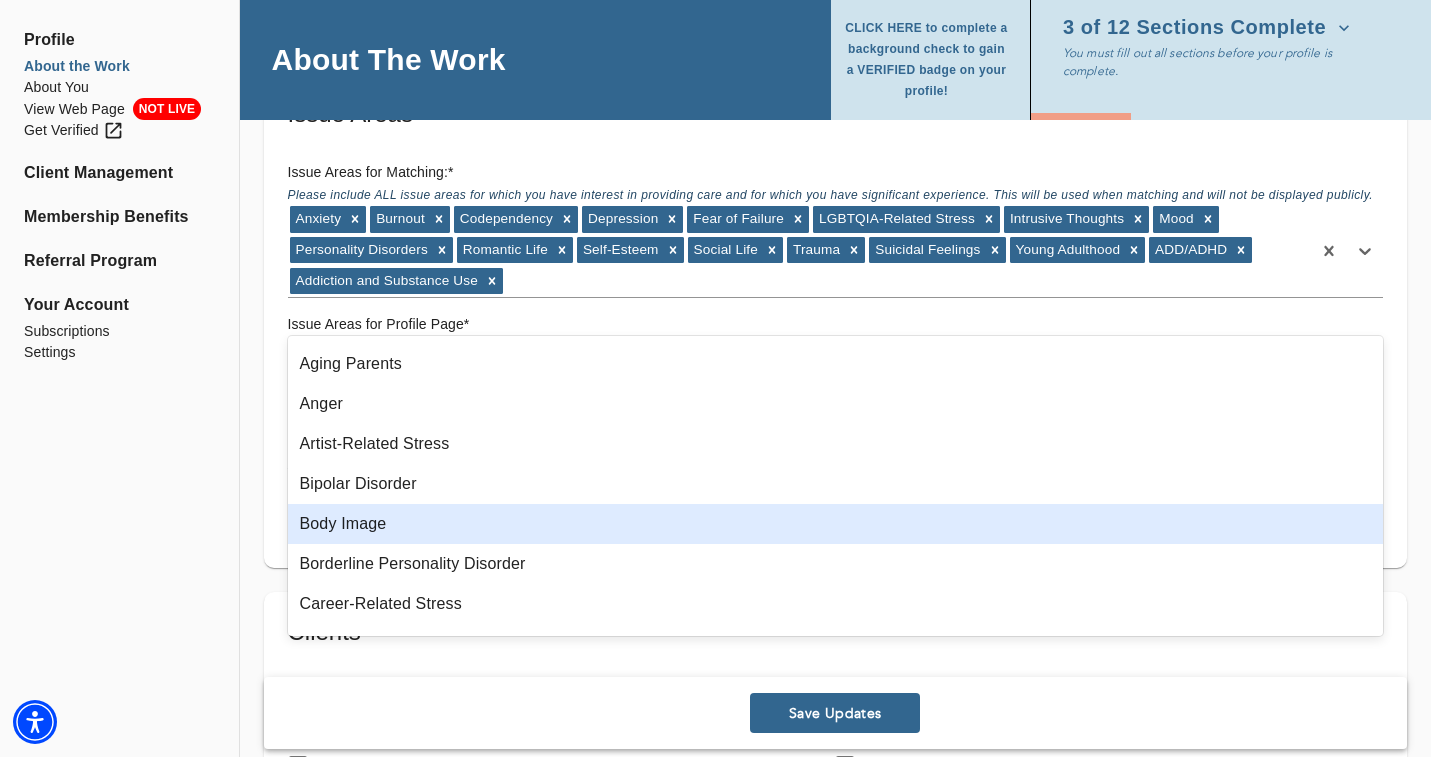click on "Body Image" at bounding box center (836, 524) 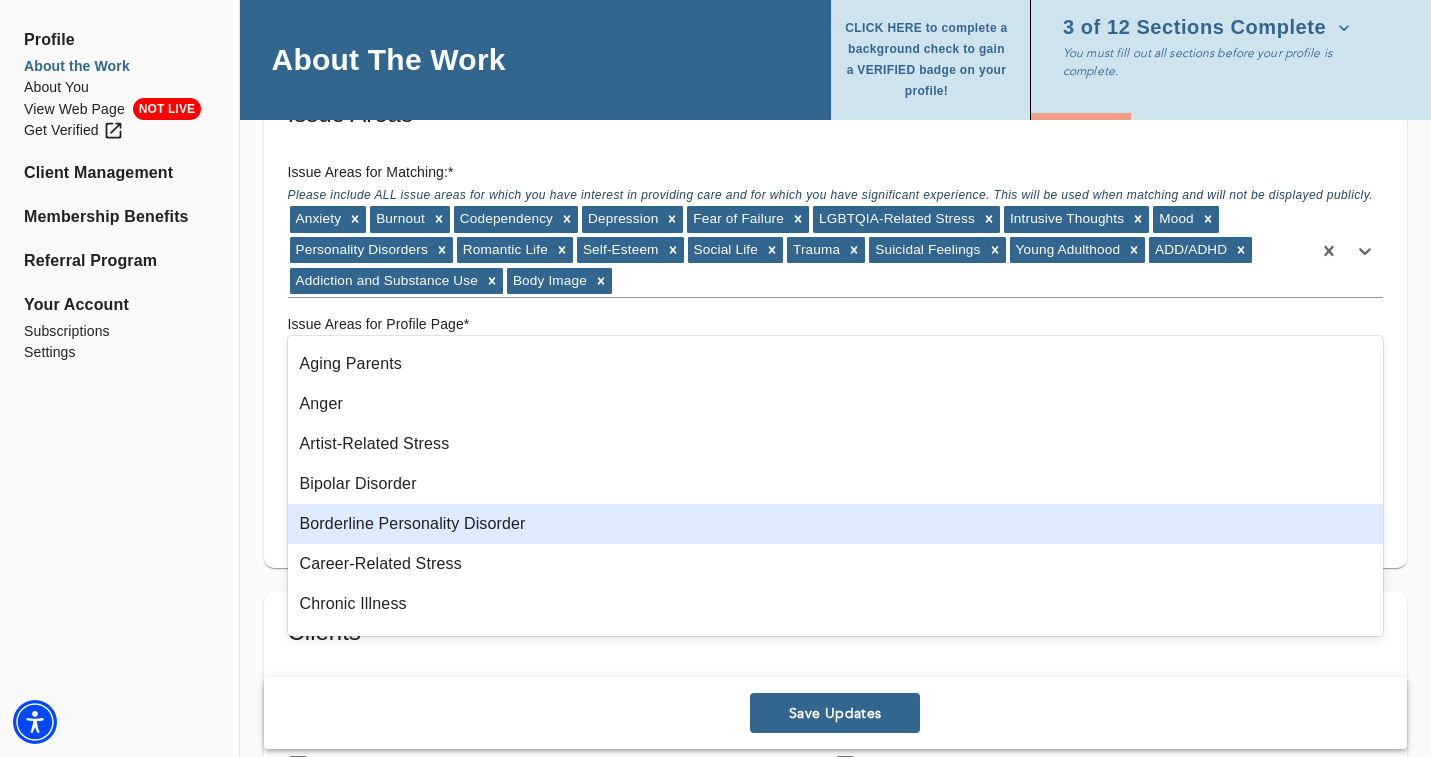 scroll, scrollTop: 74, scrollLeft: 0, axis: vertical 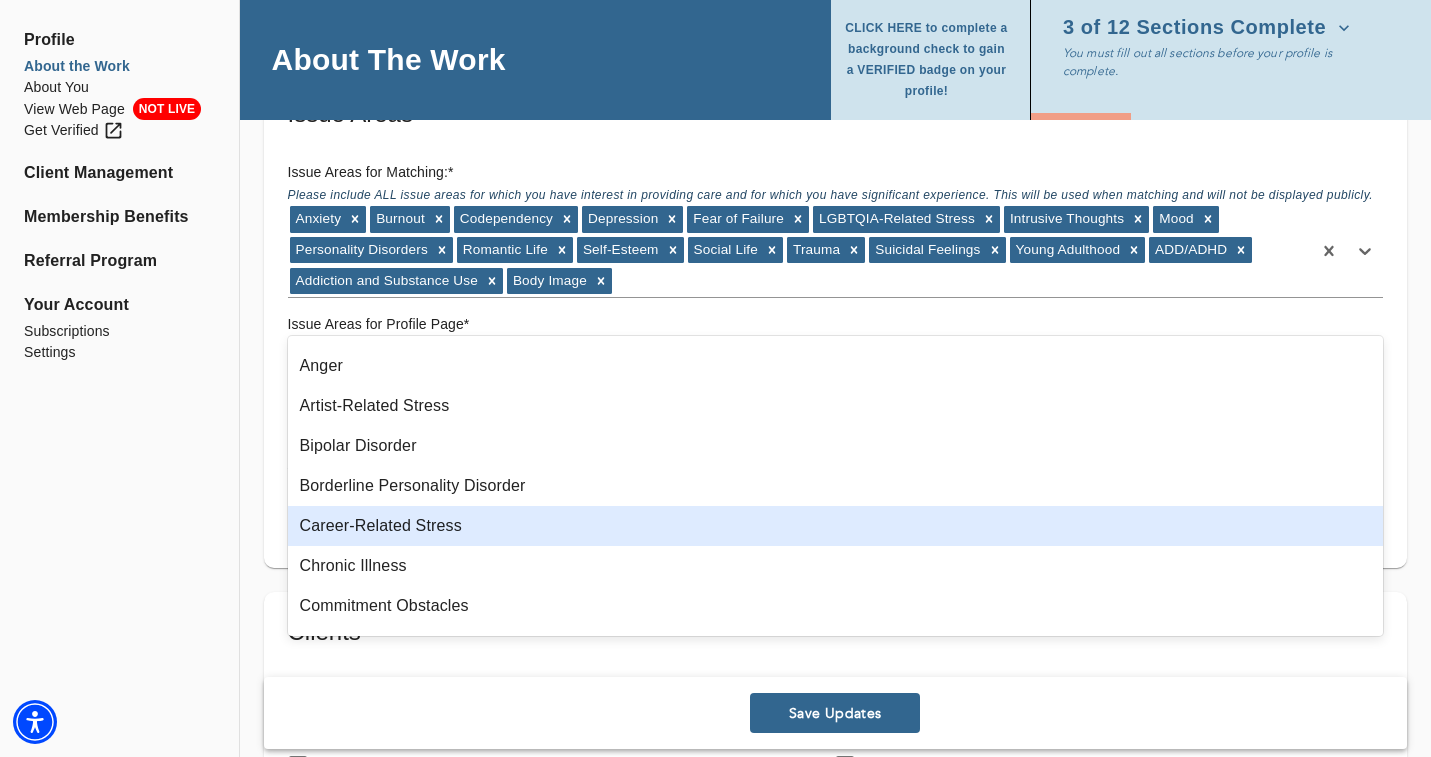 click on "Career-Related Stress" at bounding box center (836, 526) 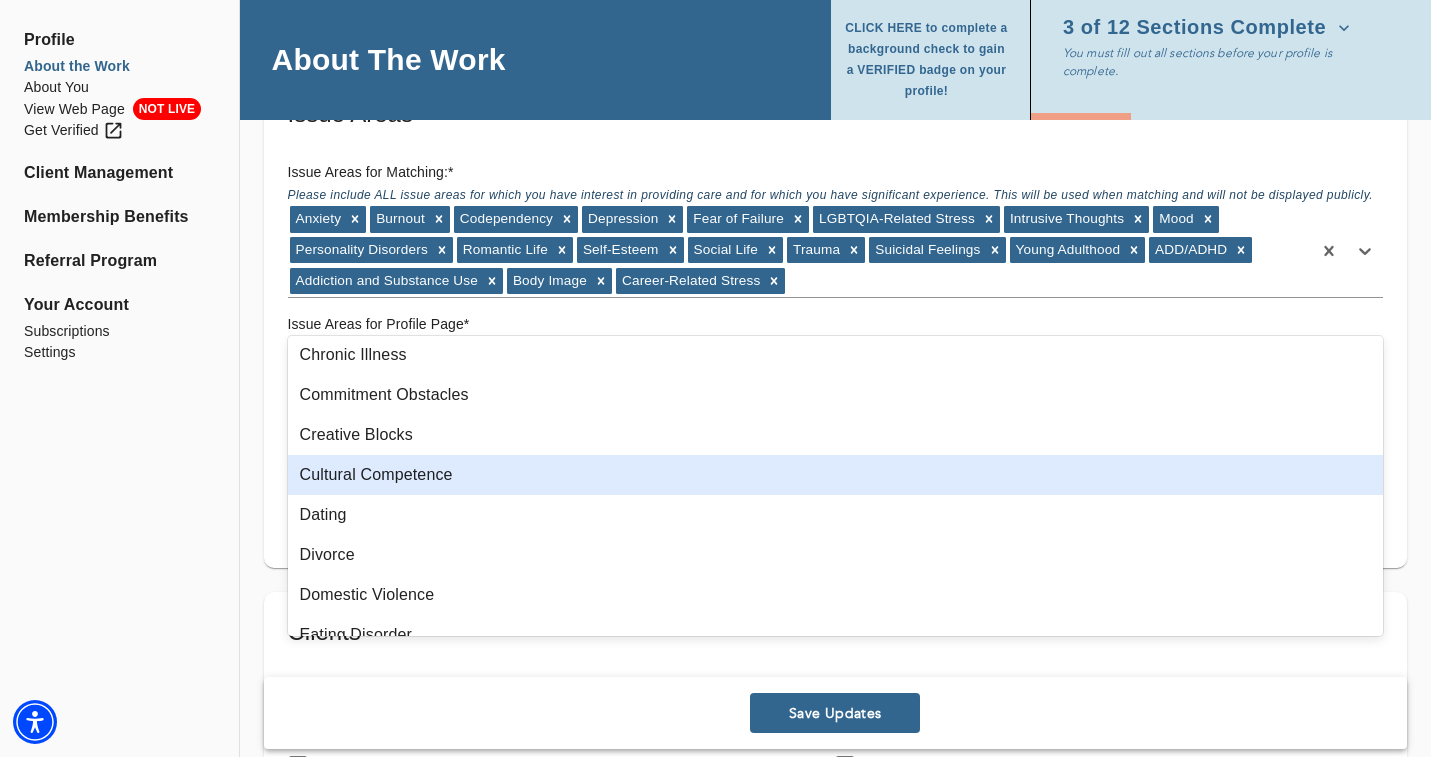 scroll, scrollTop: 254, scrollLeft: 0, axis: vertical 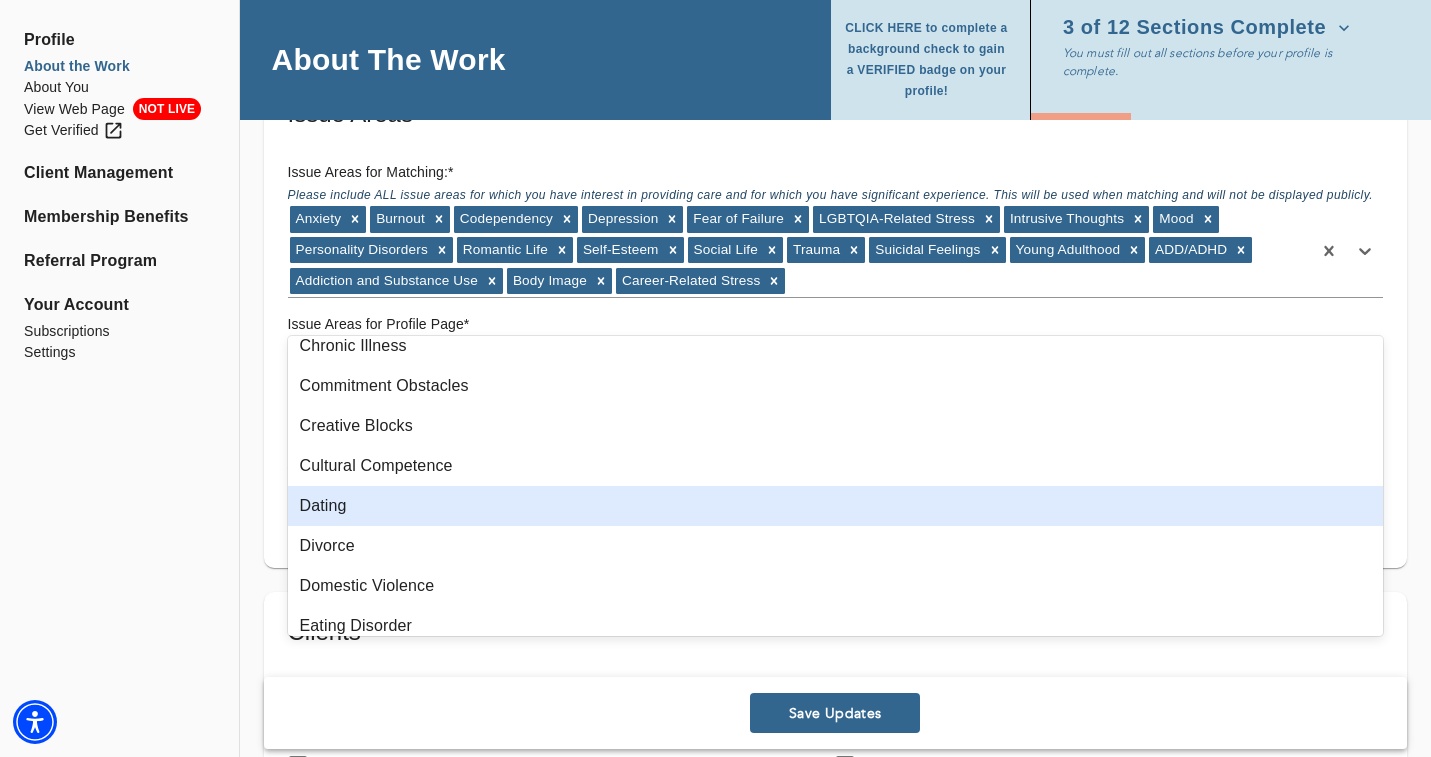 click on "Dating" at bounding box center (836, 506) 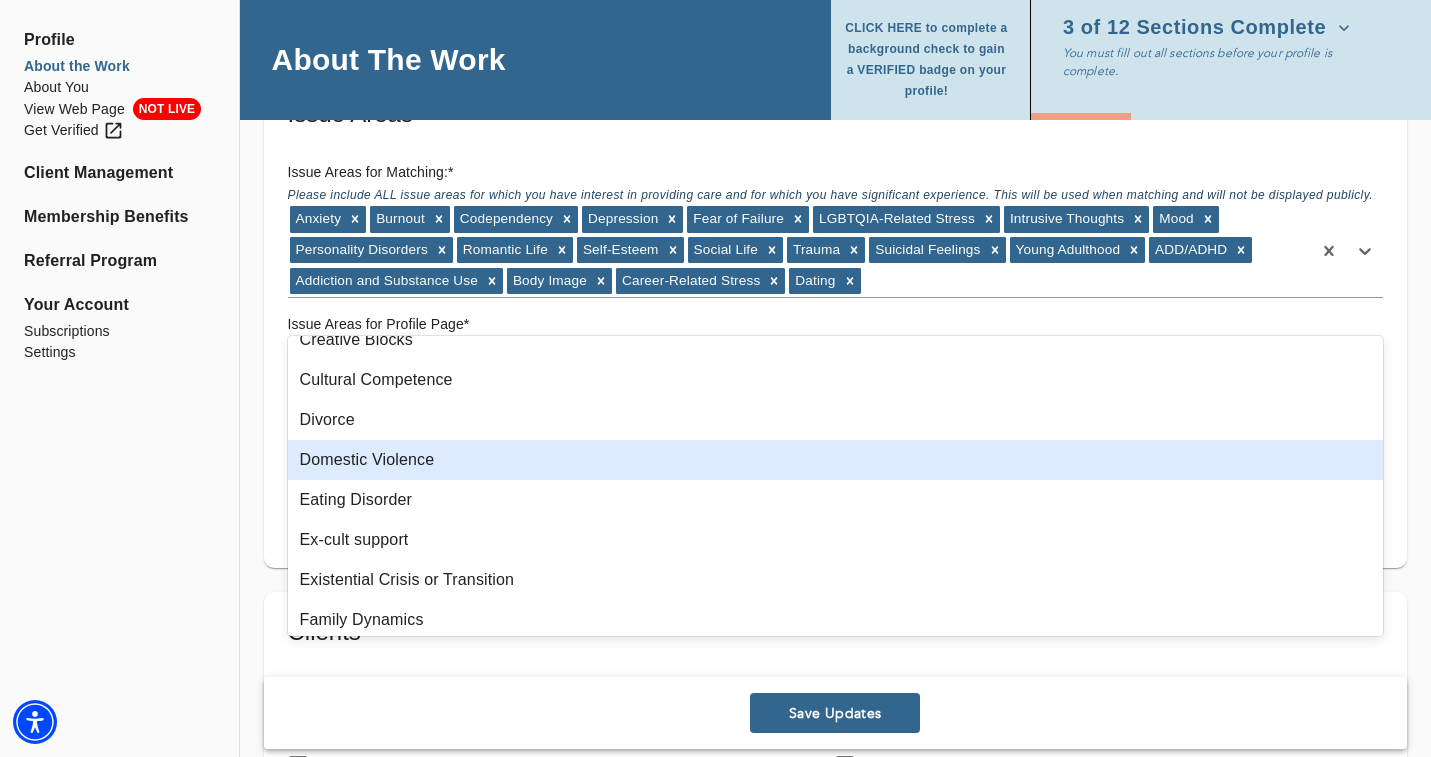 scroll, scrollTop: 349, scrollLeft: 0, axis: vertical 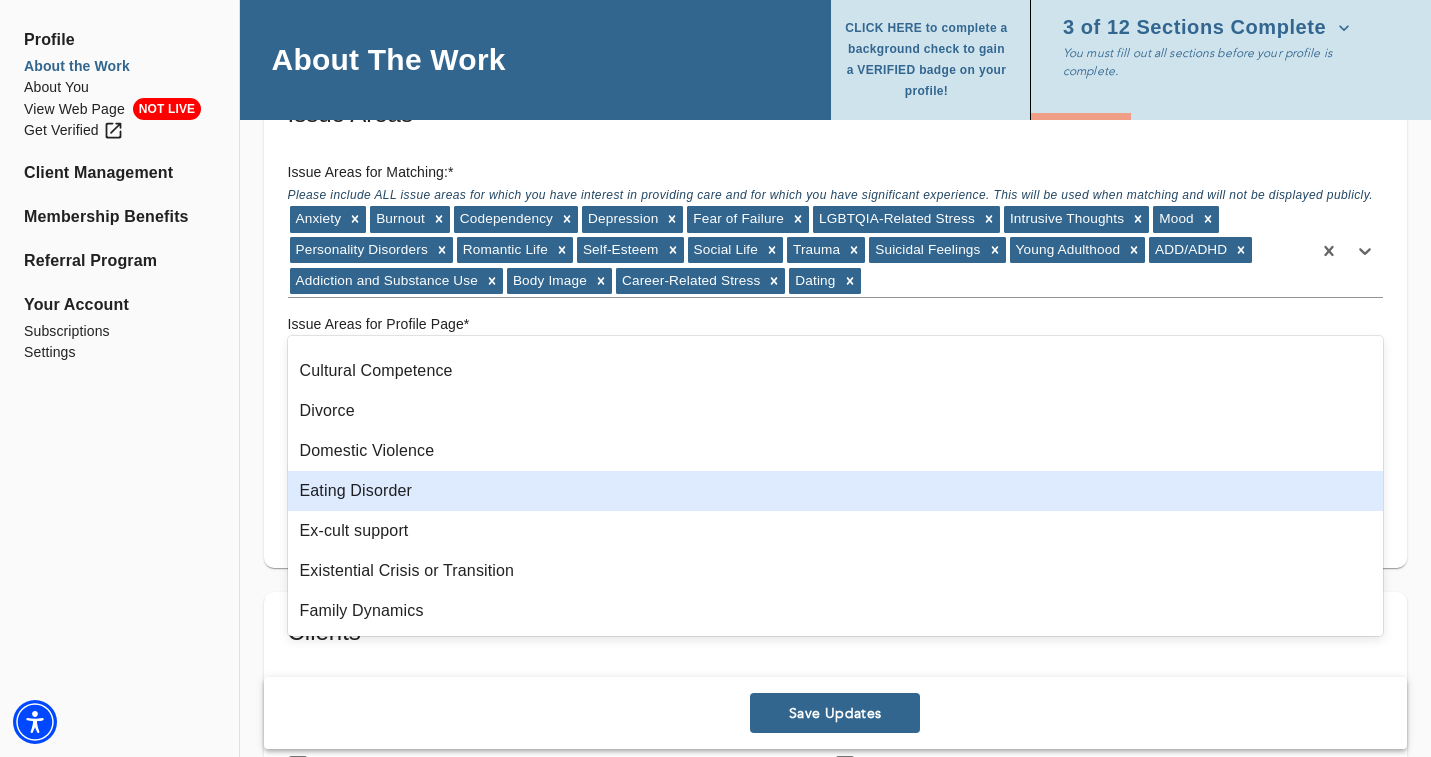 click on "Eating Disorder" at bounding box center [836, 491] 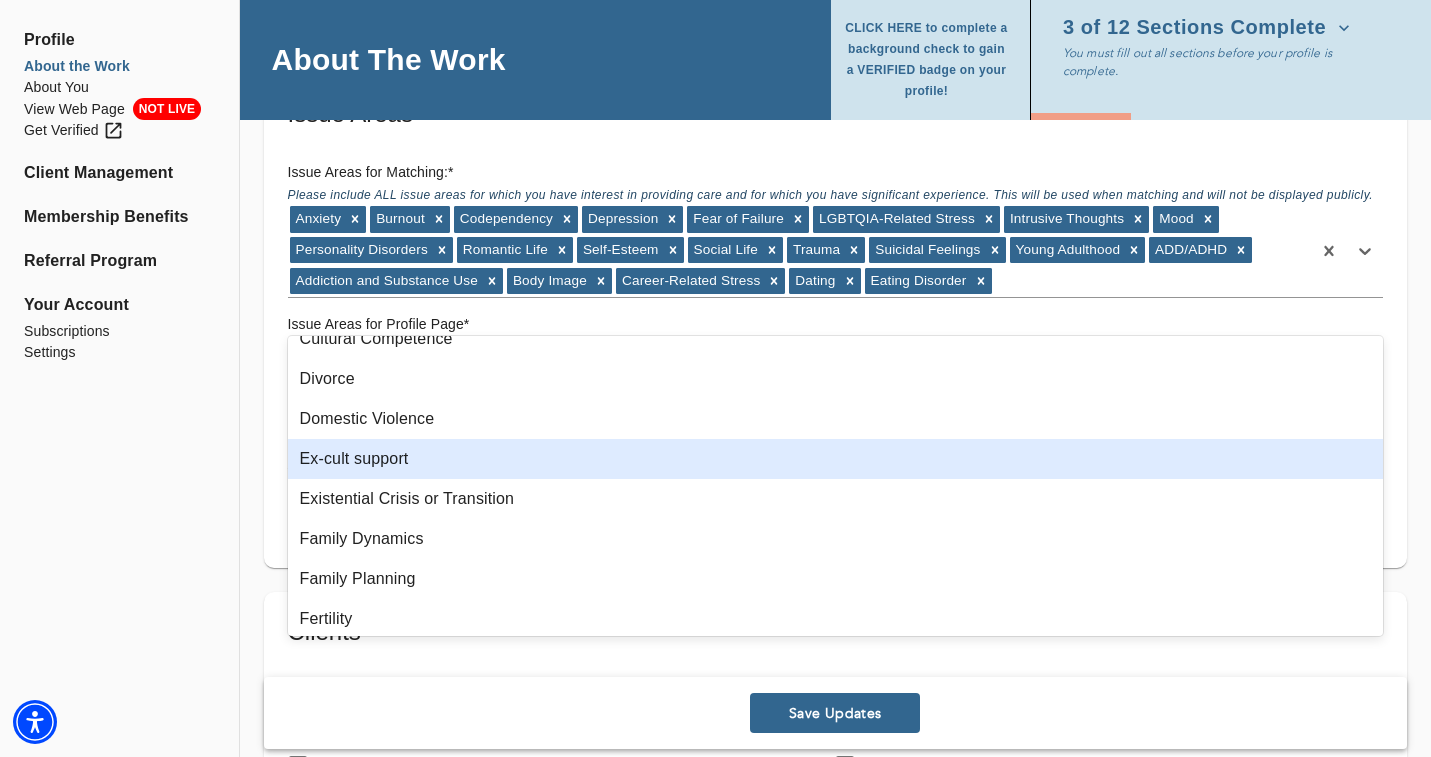 scroll, scrollTop: 386, scrollLeft: 0, axis: vertical 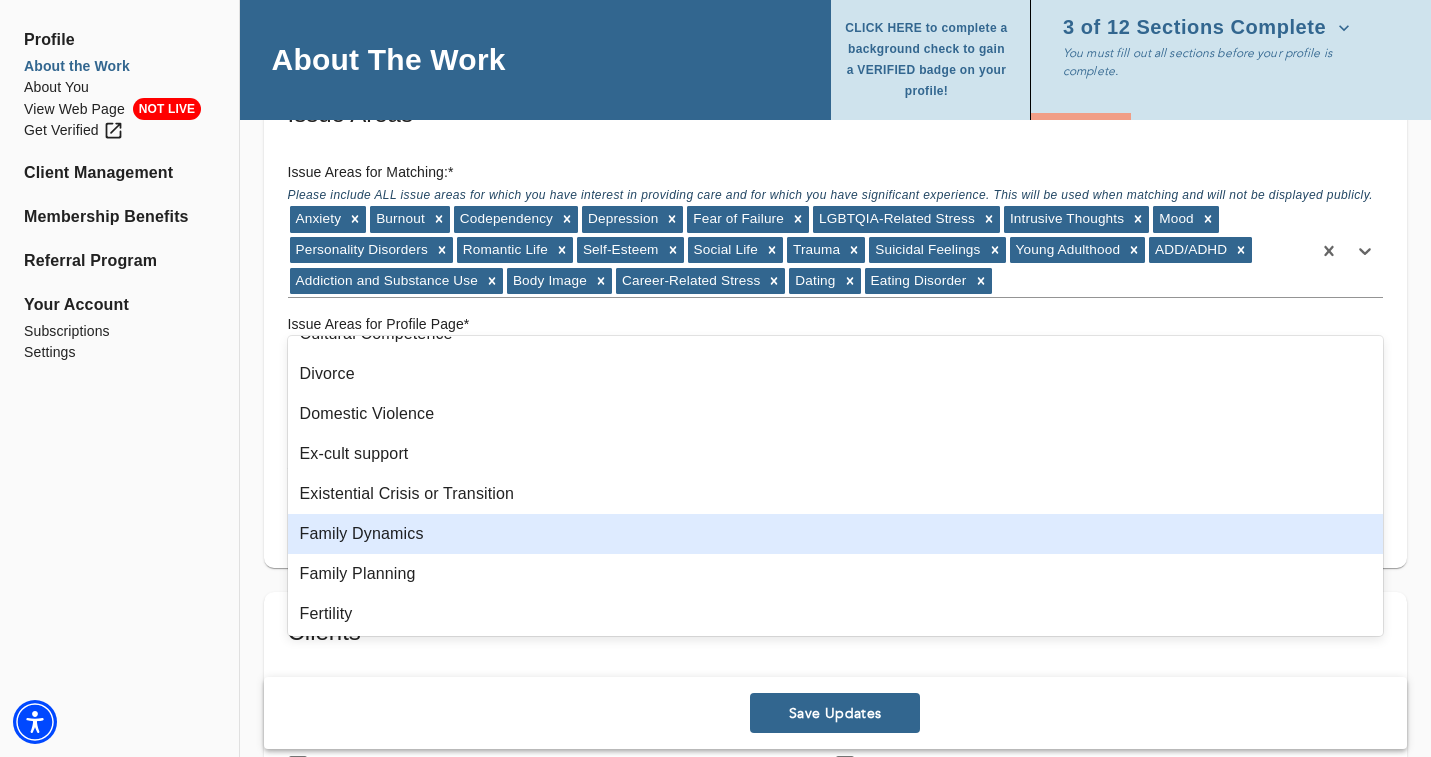 click on "Family Dynamics" at bounding box center (836, 534) 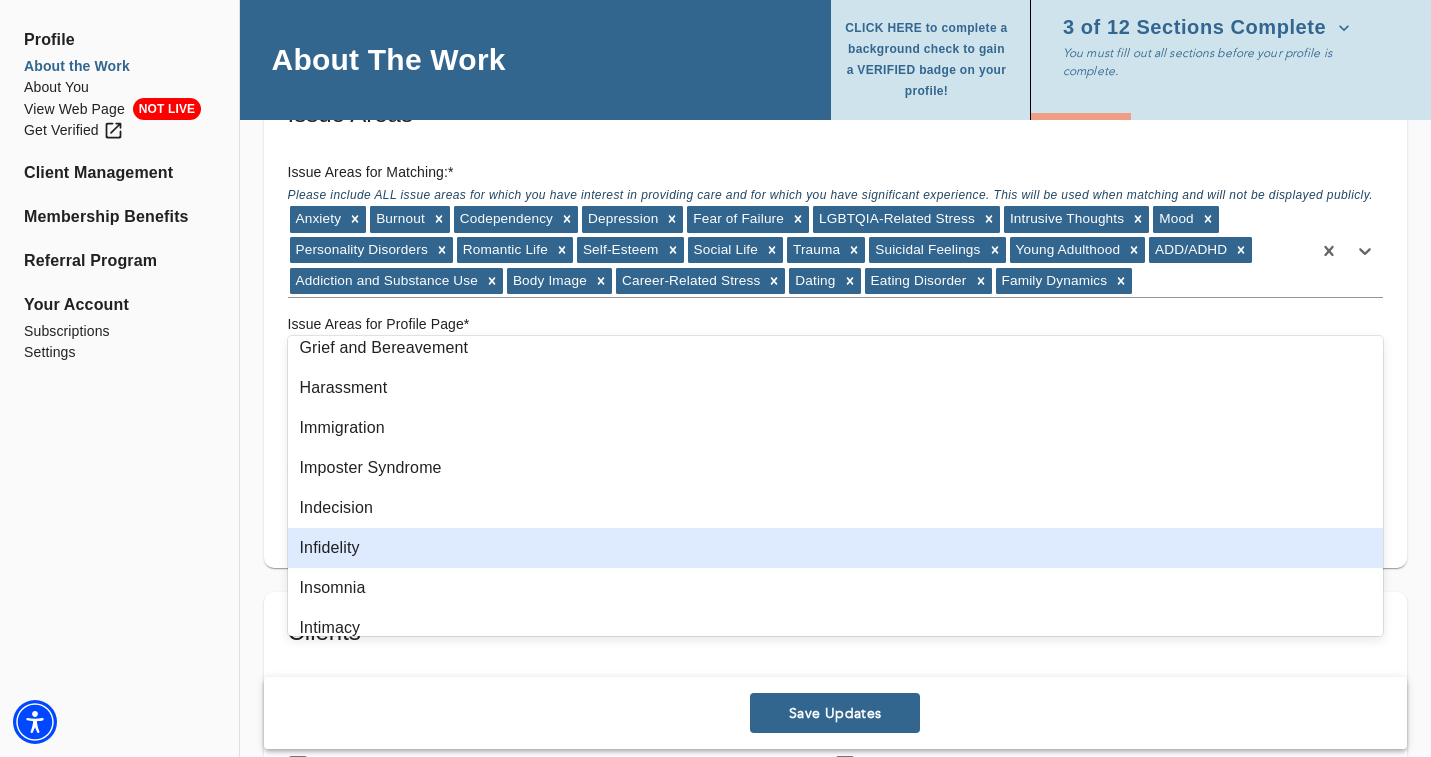 scroll, scrollTop: 933, scrollLeft: 0, axis: vertical 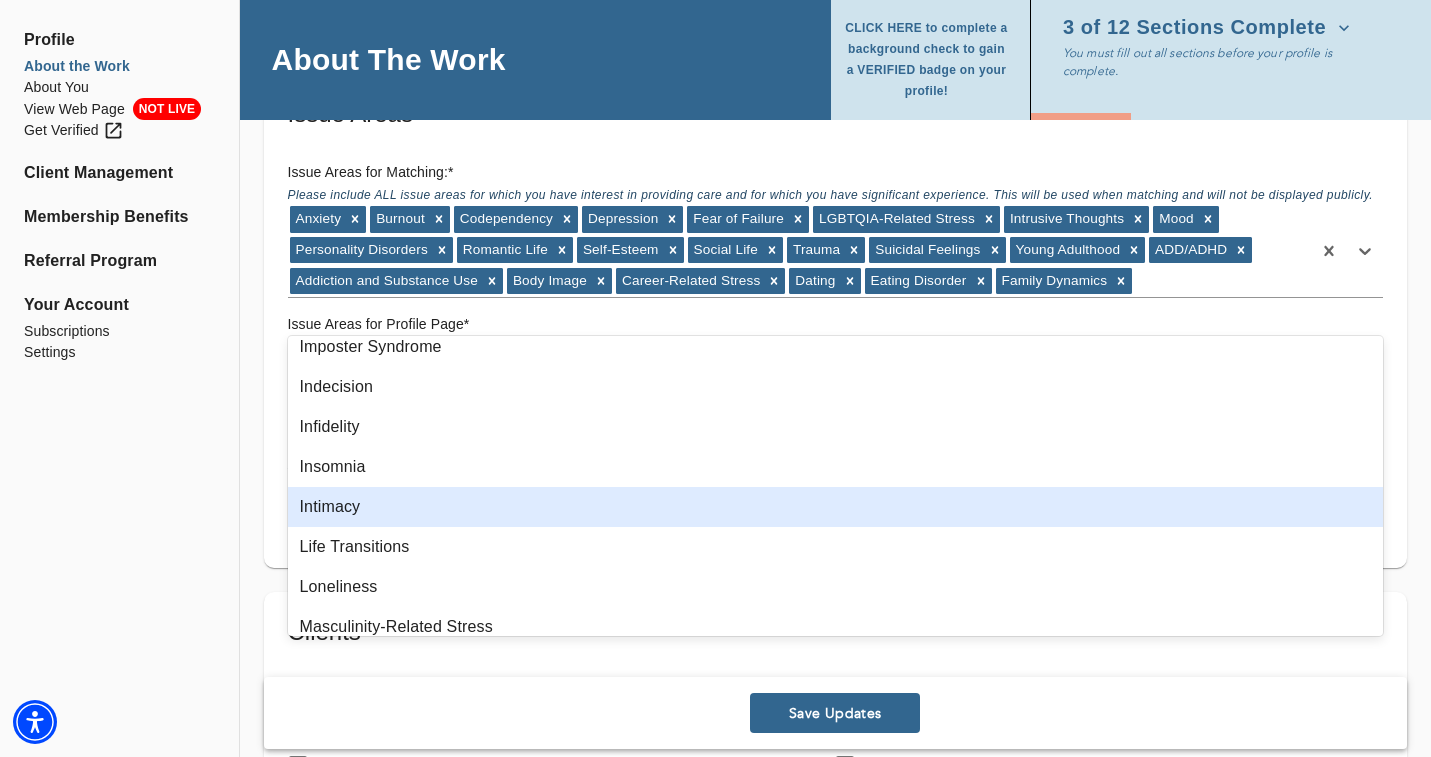 click on "Intimacy" at bounding box center (836, 507) 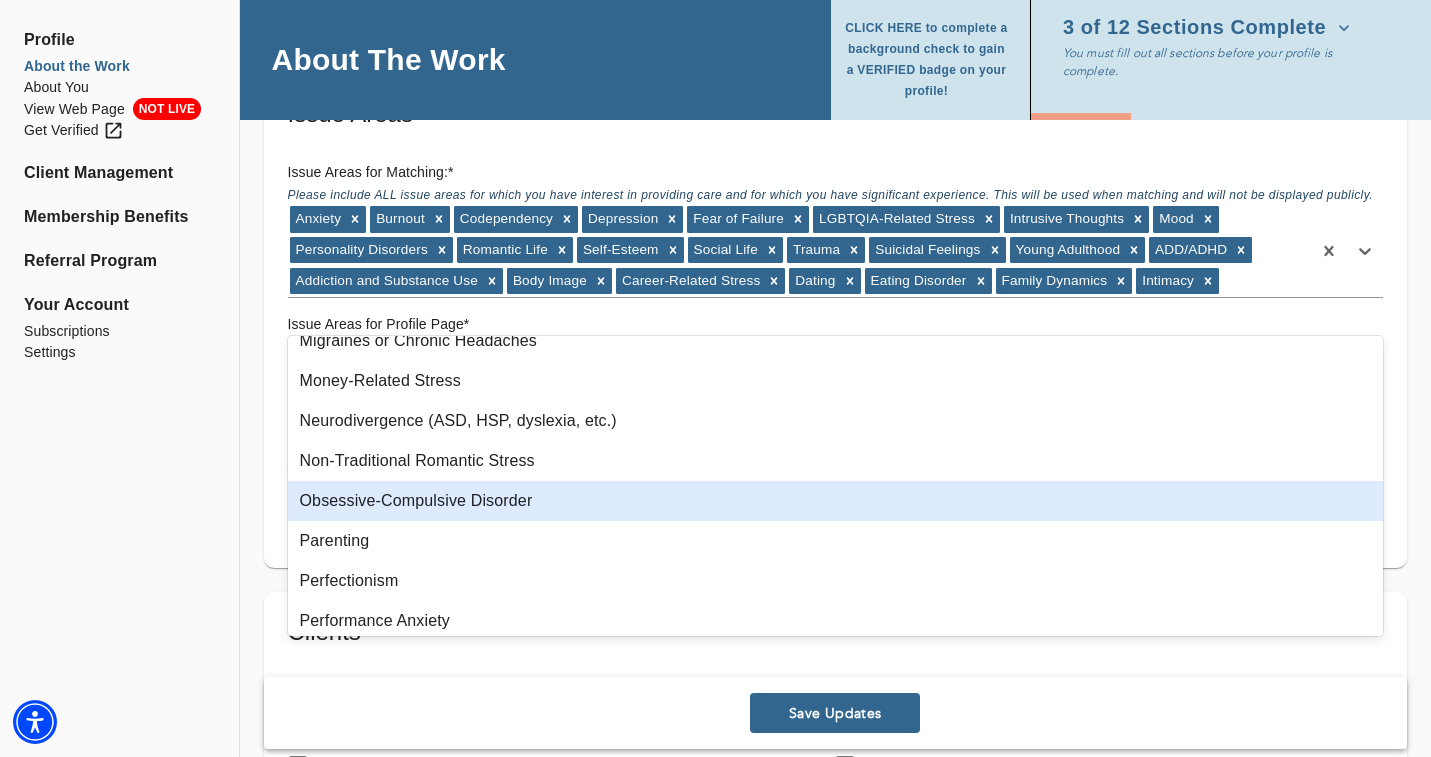 scroll, scrollTop: 1334, scrollLeft: 0, axis: vertical 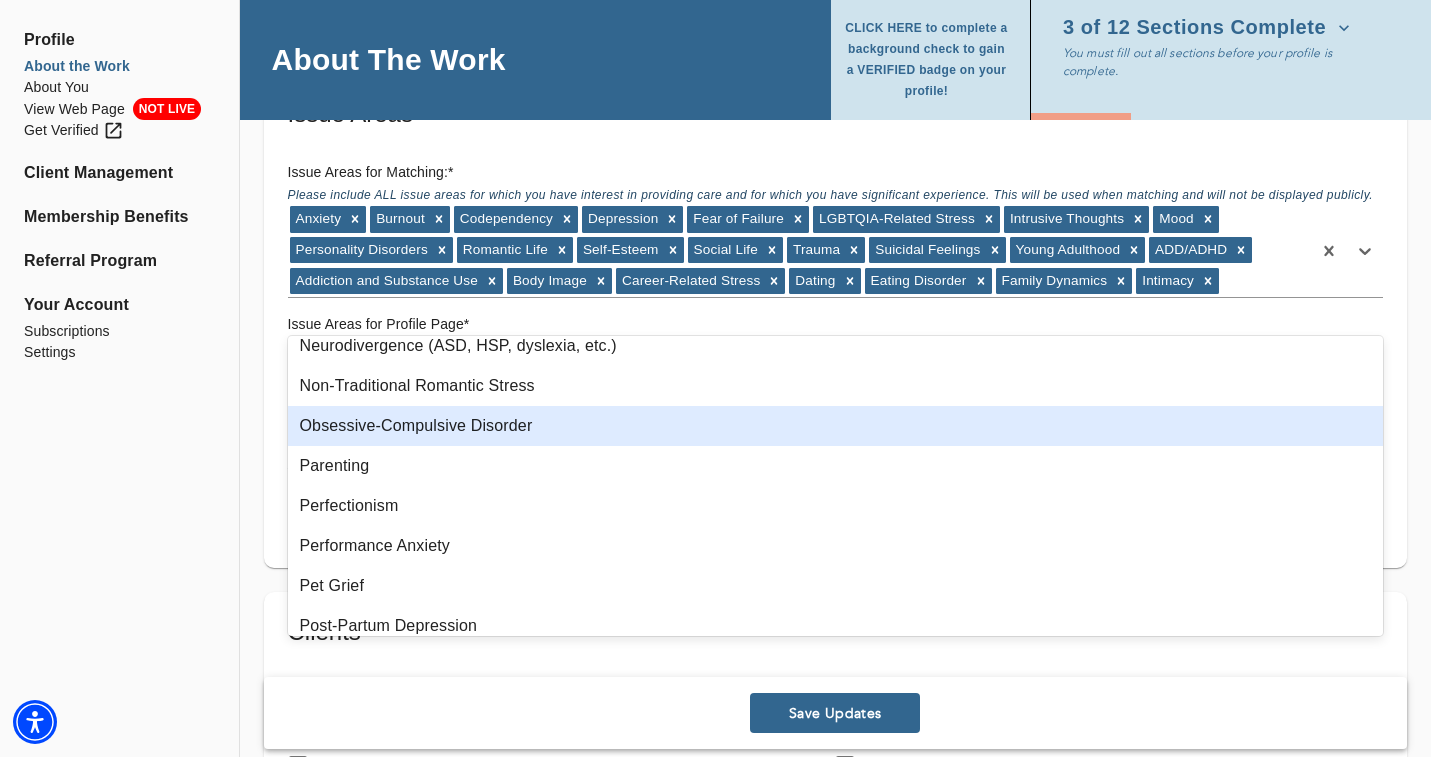 click on "Obsessive-Compulsive Disorder" at bounding box center [836, 426] 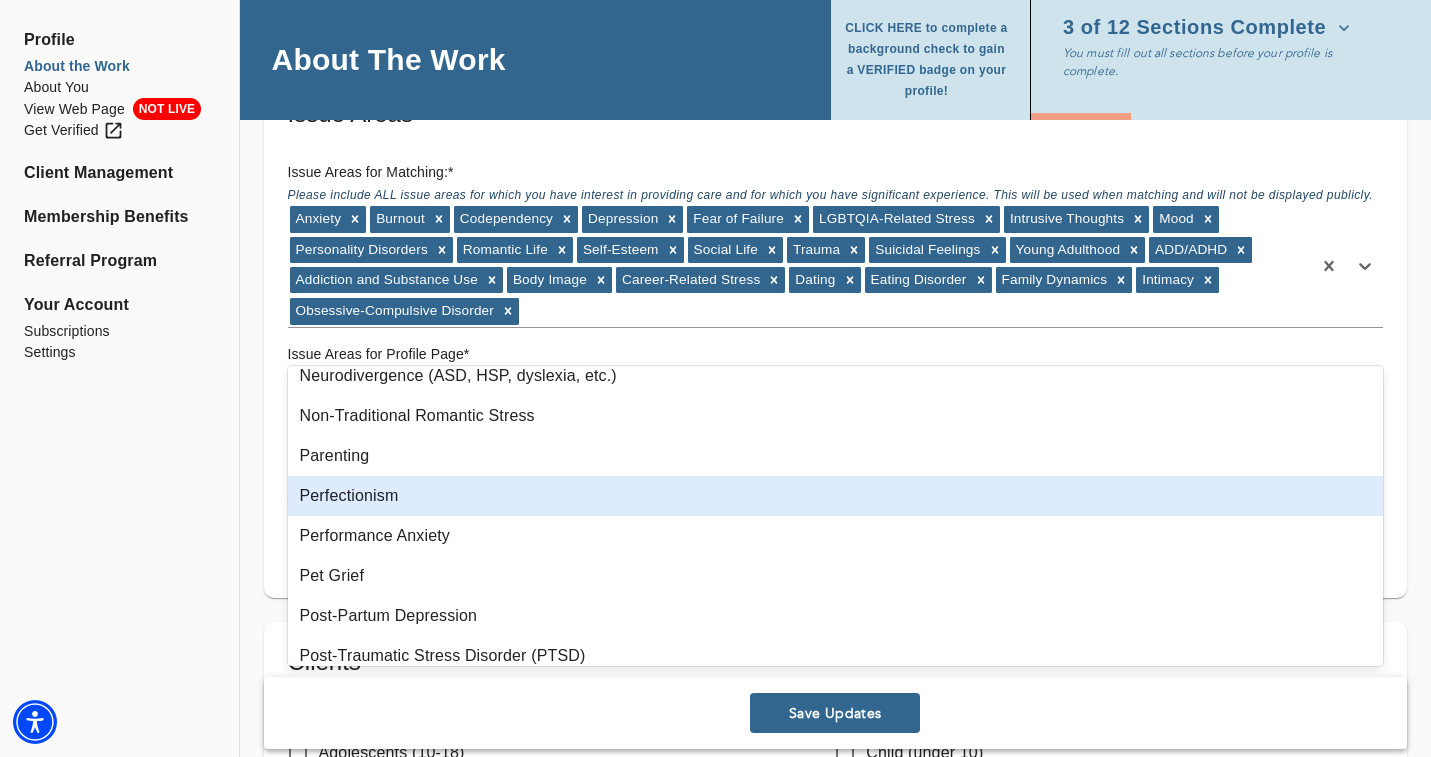 click on "Perfectionism" at bounding box center (836, 496) 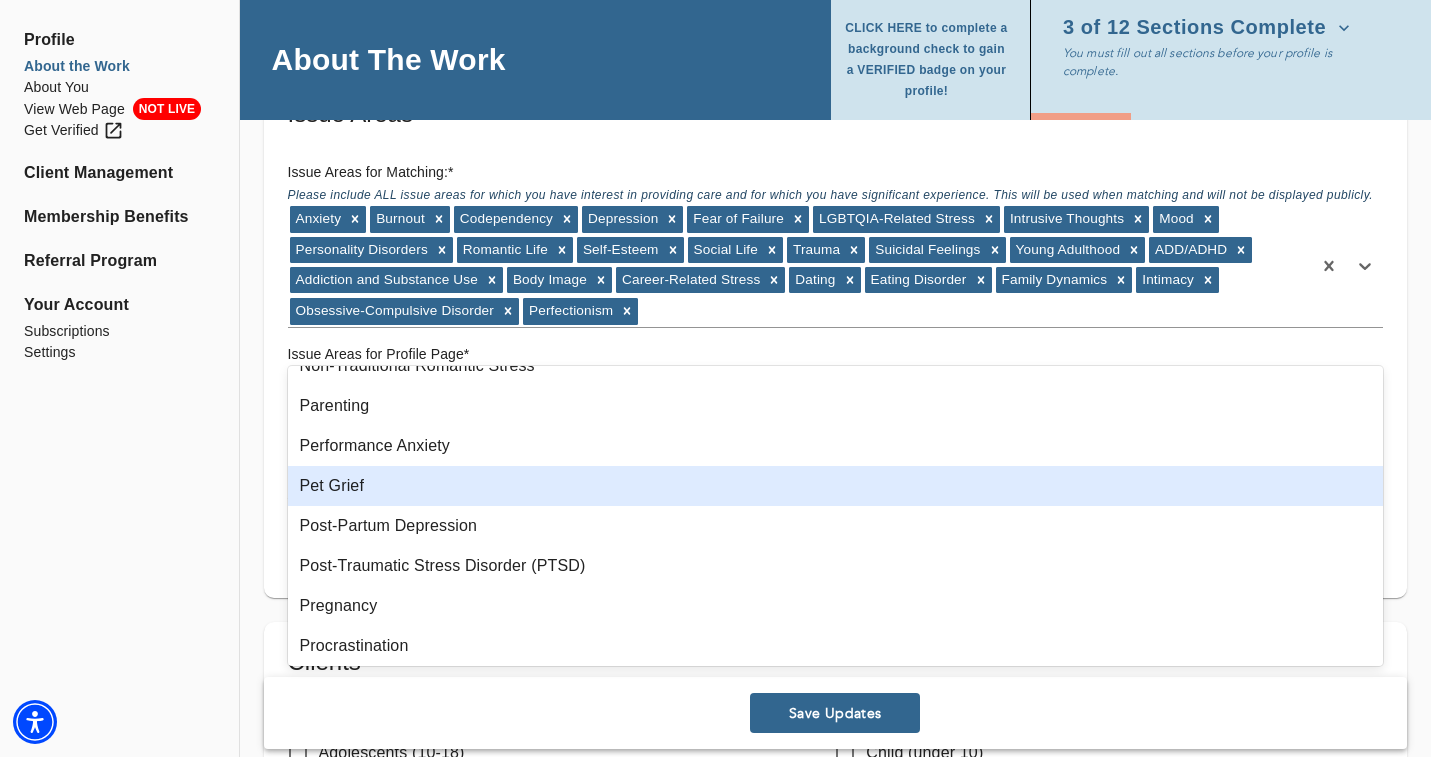 scroll, scrollTop: 1461, scrollLeft: 0, axis: vertical 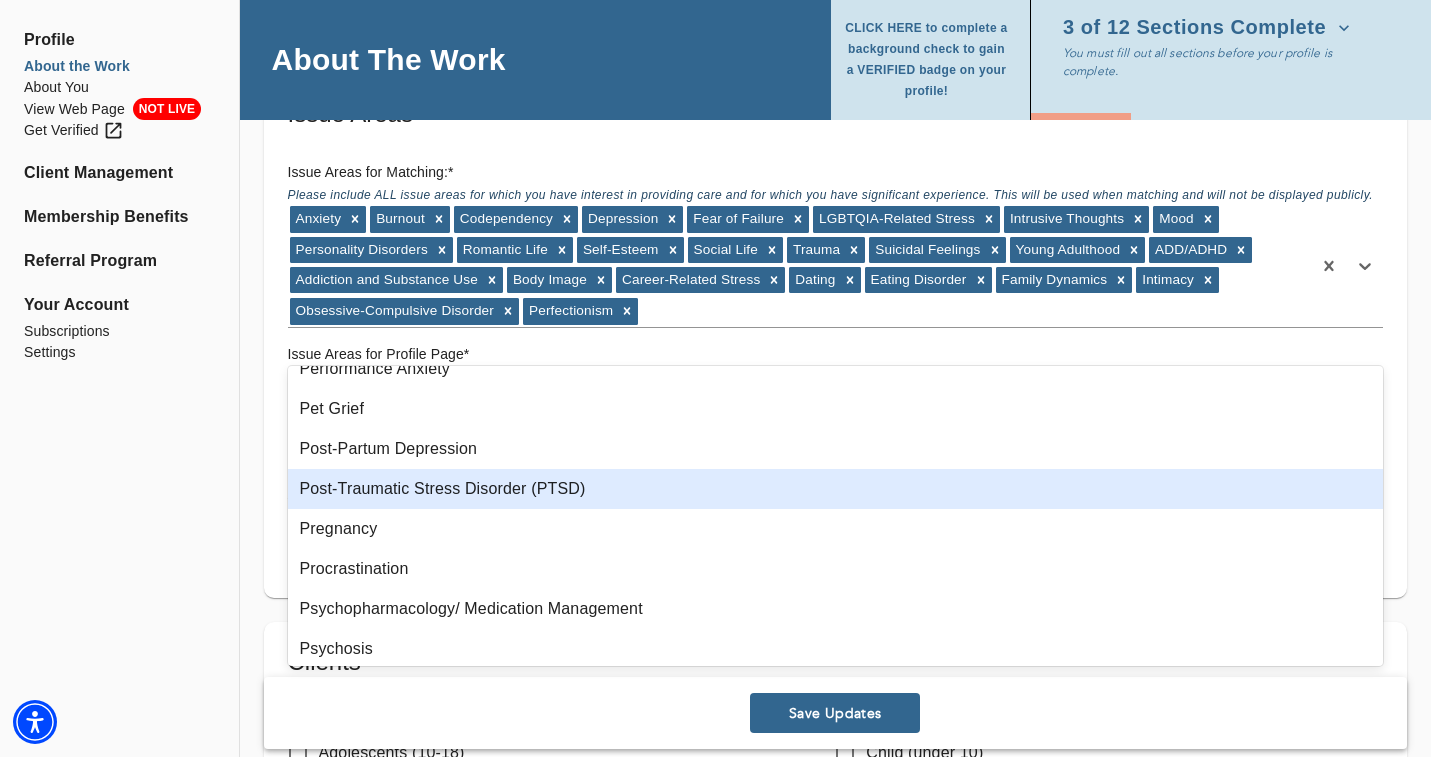 click on "Post-Traumatic Stress Disorder (PTSD)" at bounding box center (836, 489) 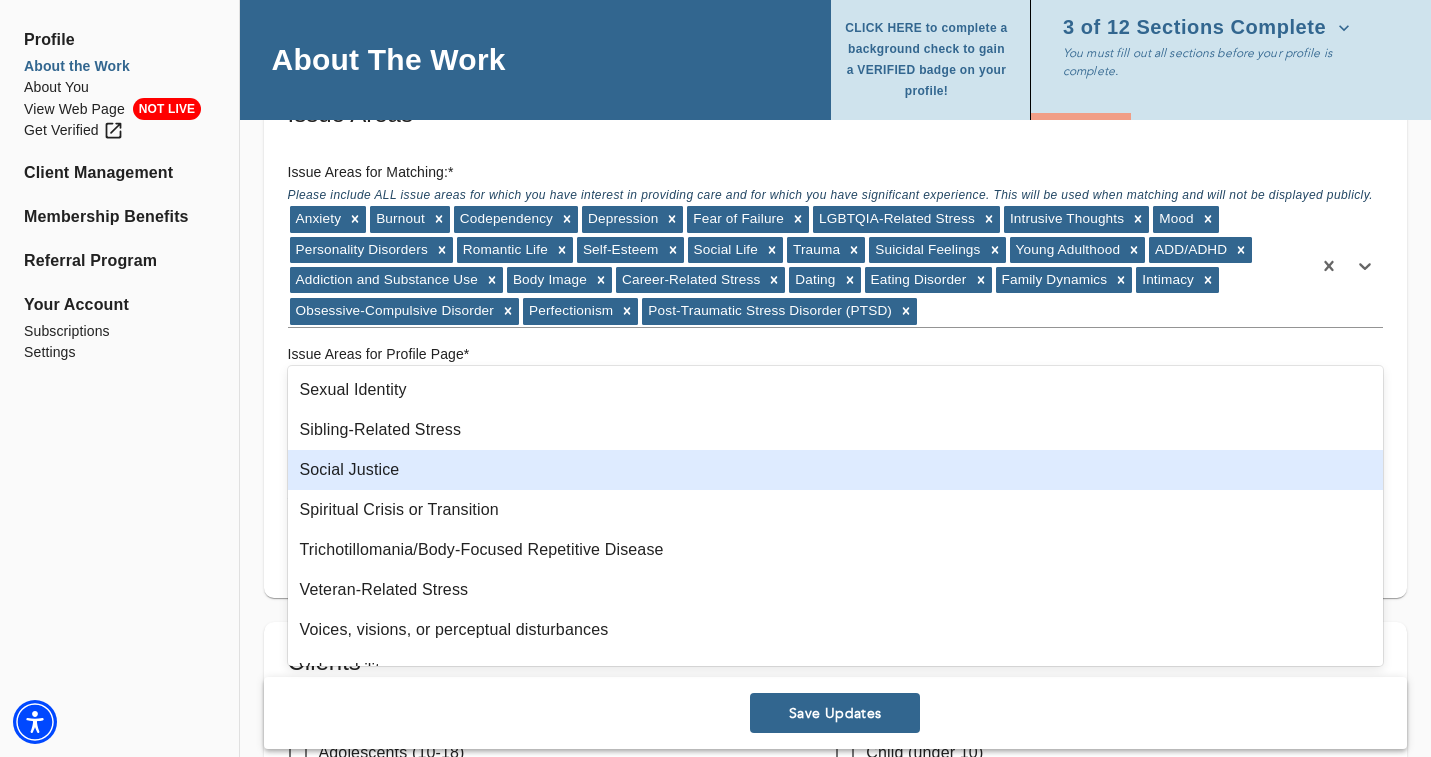 scroll, scrollTop: 2108, scrollLeft: 0, axis: vertical 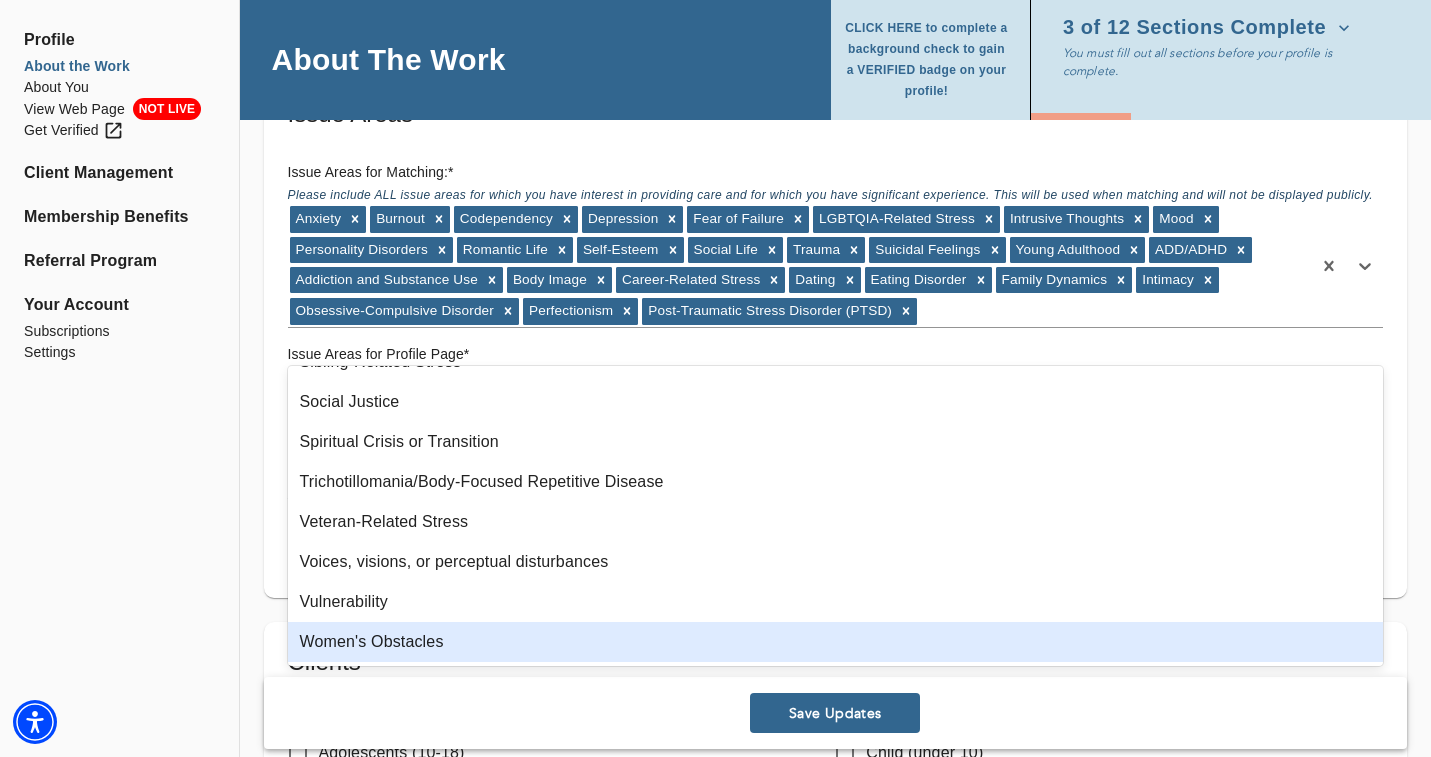 click on "Women's Obstacles" at bounding box center [836, 642] 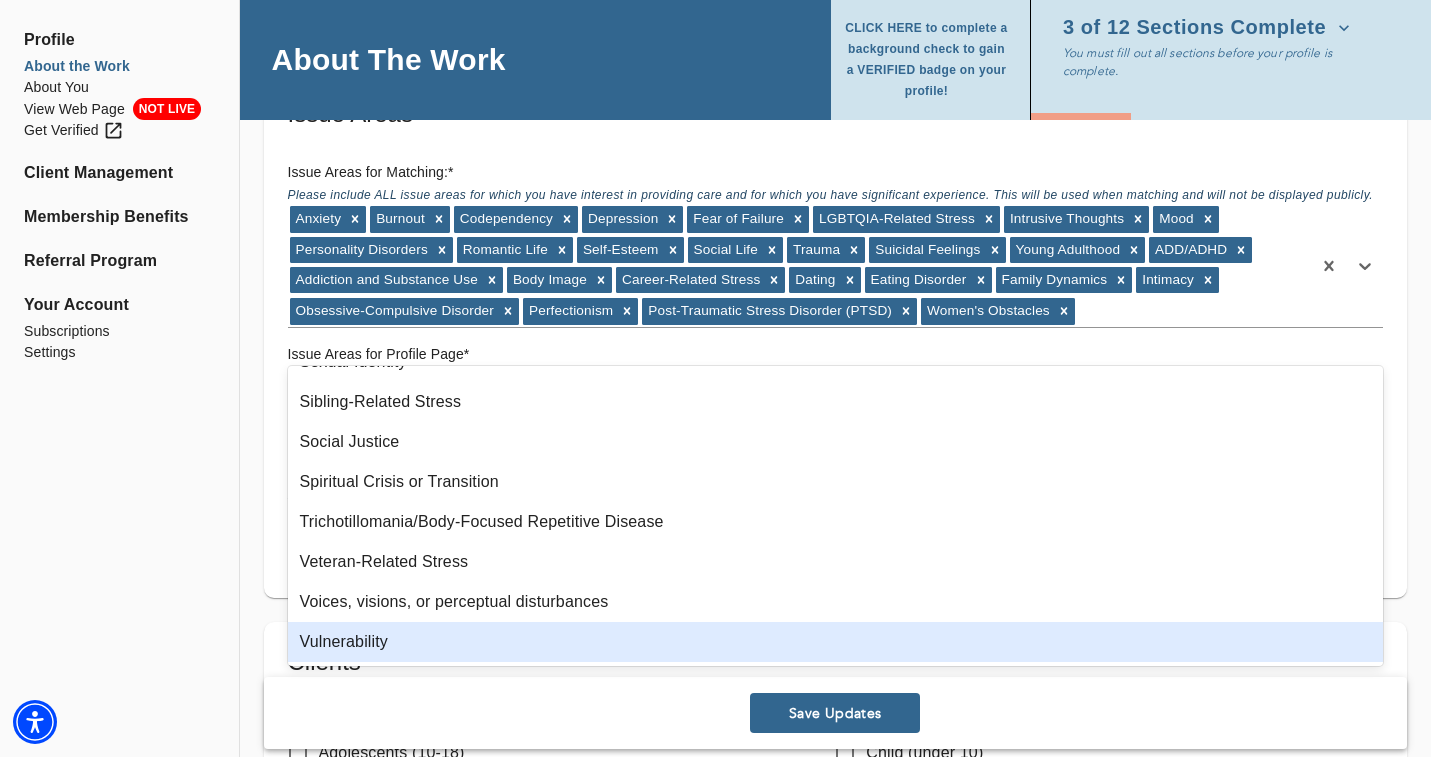 click on "Vulnerability" at bounding box center [836, 642] 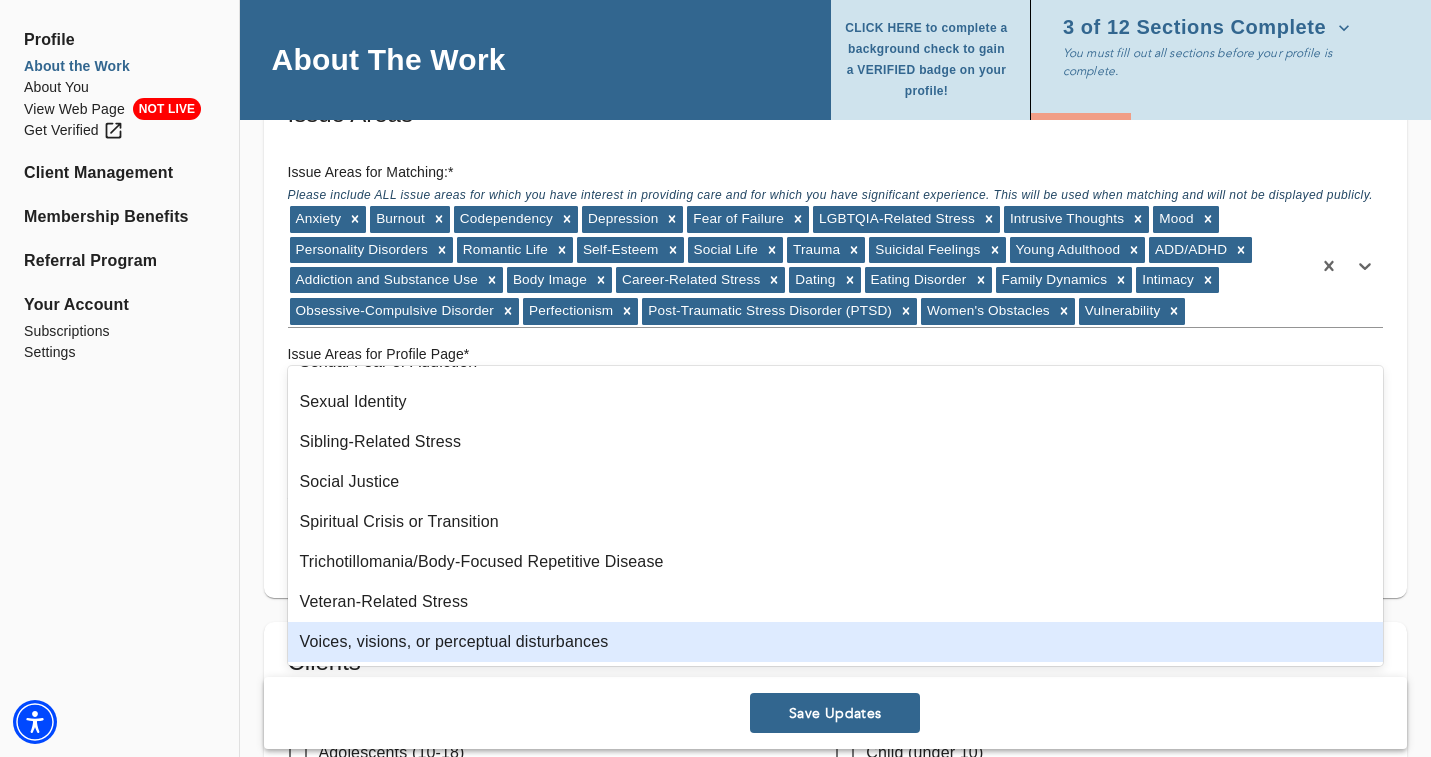 scroll, scrollTop: 2028, scrollLeft: 0, axis: vertical 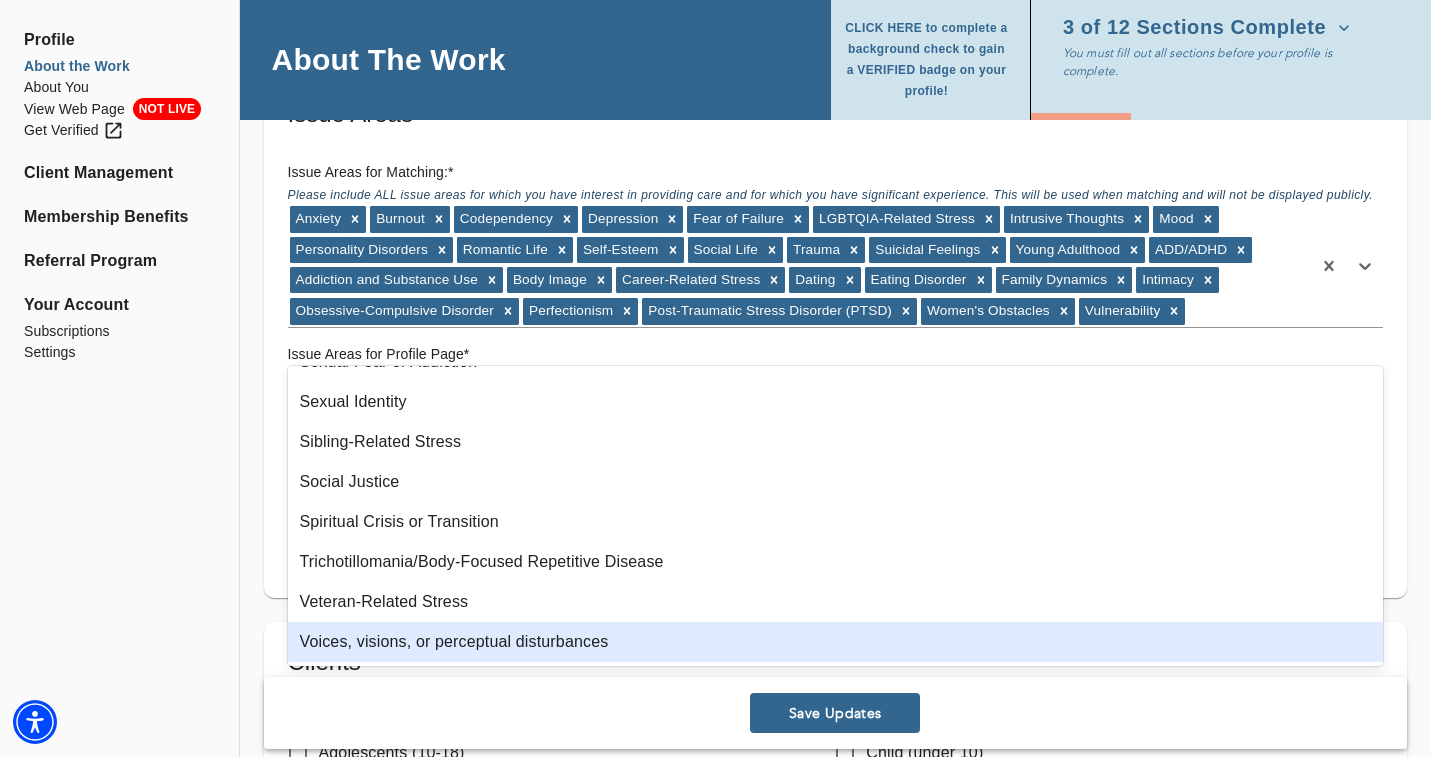 click on "Save Updates" at bounding box center [835, 713] 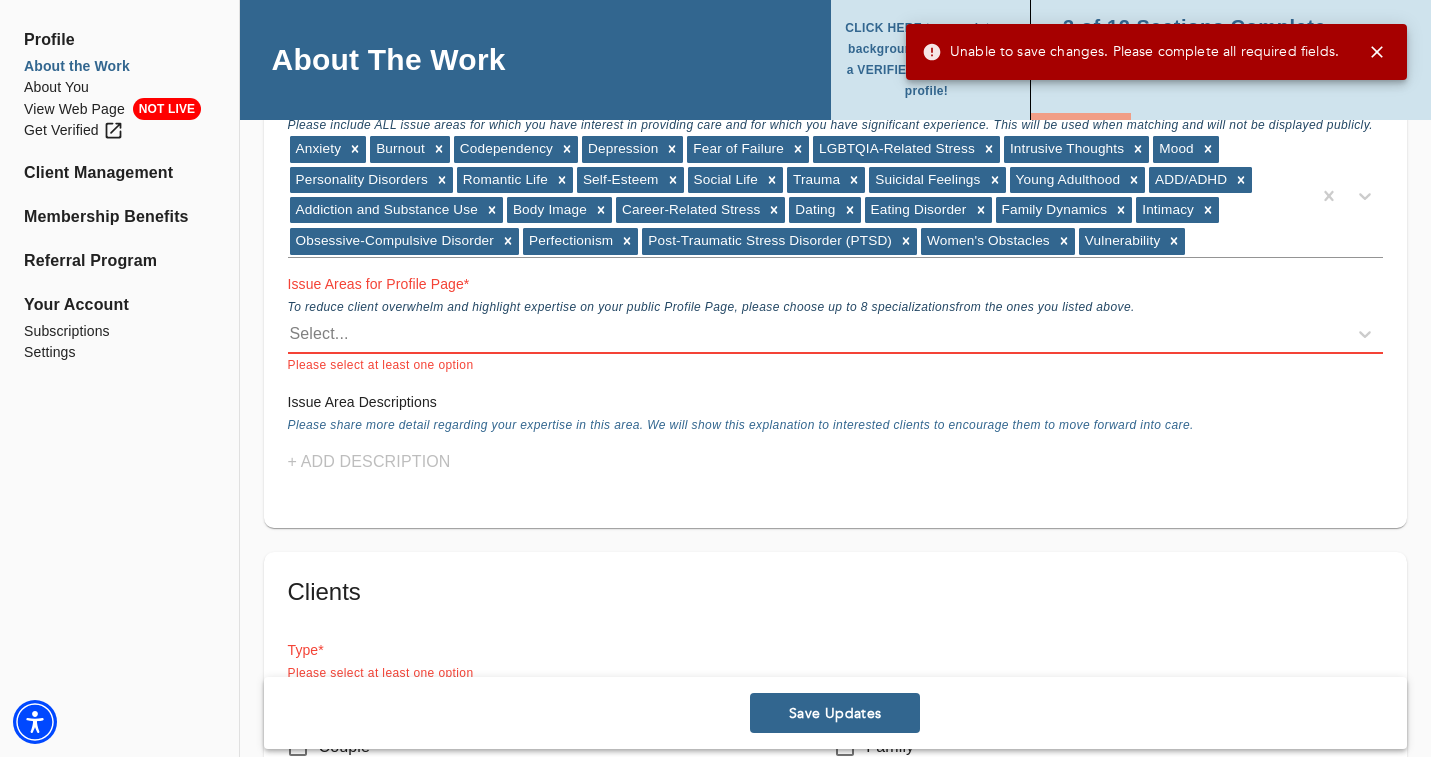 scroll, scrollTop: 2023, scrollLeft: 0, axis: vertical 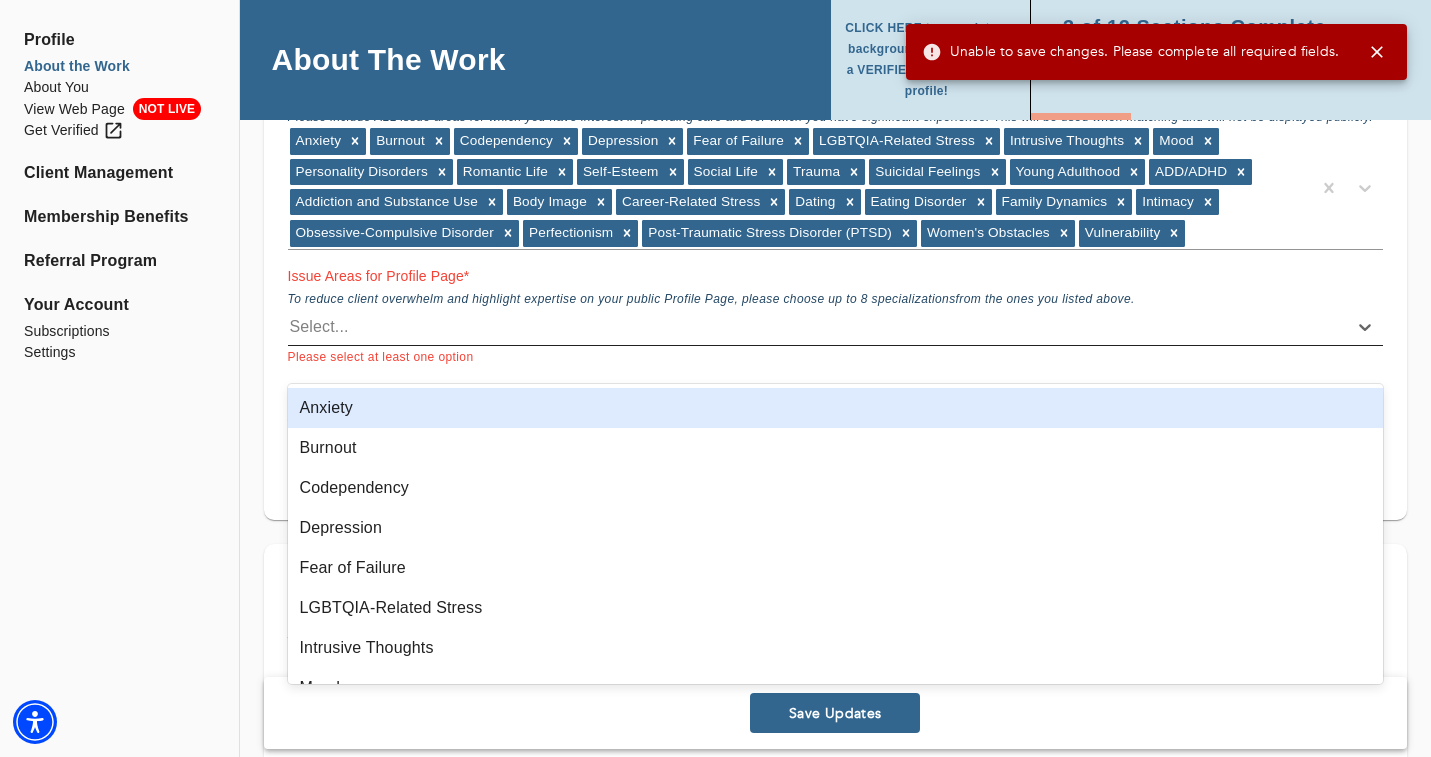 click on "Select..." at bounding box center [817, 327] 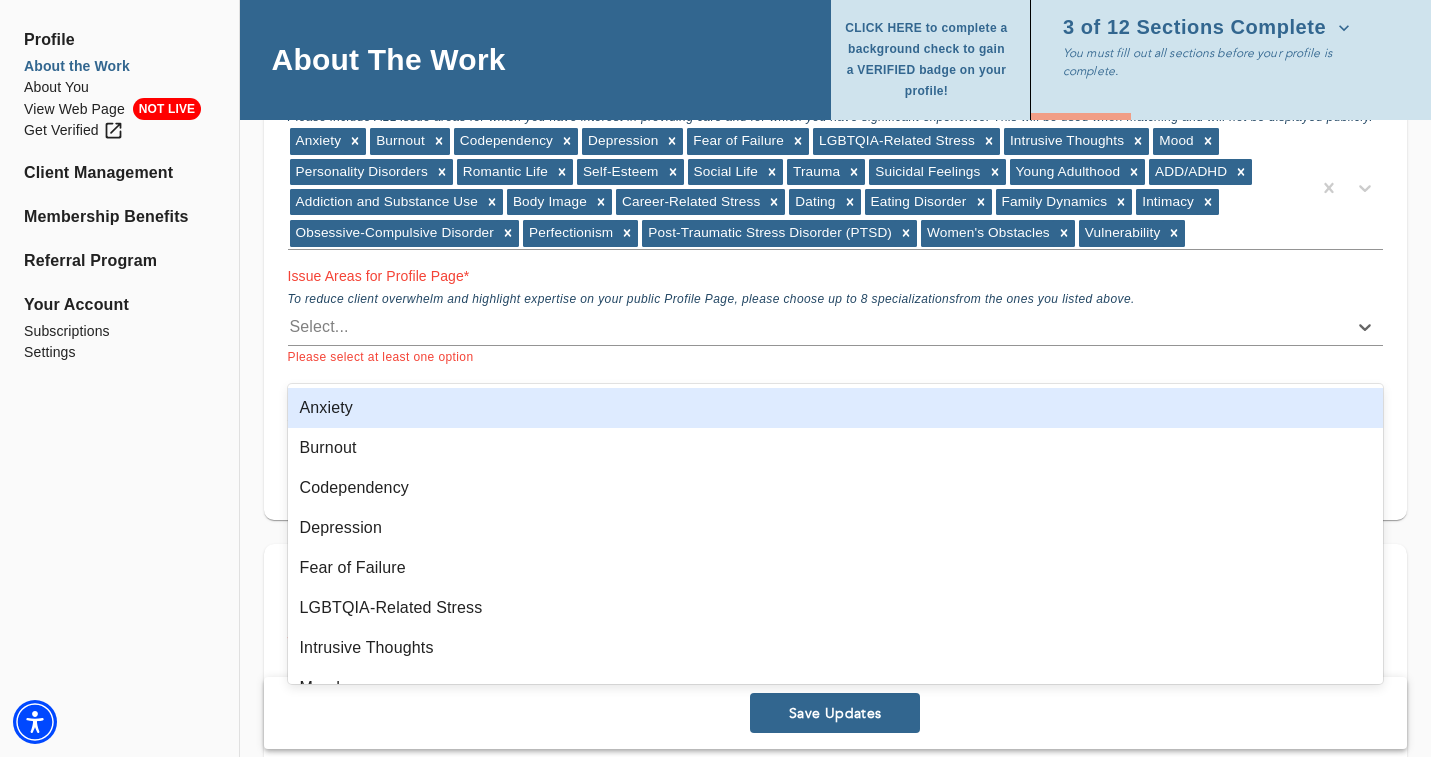 click on "Anxiety" at bounding box center [836, 408] 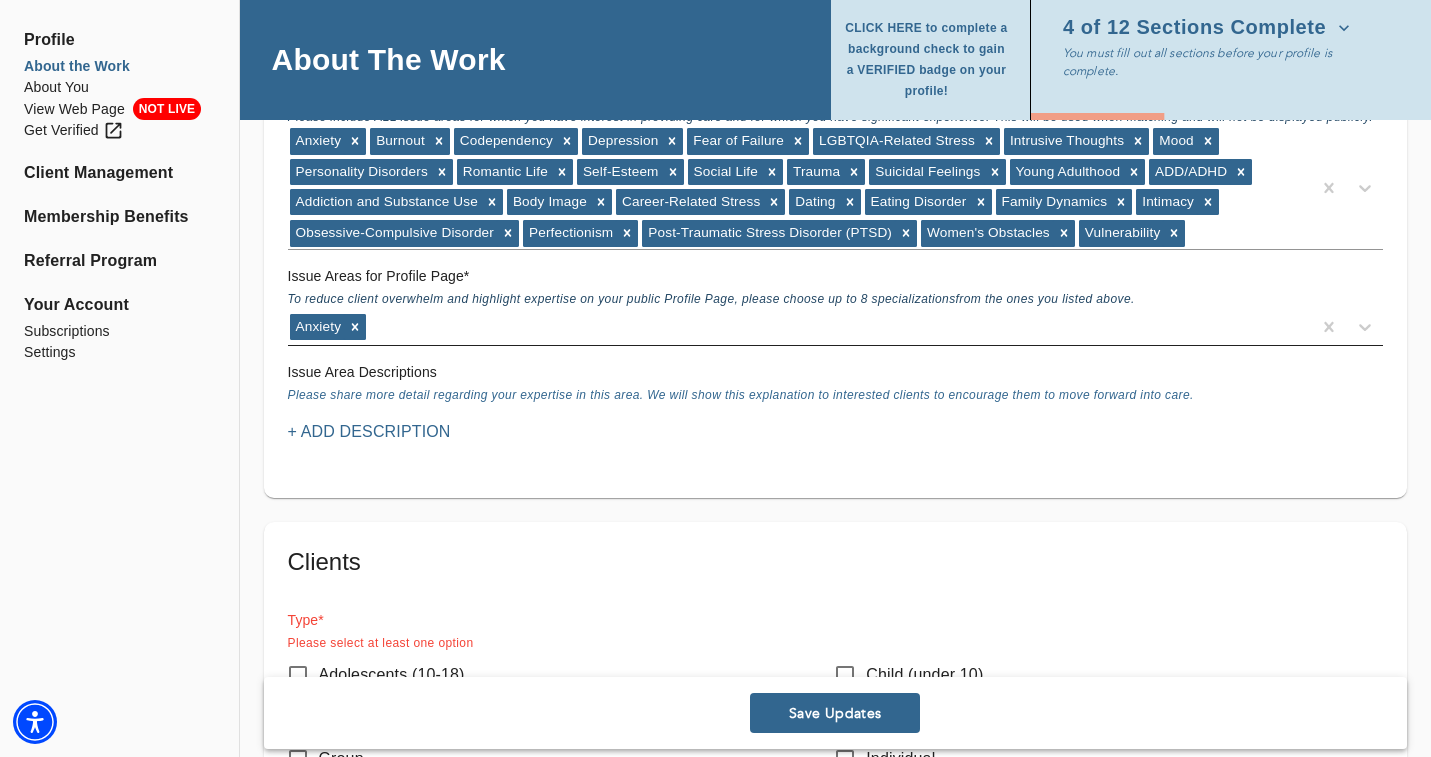 click on "Anxiety" at bounding box center [799, 327] 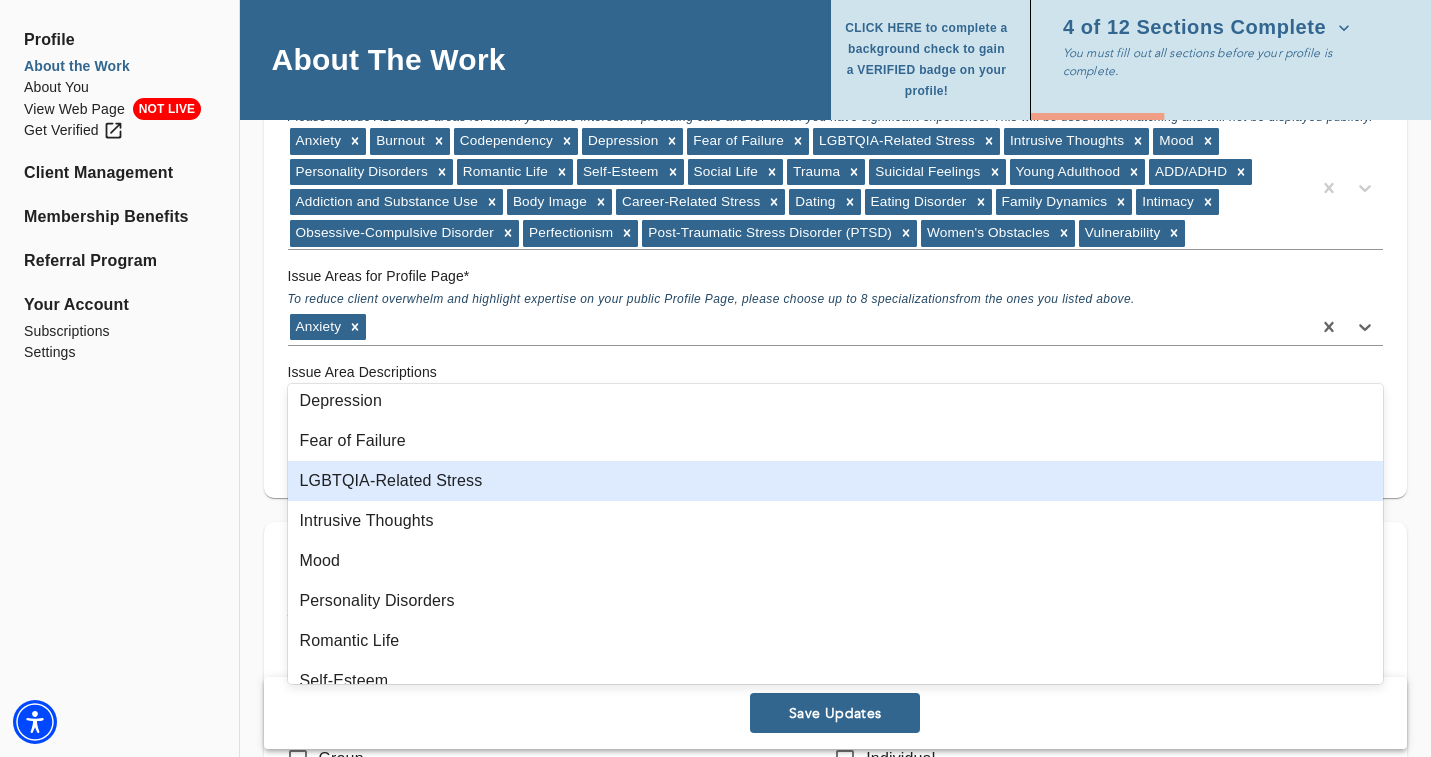 scroll, scrollTop: 101, scrollLeft: 0, axis: vertical 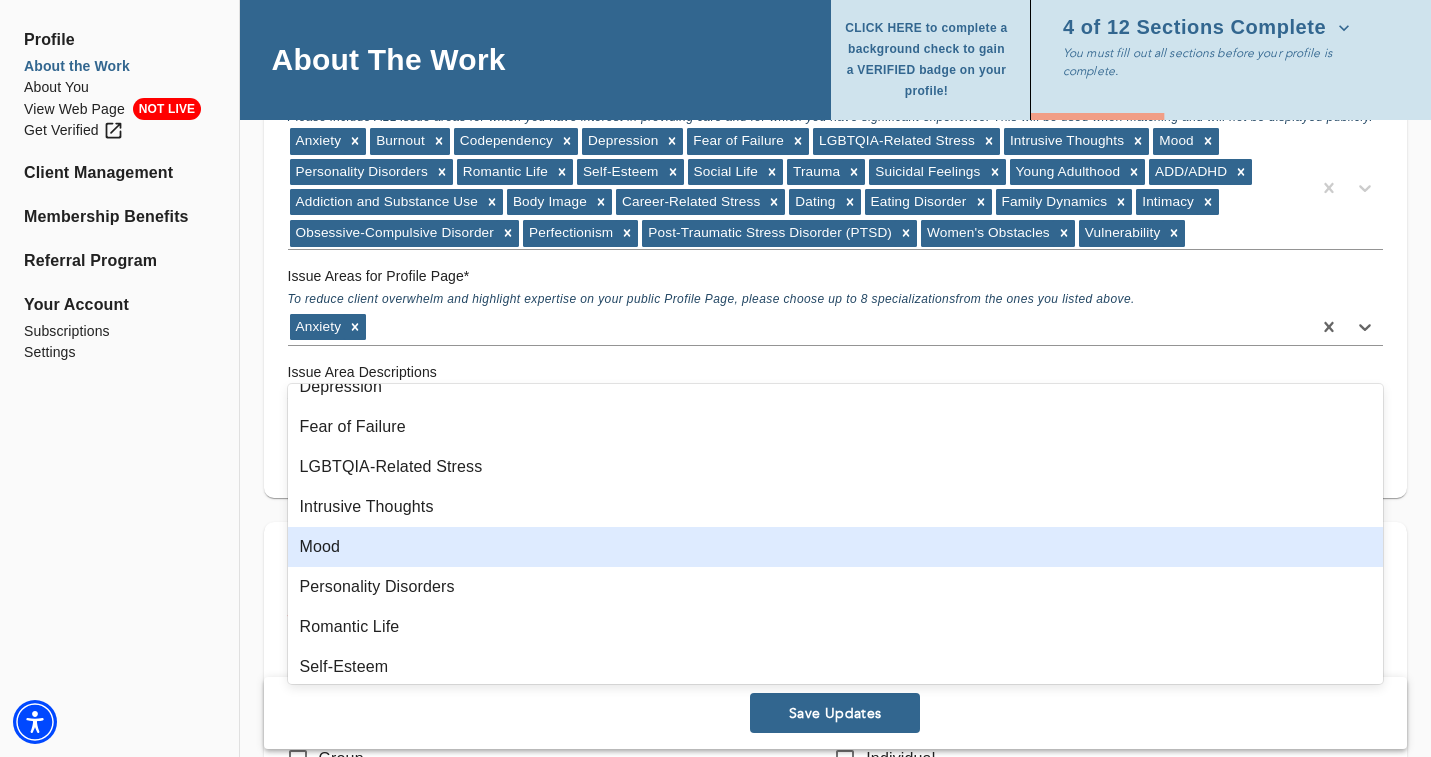click on "Mood" at bounding box center [836, 547] 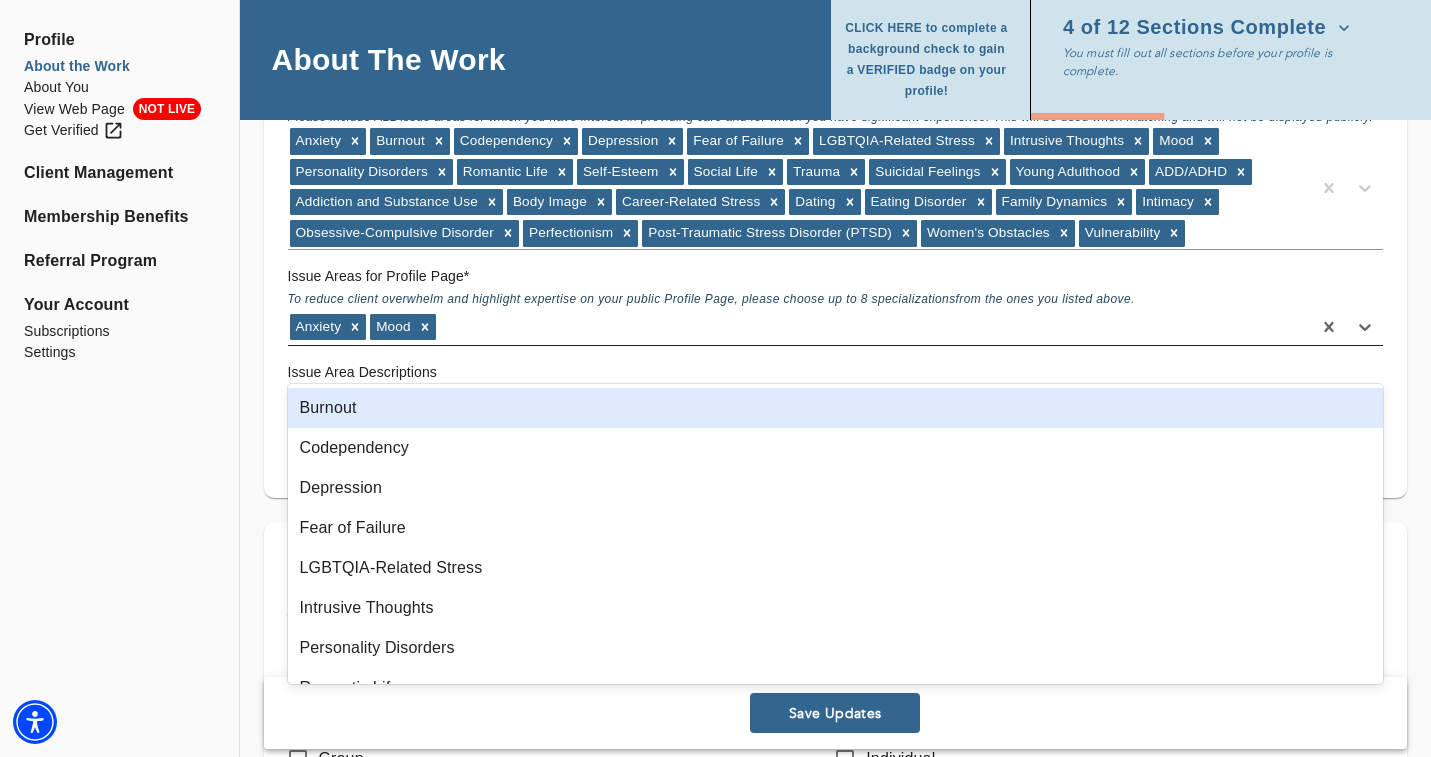 click on "Anxiety Mood" at bounding box center [799, 327] 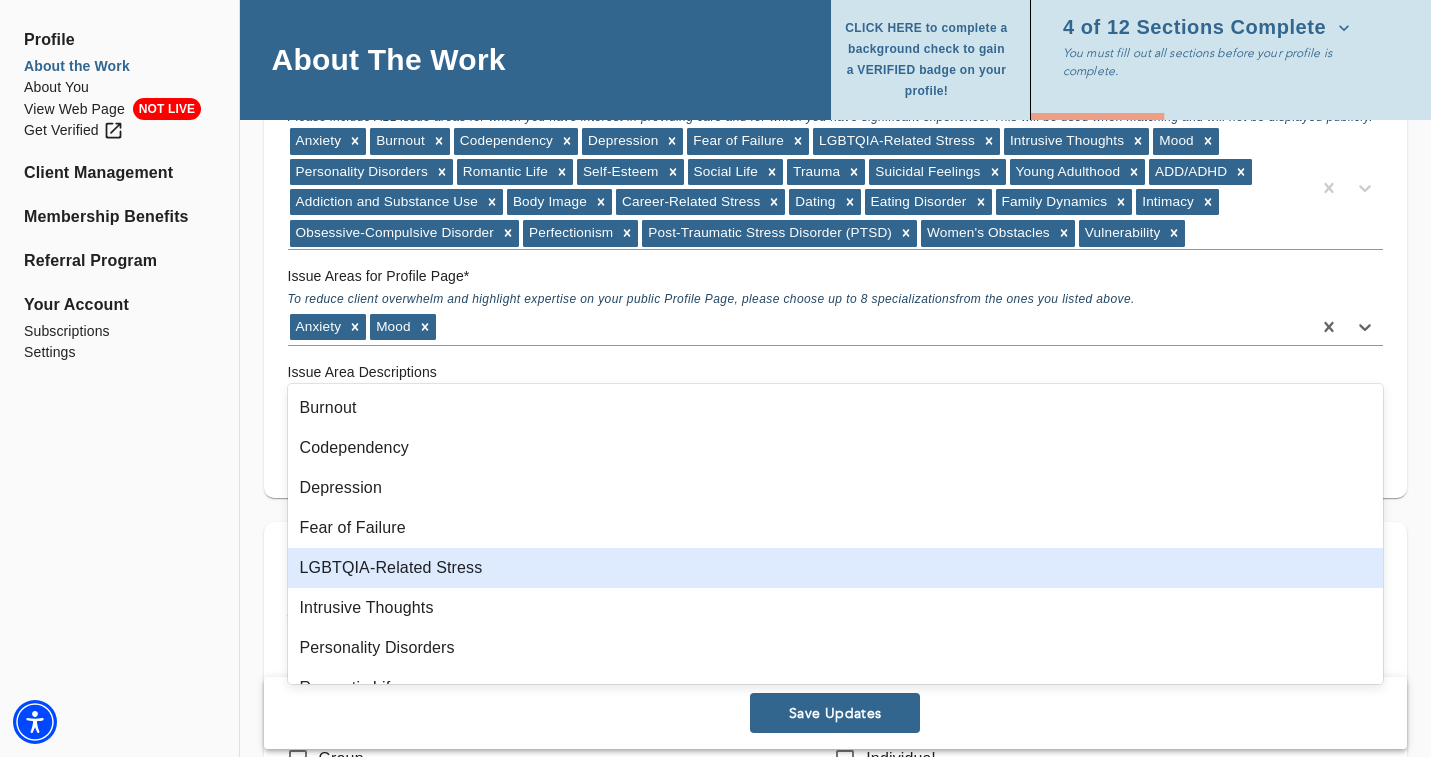 click on "LGBTQIA-Related Stress" at bounding box center (836, 568) 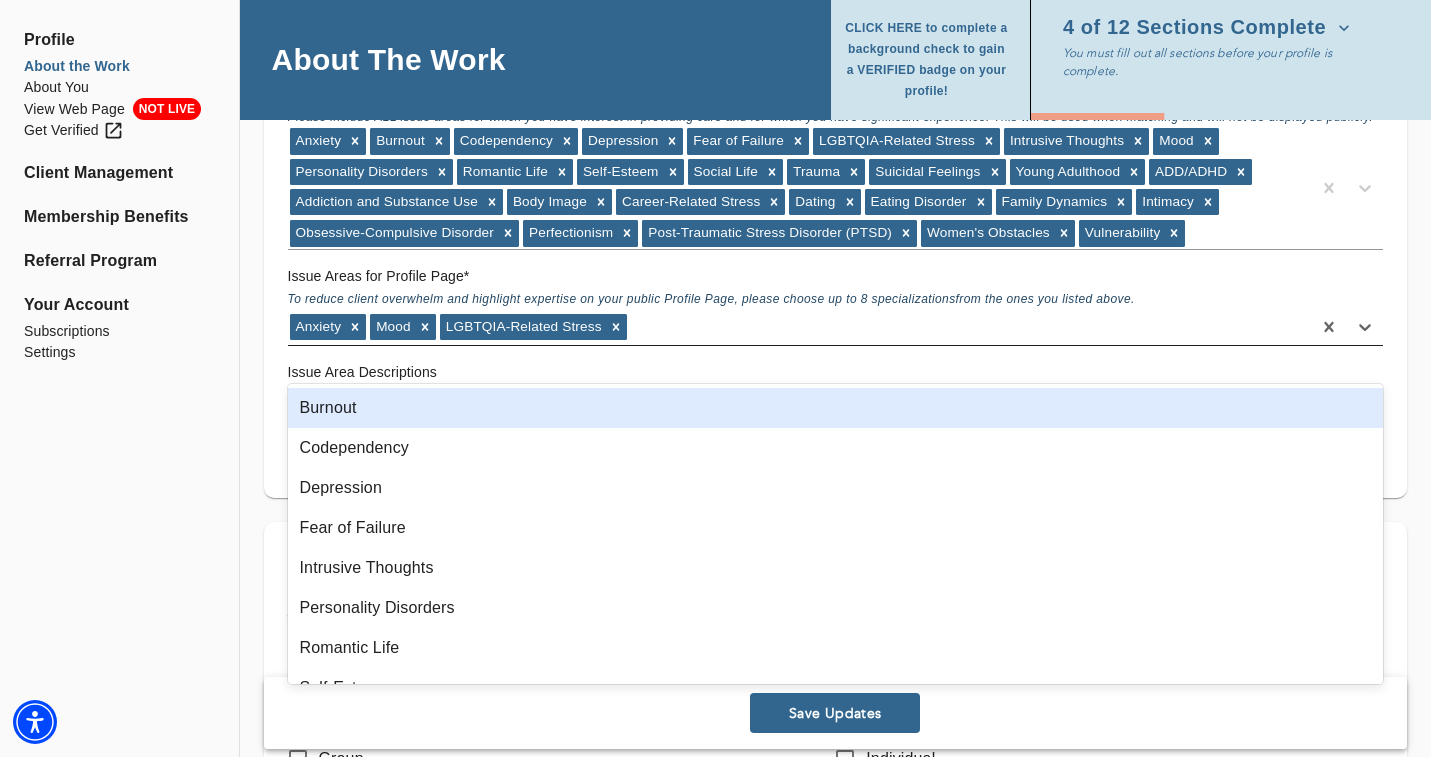 click on "Anxiety Mood LGBTQIA-Related Stress" at bounding box center [799, 327] 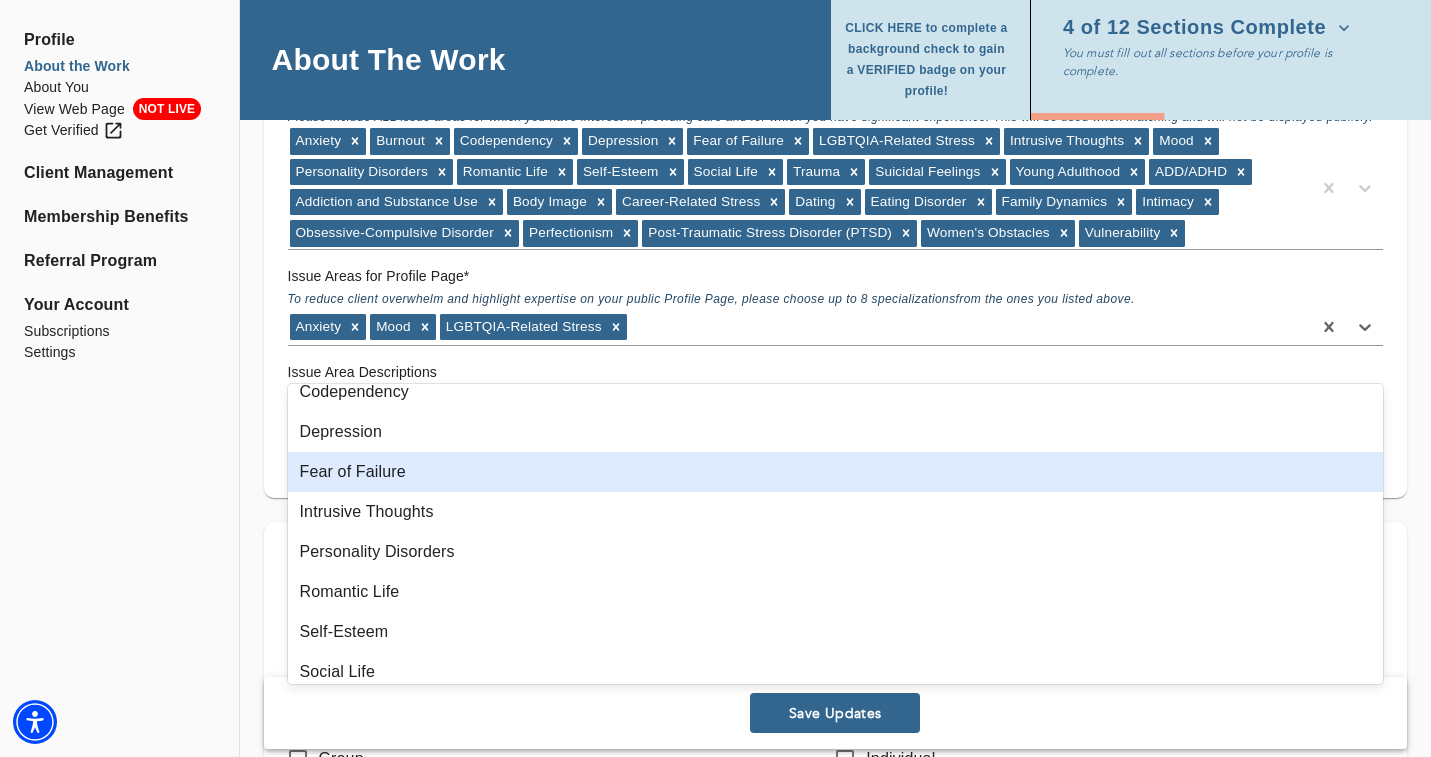 scroll, scrollTop: 45, scrollLeft: 0, axis: vertical 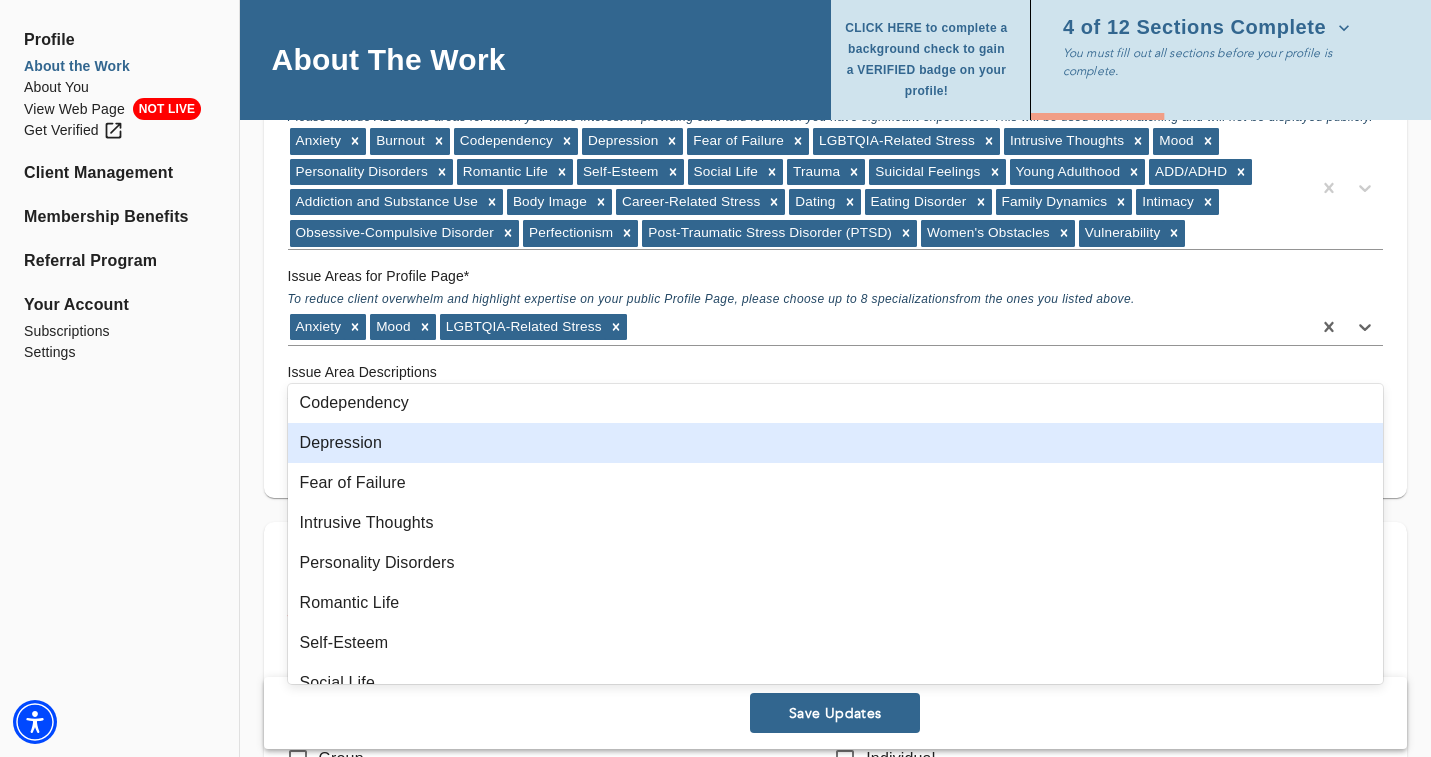 click on "Depression" at bounding box center [836, 443] 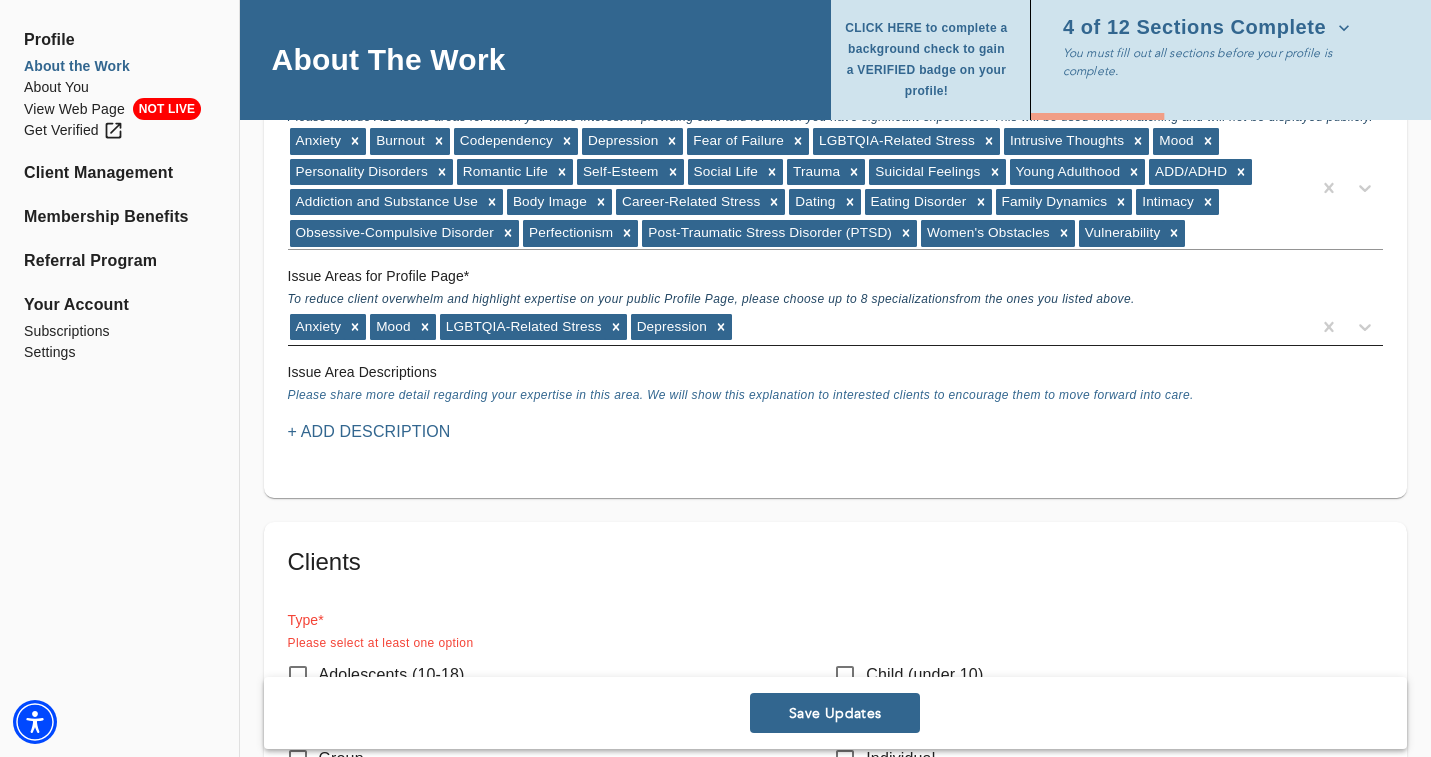 click on "[CONDITION] [CONDITION] [CONDITION] [CONDITION]" at bounding box center [835, 327] 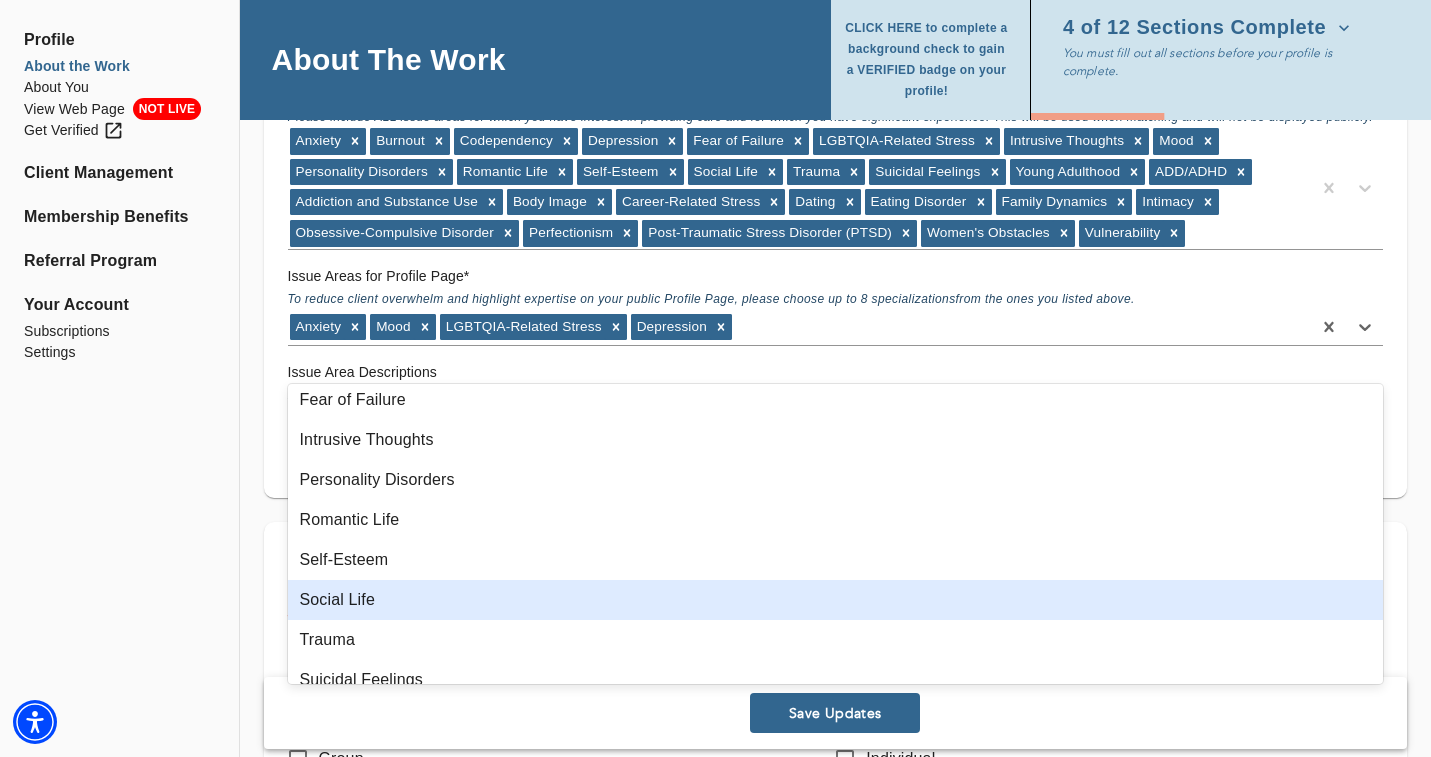 scroll, scrollTop: 93, scrollLeft: 0, axis: vertical 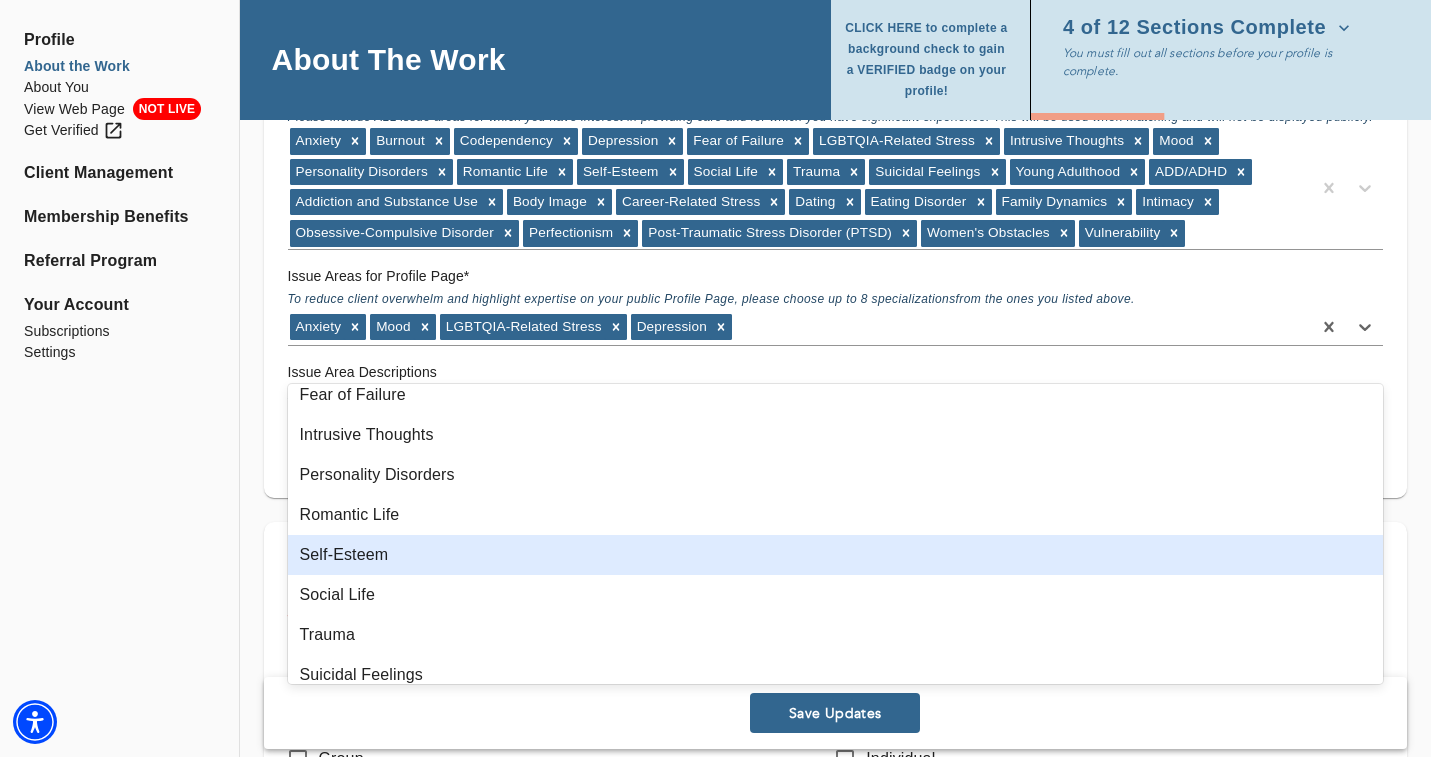 click on "Self-Esteem" at bounding box center (836, 555) 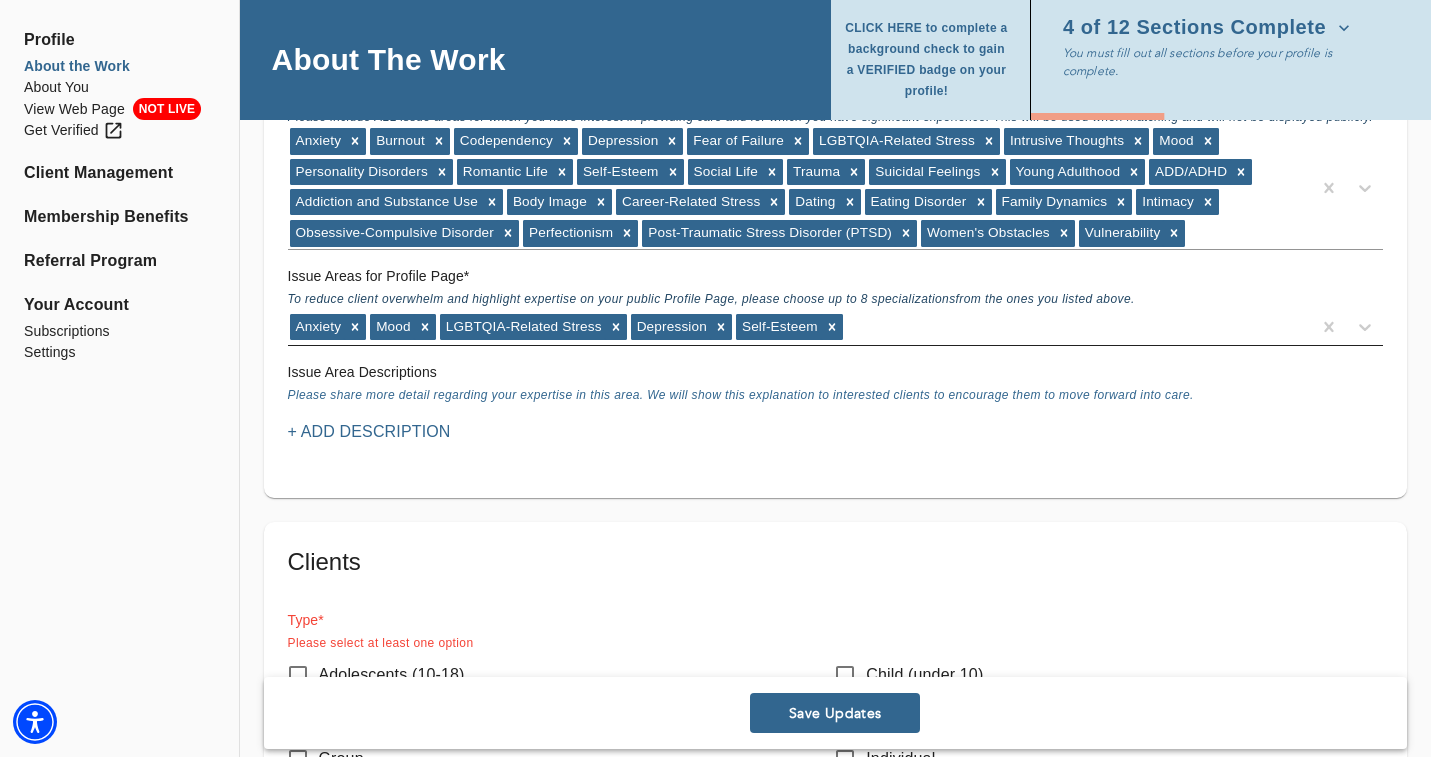 click on "Anxiety Mood LGBTQIA-Related Stress Depression Self-Esteem" at bounding box center [799, 327] 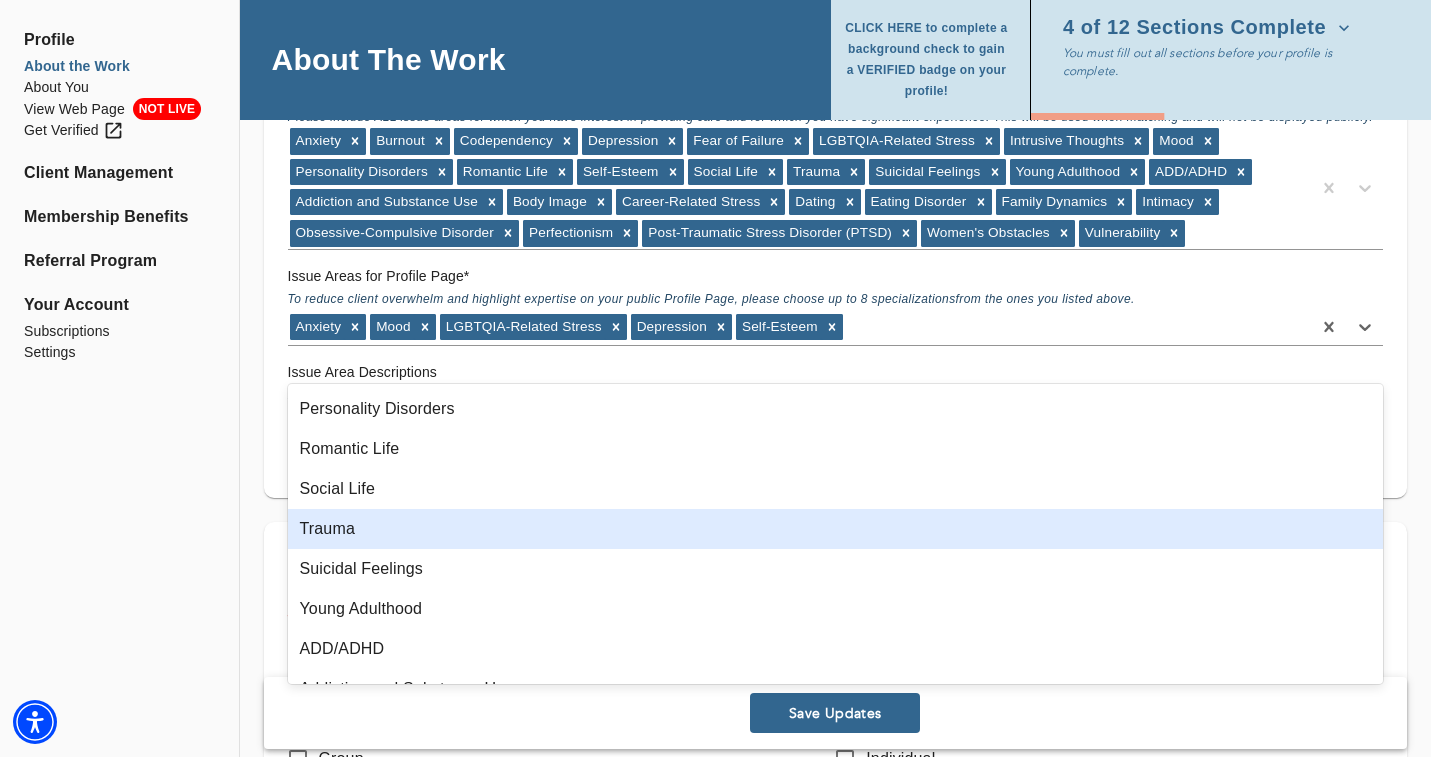 scroll, scrollTop: 174, scrollLeft: 0, axis: vertical 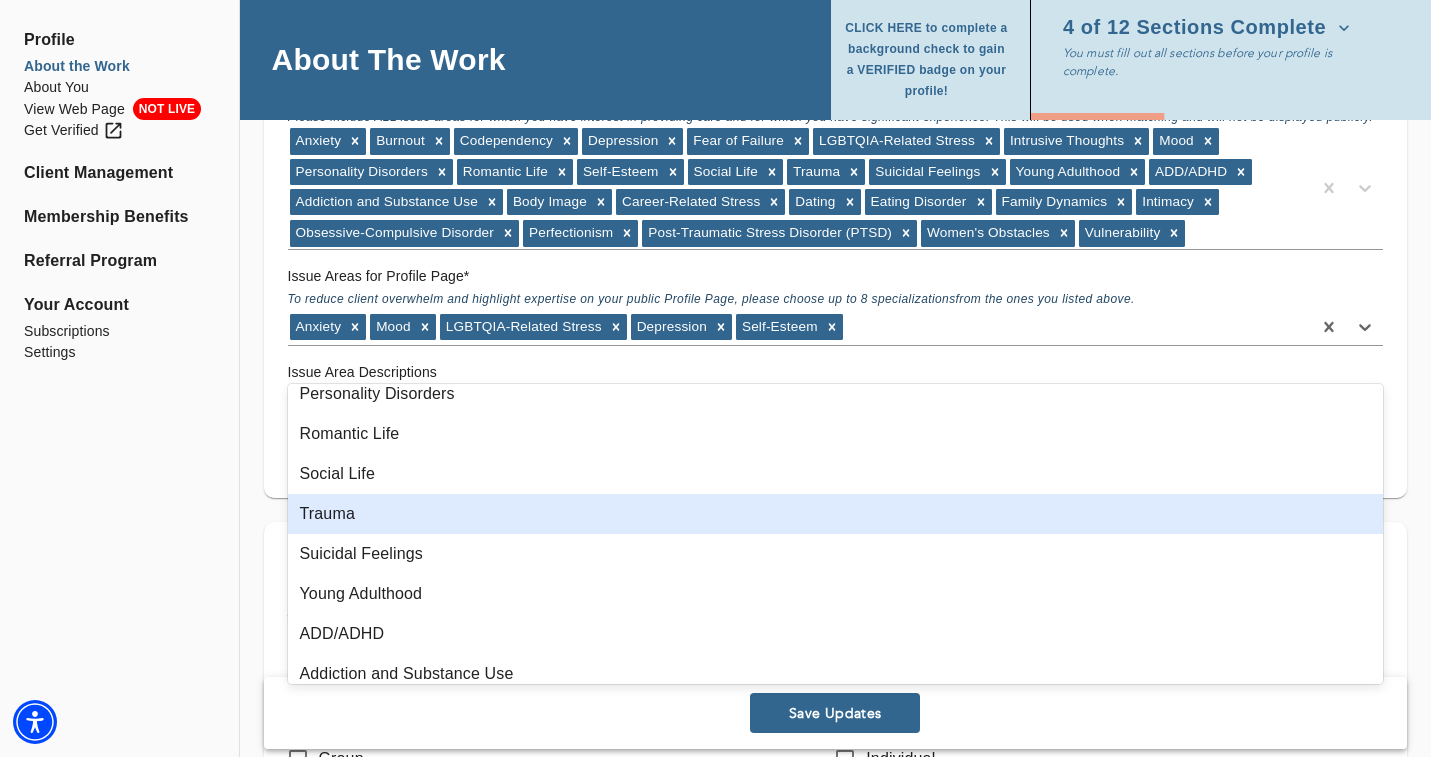 click on "Trauma" at bounding box center [836, 514] 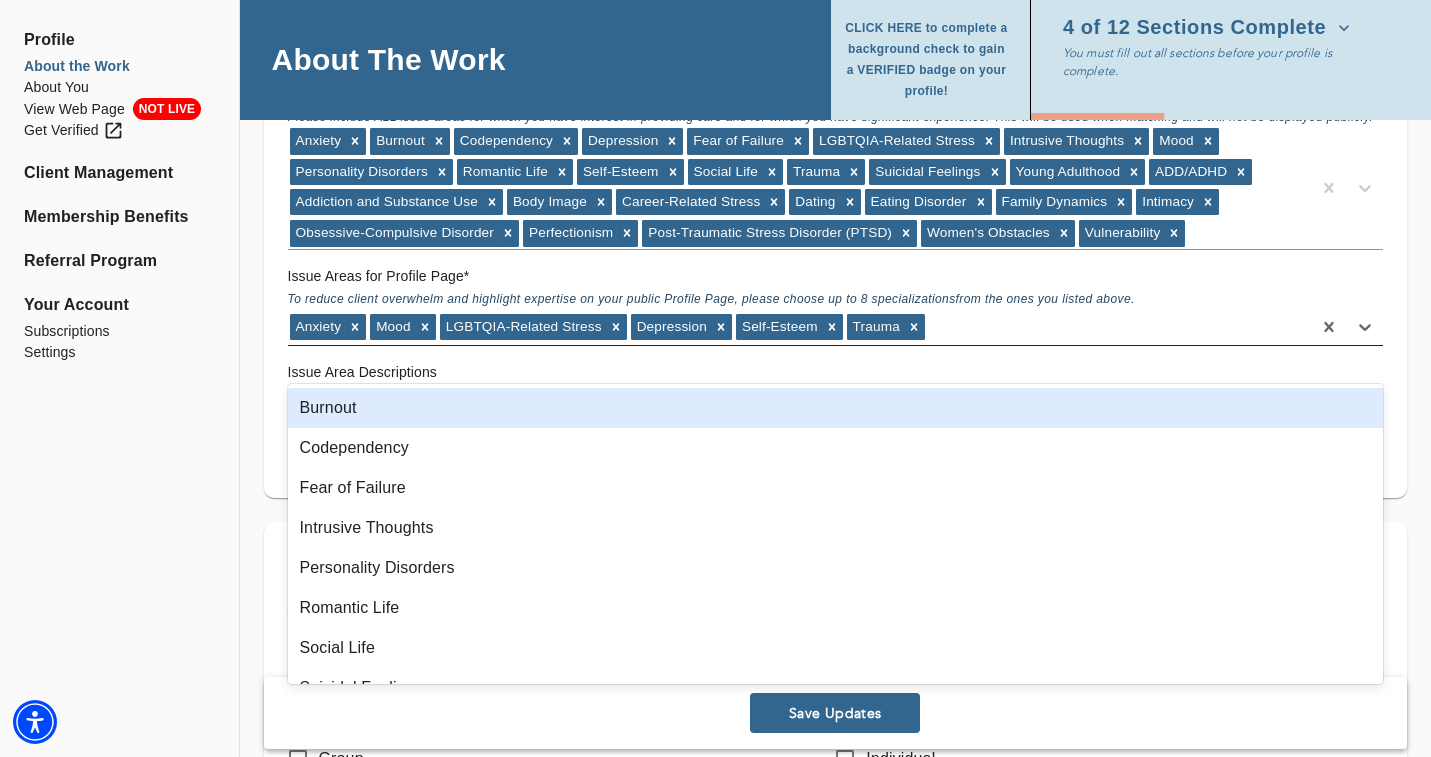 click on "Anxiety Mood LGBTQIA-Related Stress Depression Self-Esteem Trauma" at bounding box center [799, 327] 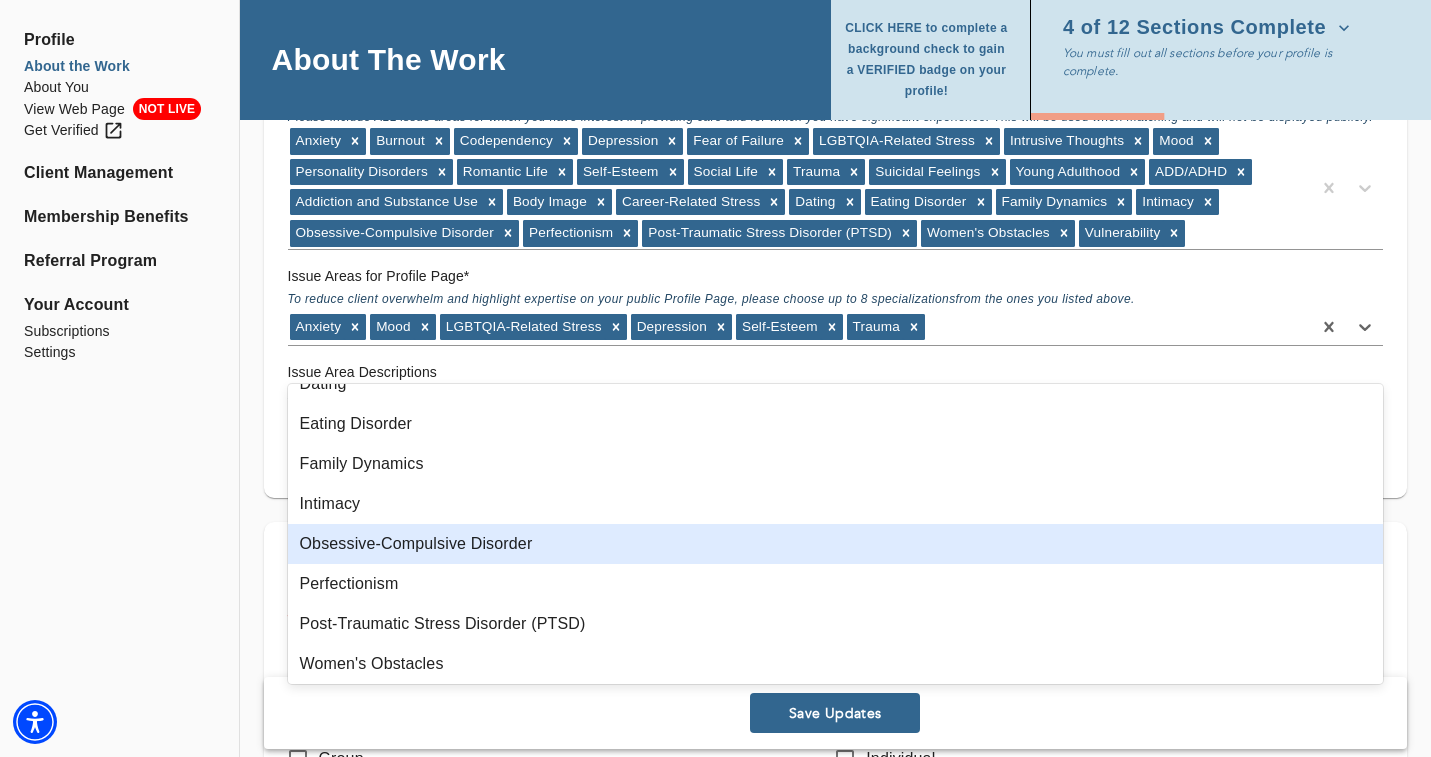 scroll, scrollTop: 588, scrollLeft: 0, axis: vertical 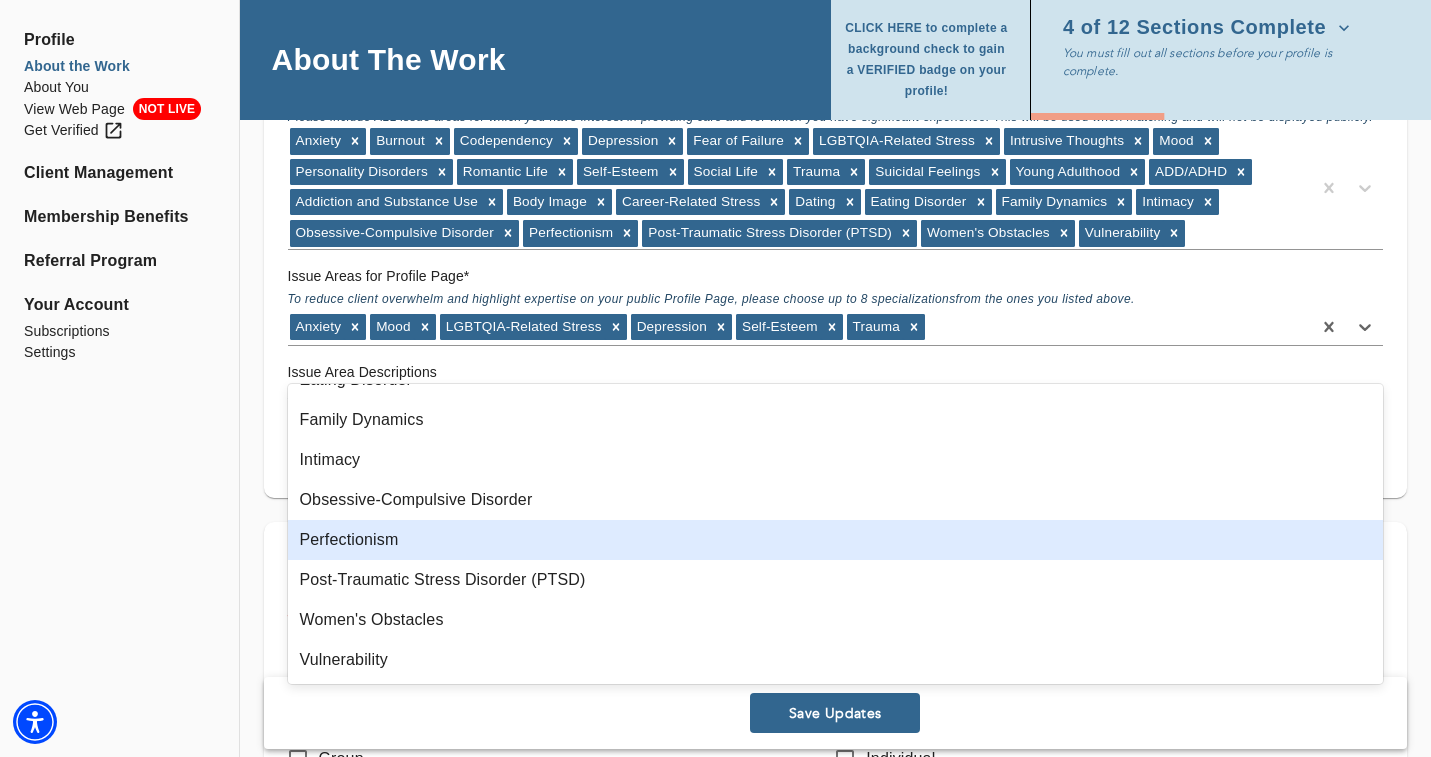 click on "Perfectionism" at bounding box center (836, 540) 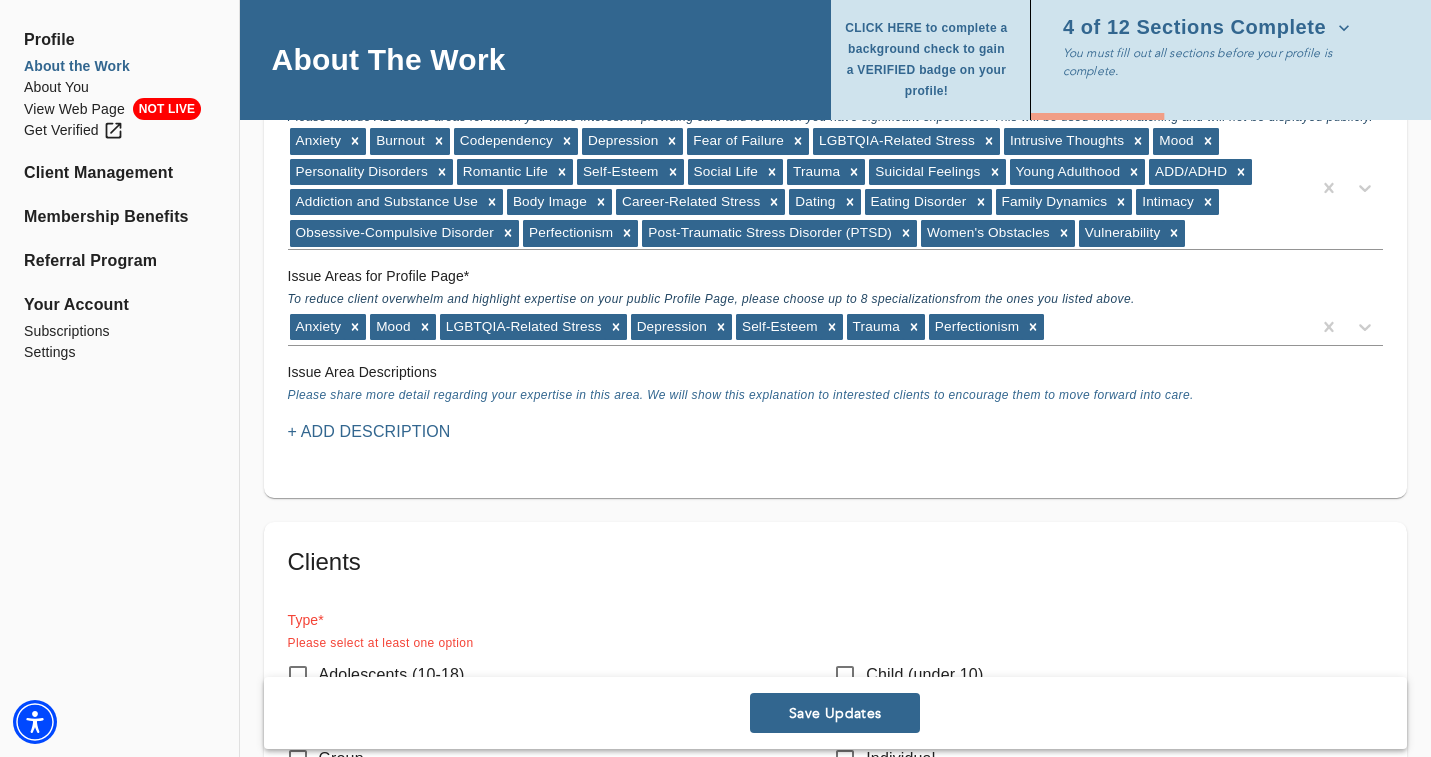 click on "Issue Areas for Profile Page  * To reduce client overwhelm and highlight expertise on your public Profile Page, please choose
up to 8 specializationsfrom the ones you listed above. Anxiety Mood LGBTQIA-Related Stress Depression Self-Esteem Trauma Perfectionism" at bounding box center (835, 306) 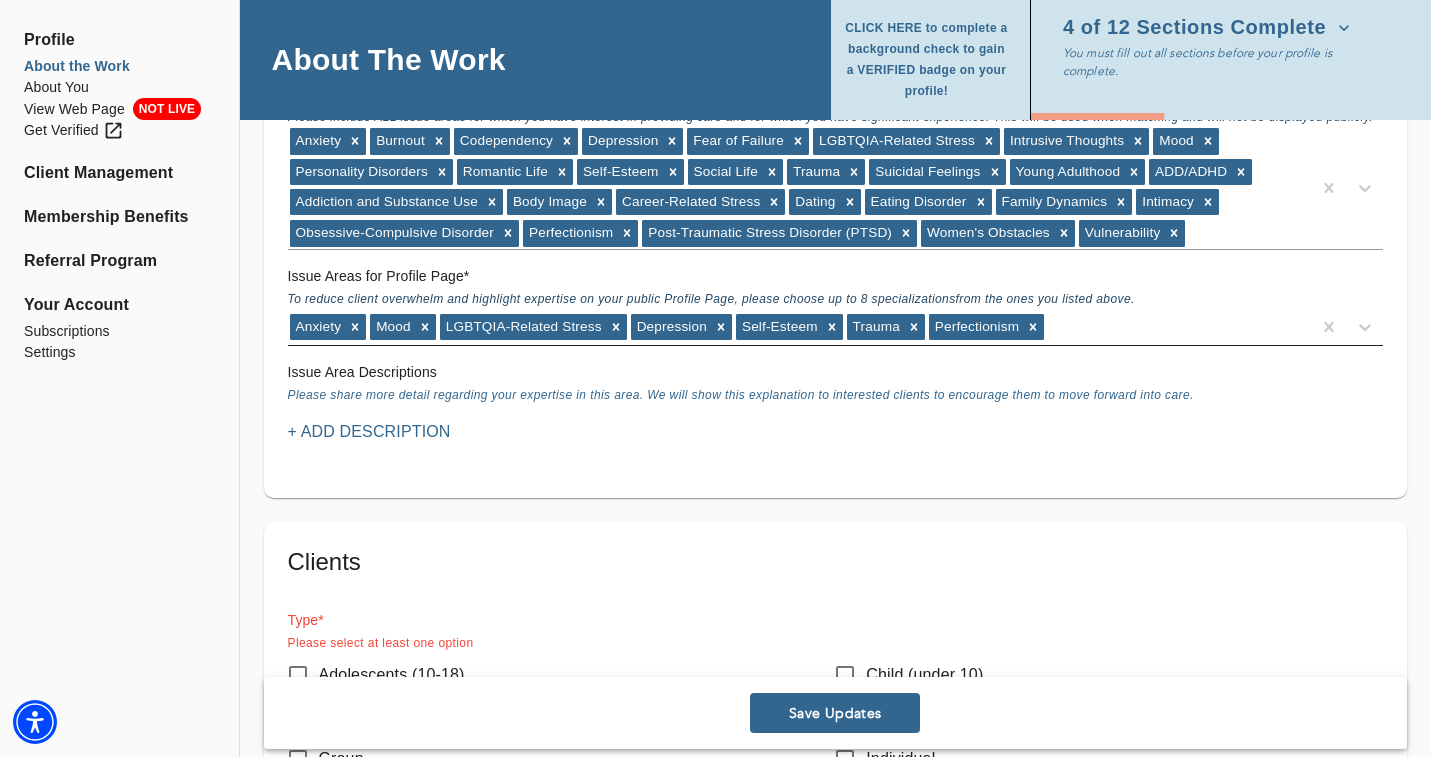 click on "Anxiety Mood LGBTQIA-Related Stress Depression Self-Esteem Trauma Perfectionism" at bounding box center [799, 327] 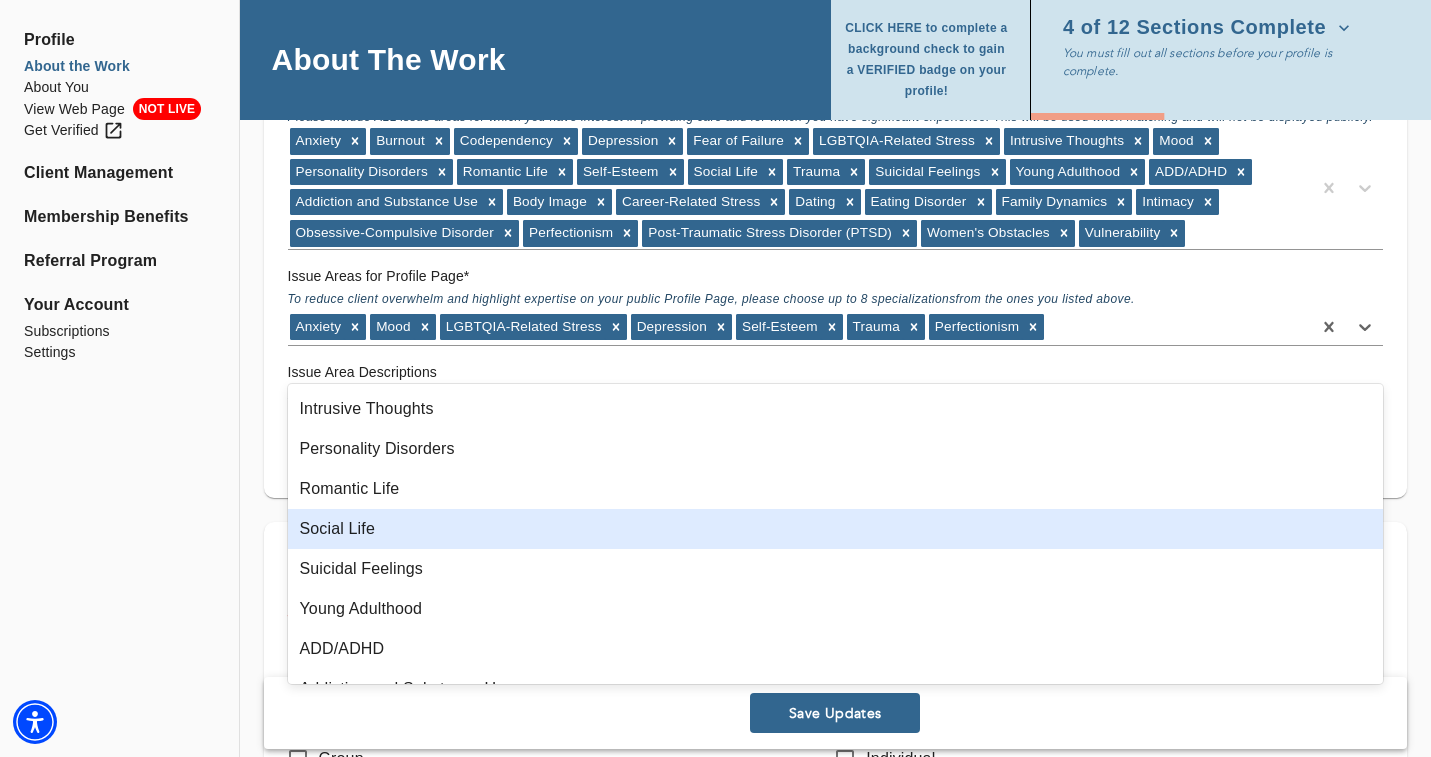 scroll, scrollTop: 0, scrollLeft: 0, axis: both 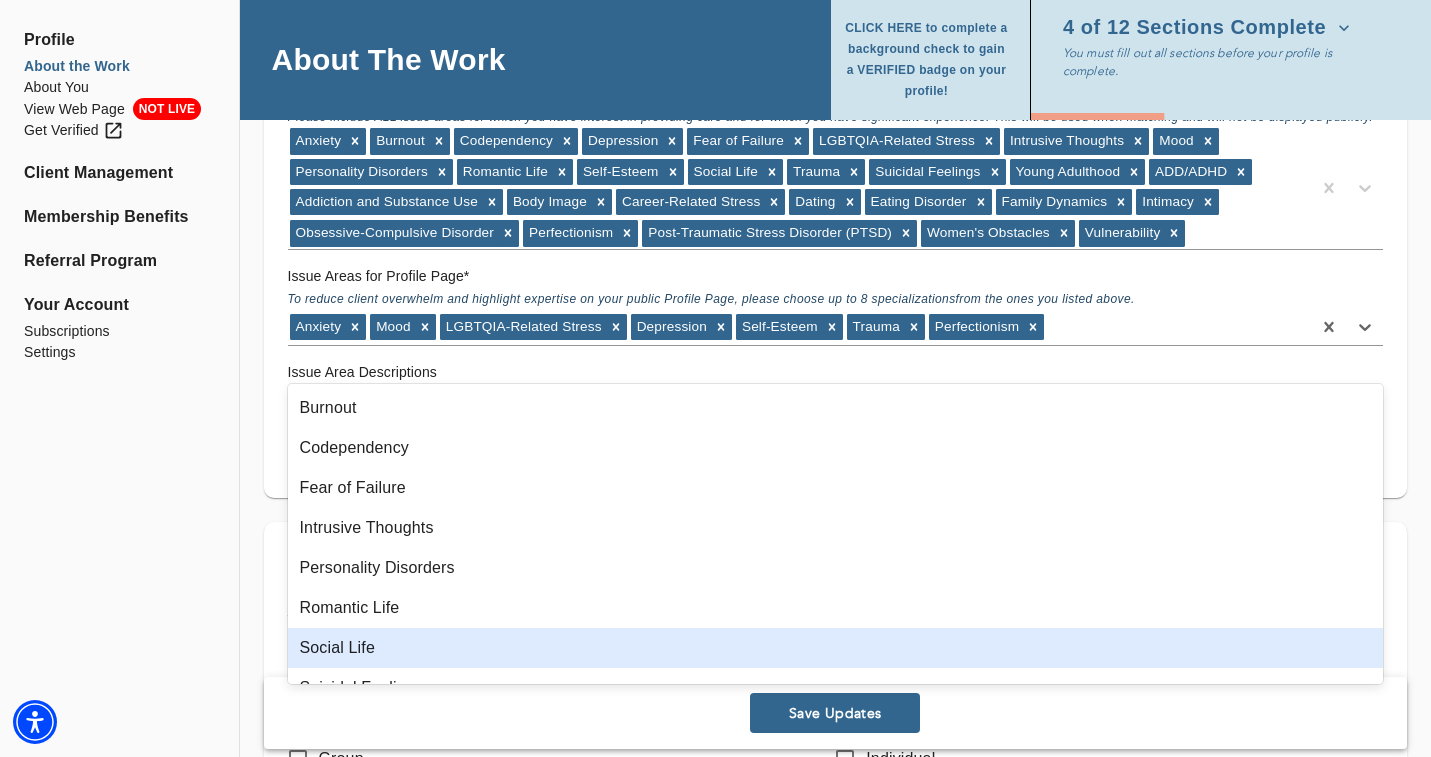 click on "Social Life" at bounding box center [836, 648] 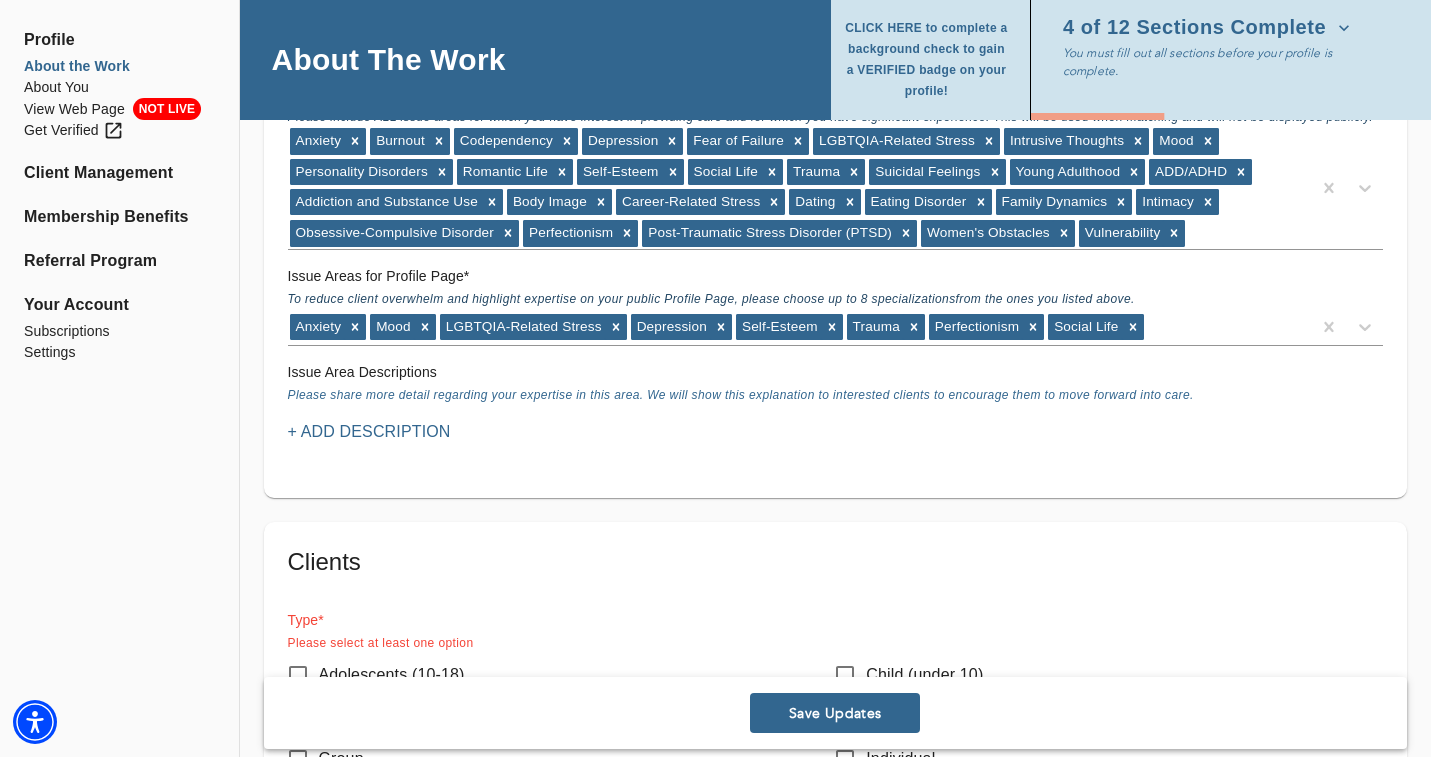 click on "+ Add Description" at bounding box center [369, 432] 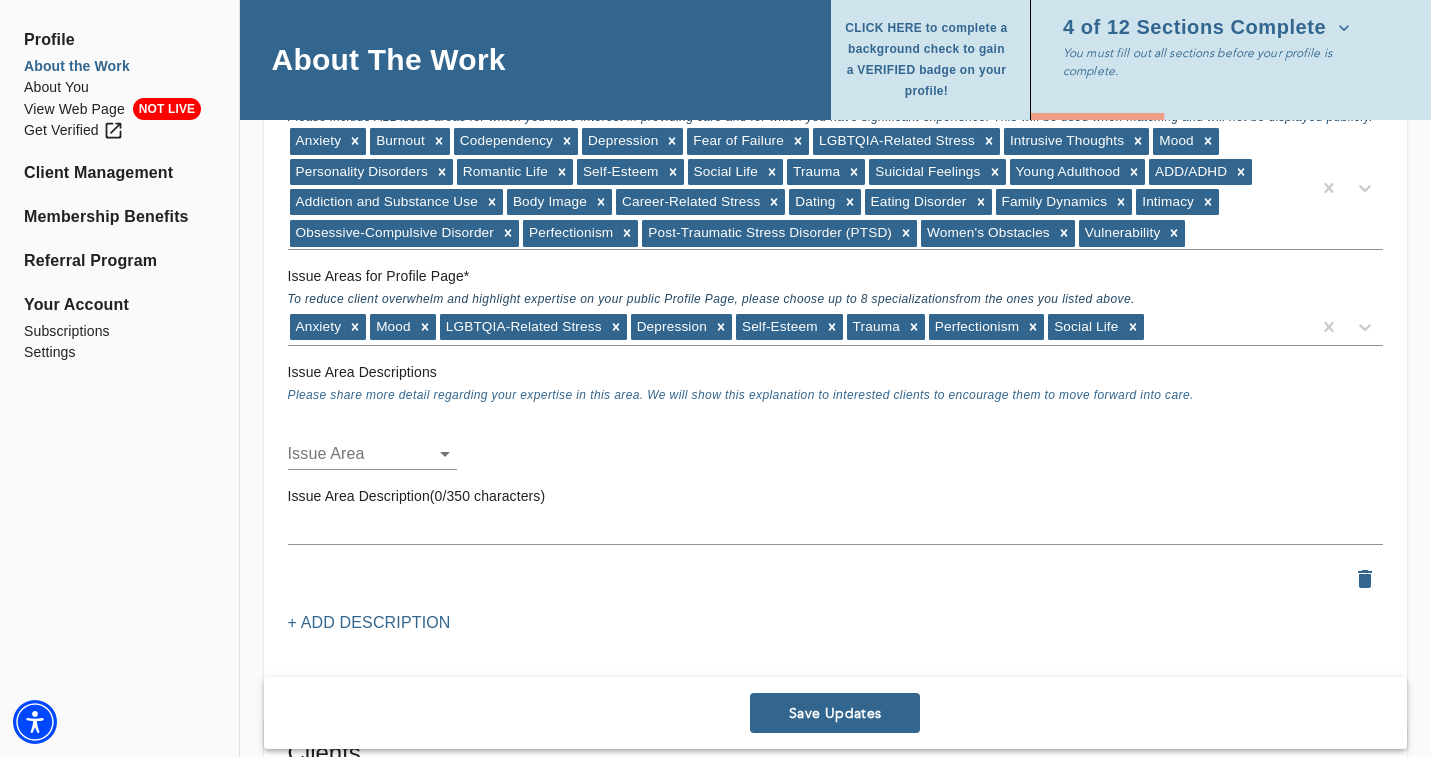 click on "for practitioners [FIRST] [LAST] log out Profile About the Work About You View Web Page NOT LIVE Get Verified Client Management Membership Benefits Referral Program Your Account Subscriptions Settings About The Work CLICK HERE to complete a background check to gain a VERIFIED badge on your profile! 4 of 12 Sections Complete You must fill out all sections before your profile is complete. Location Do you currently offer In-Person sessions? YES Do you currently offer Video sessions? YES In which states would you like to match with clients? Only select a state if you are eligible to work with clients who reside in that state. Alabama Alaska American Samoa Arizona Arkansas California Colorado Connecticut Delaware District of Columbia Florida Georgia Hawaii Idaho Illinois Indiana Iowa Kansas Kentucky Louisiana Maine Maryland Massachusetts Michigan Minnesota Mississippi Missouri Montana Nebraska Nevada New Hampshire New Jersey New Mexico New York North Carolina North Dakota Ohio Oklahoma Oregon Pennsylvania Puerto Rico" at bounding box center (715, -1645) 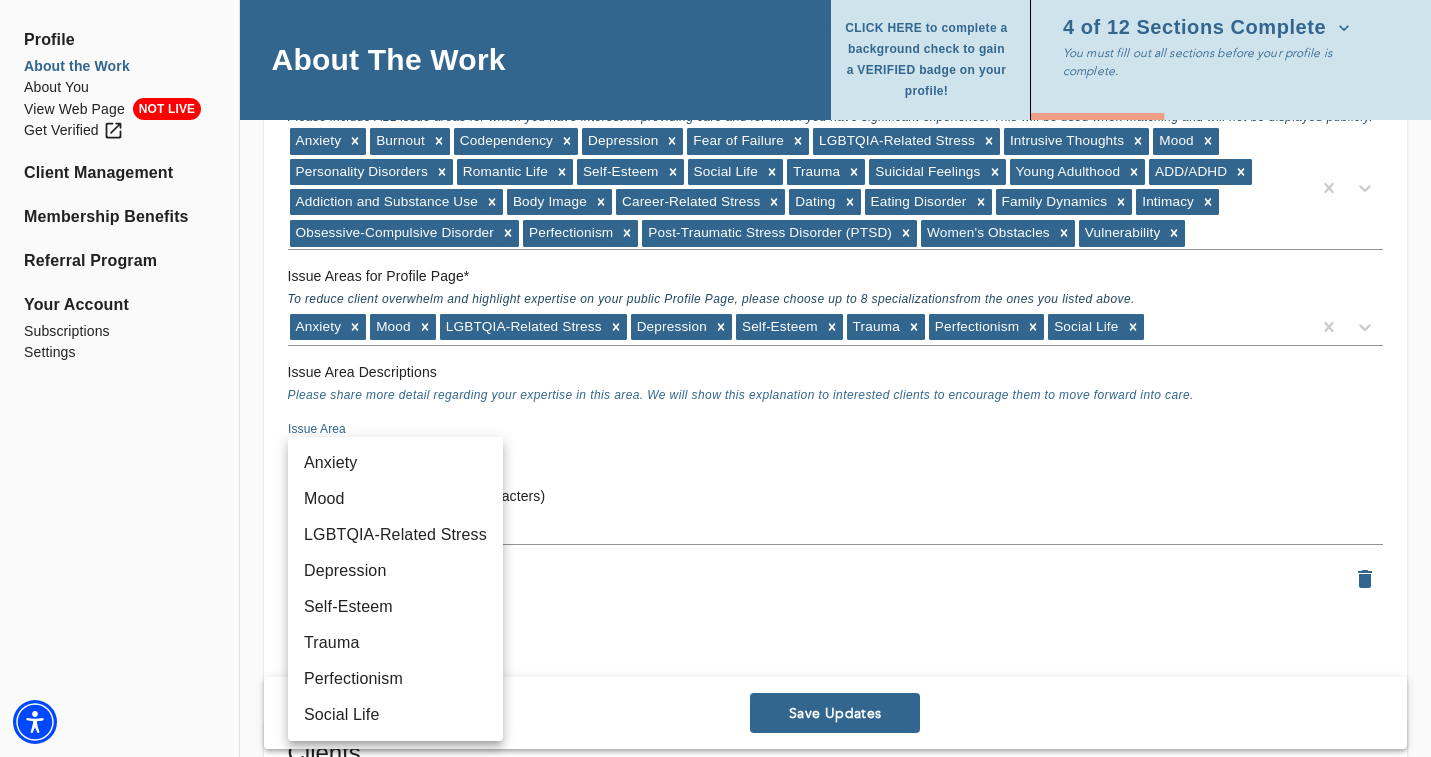 click at bounding box center (715, 378) 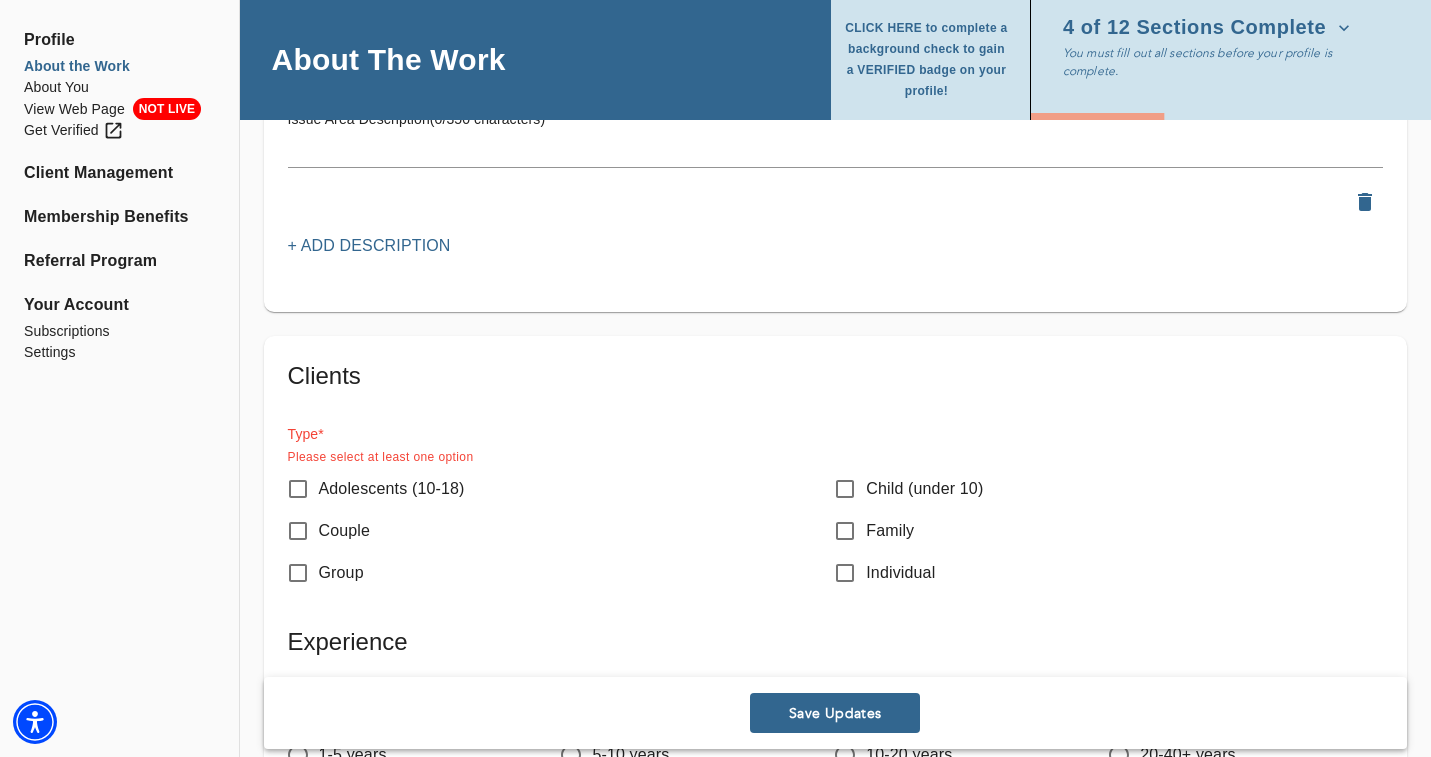 scroll, scrollTop: 2491, scrollLeft: 0, axis: vertical 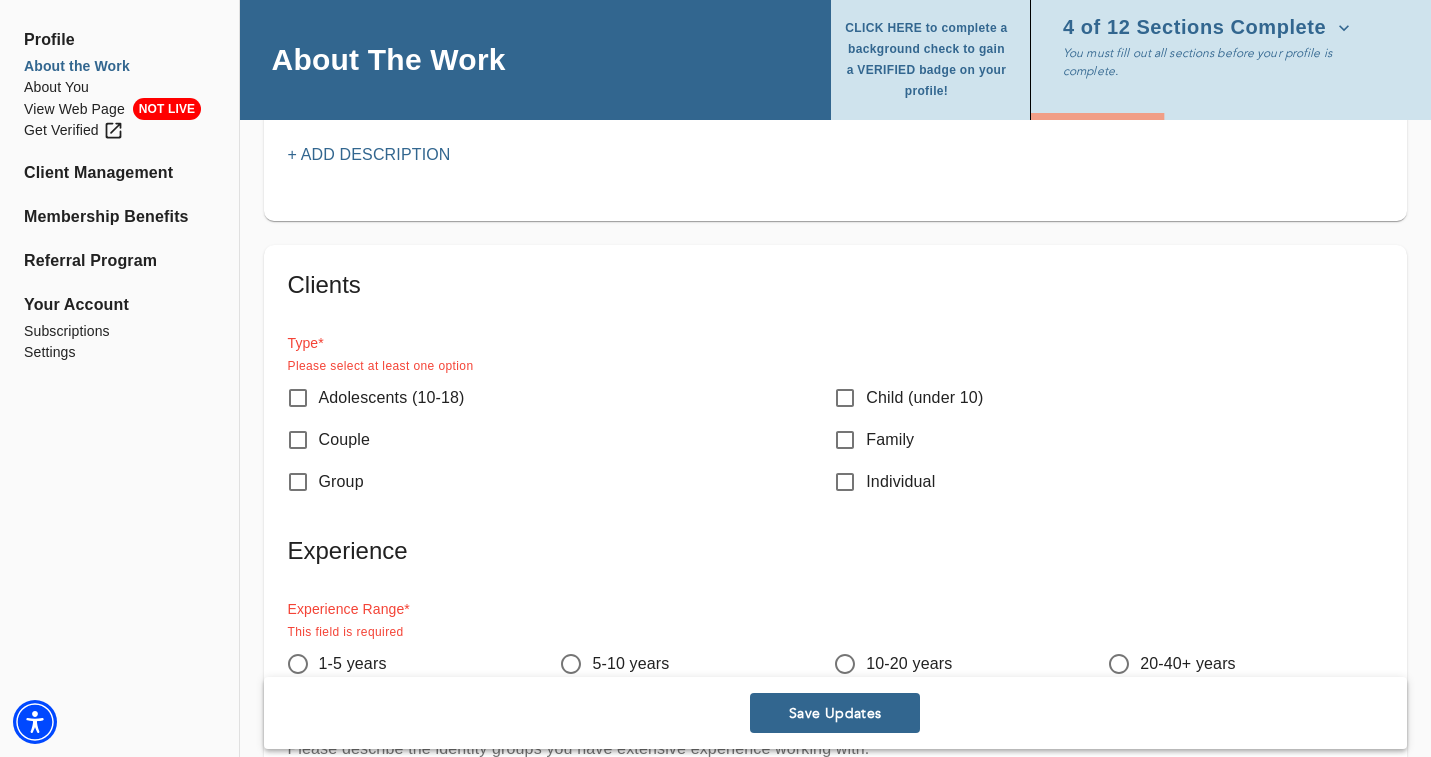 click on "Adolescents (10-18)" at bounding box center [298, 398] 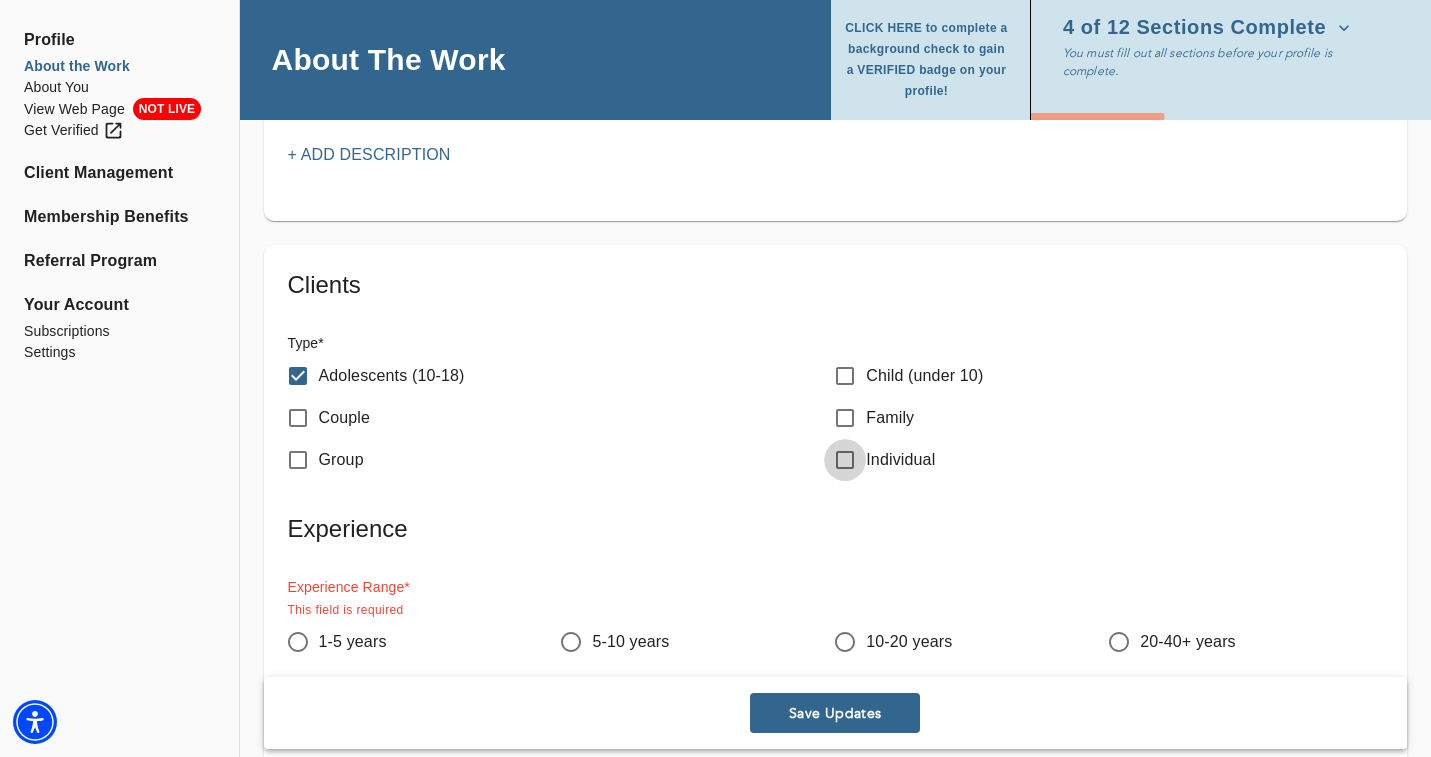 click on "Individual" at bounding box center [845, 460] 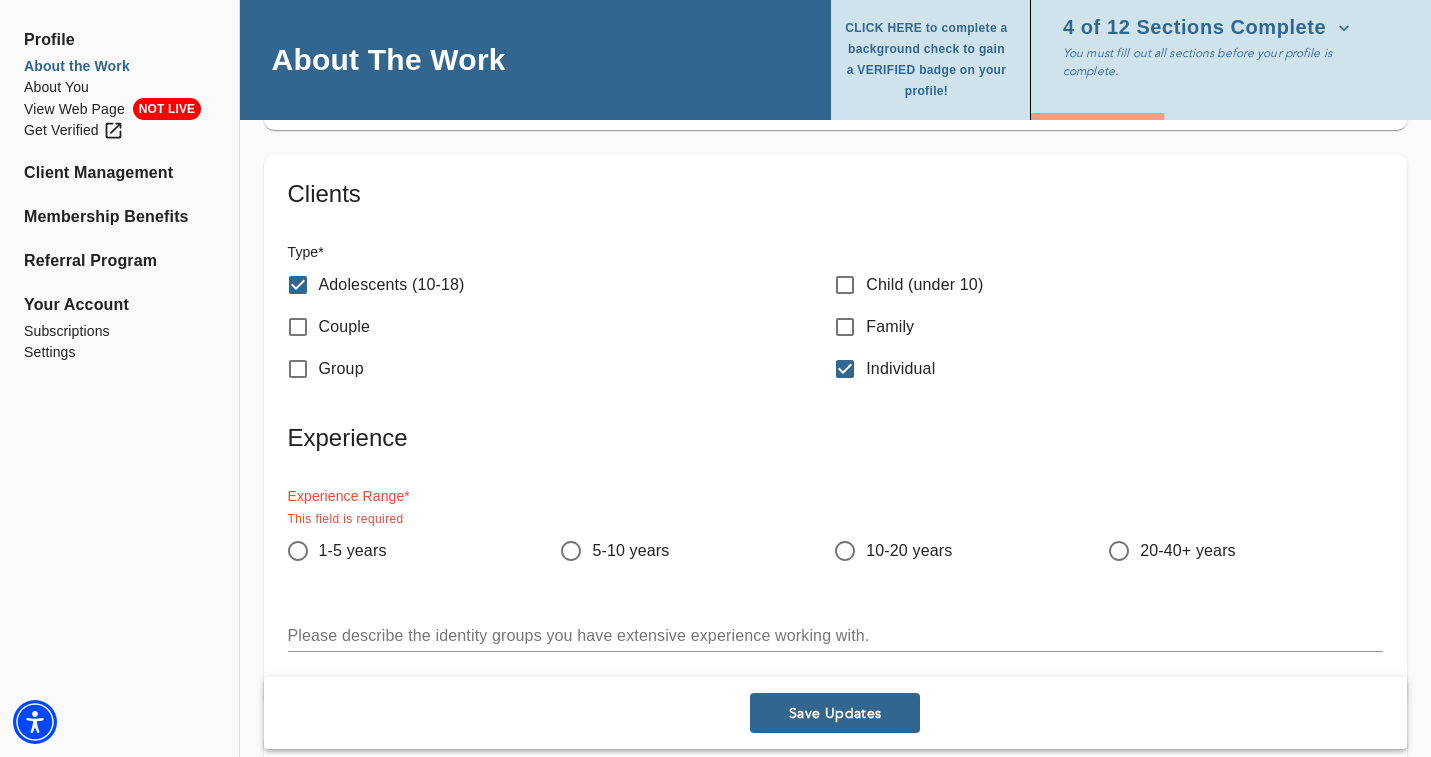 scroll, scrollTop: 2646, scrollLeft: 0, axis: vertical 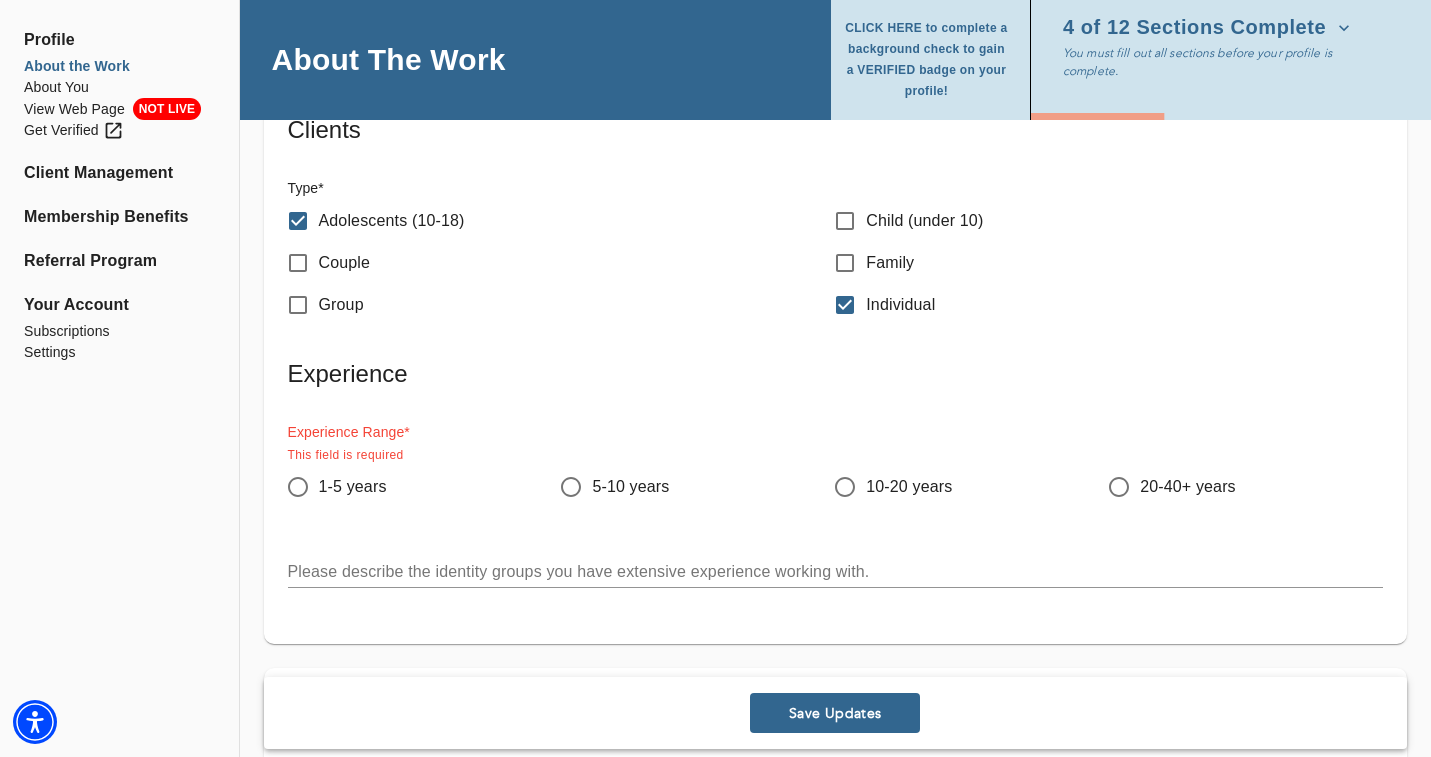 click on "1-5 years" at bounding box center (298, 487) 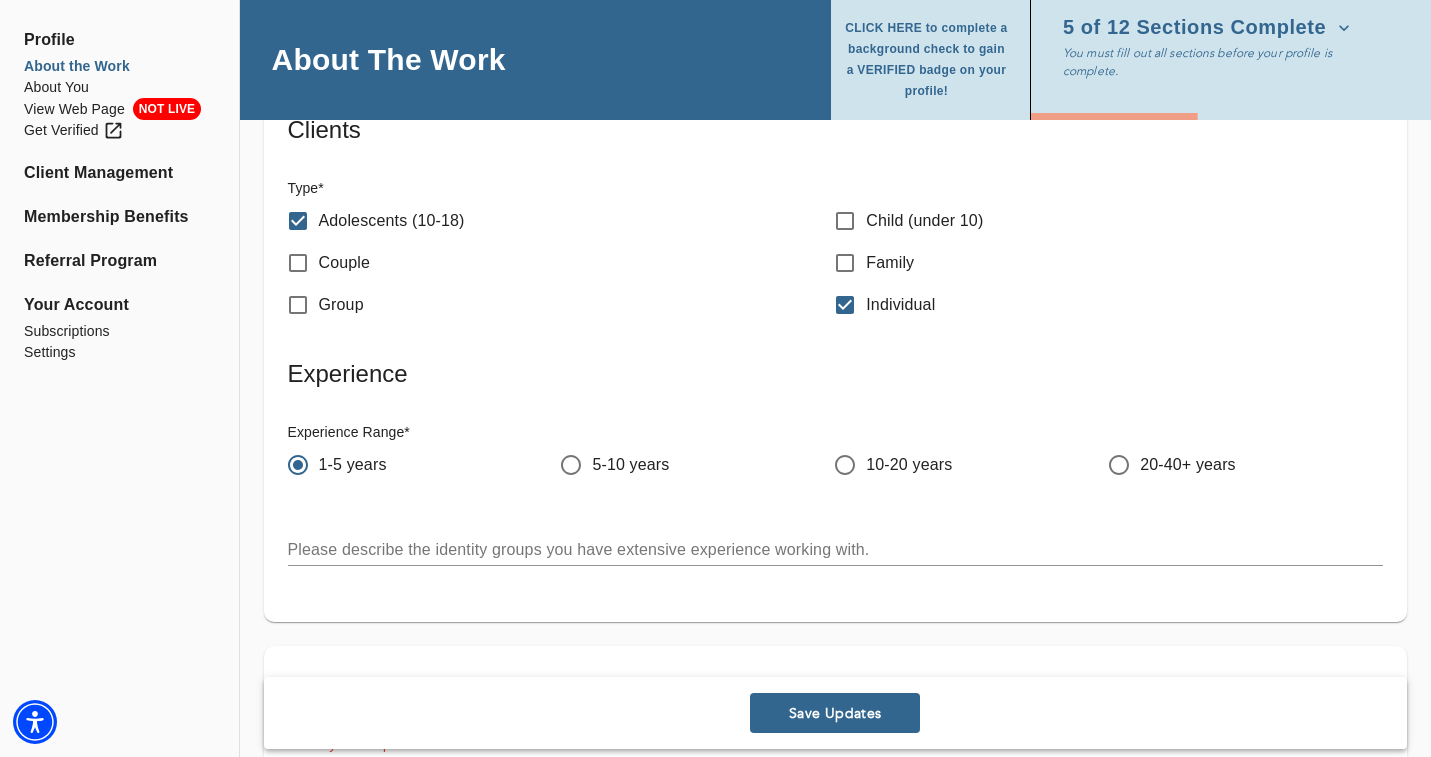 click on "Please describe the identity groups you have extensive experience working with. x" at bounding box center [835, 542] 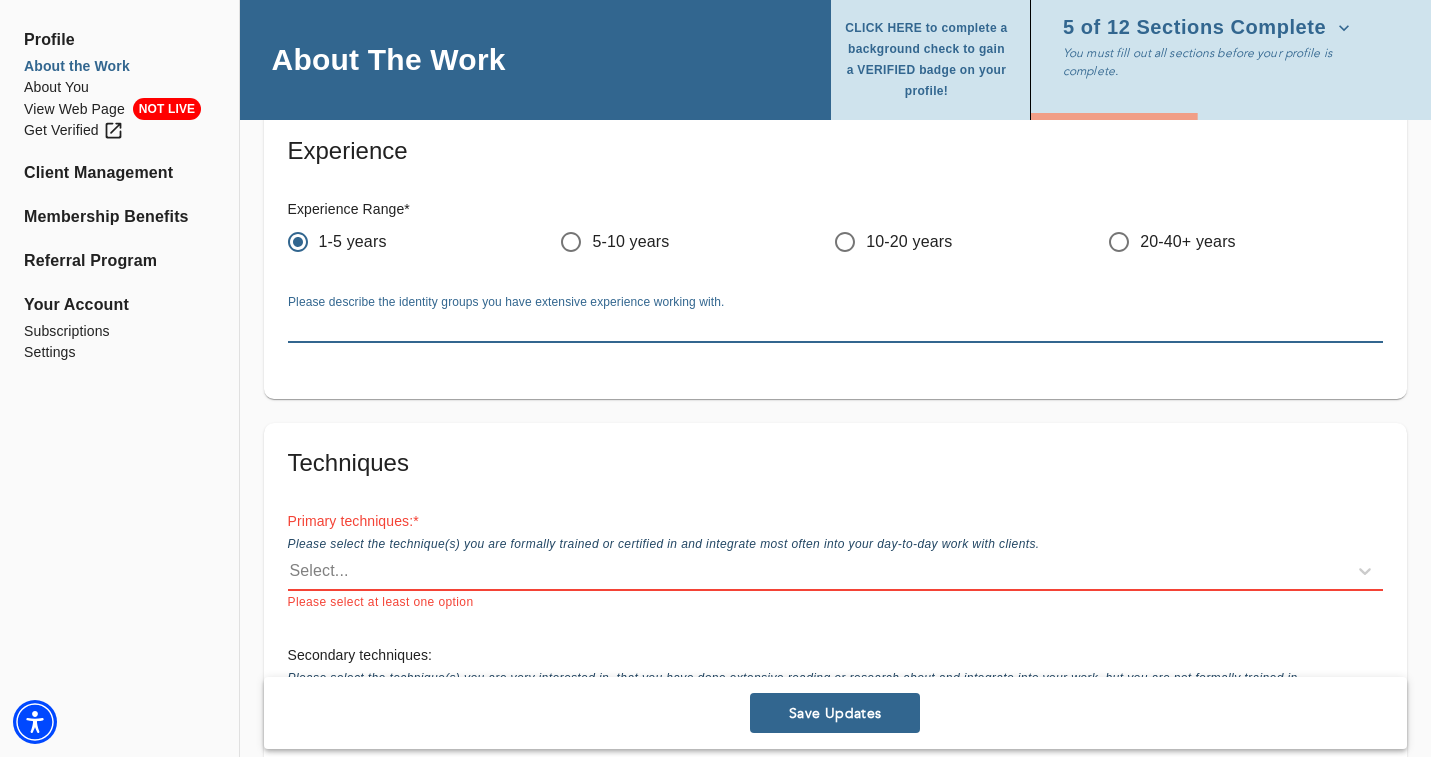 scroll, scrollTop: 2920, scrollLeft: 0, axis: vertical 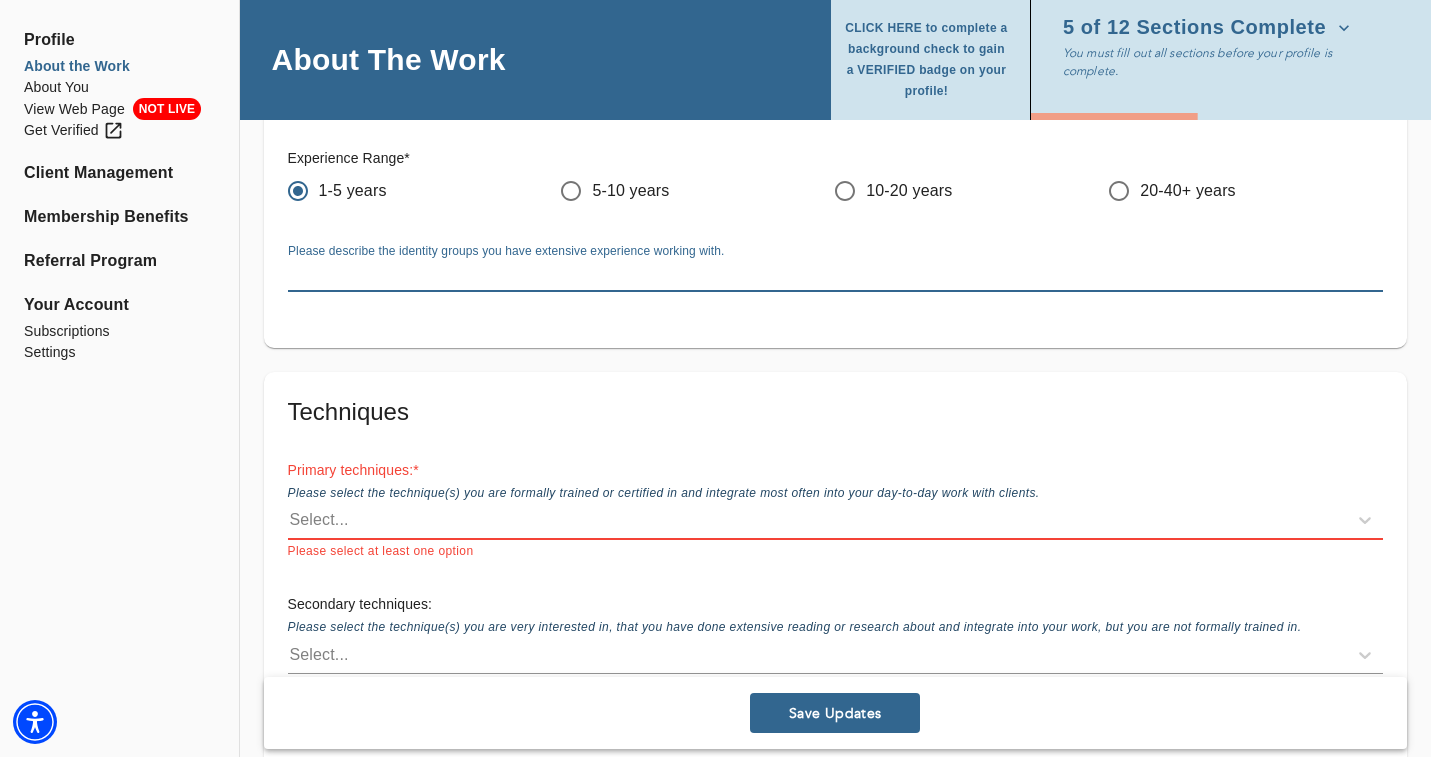 click on "Select..." at bounding box center (817, 520) 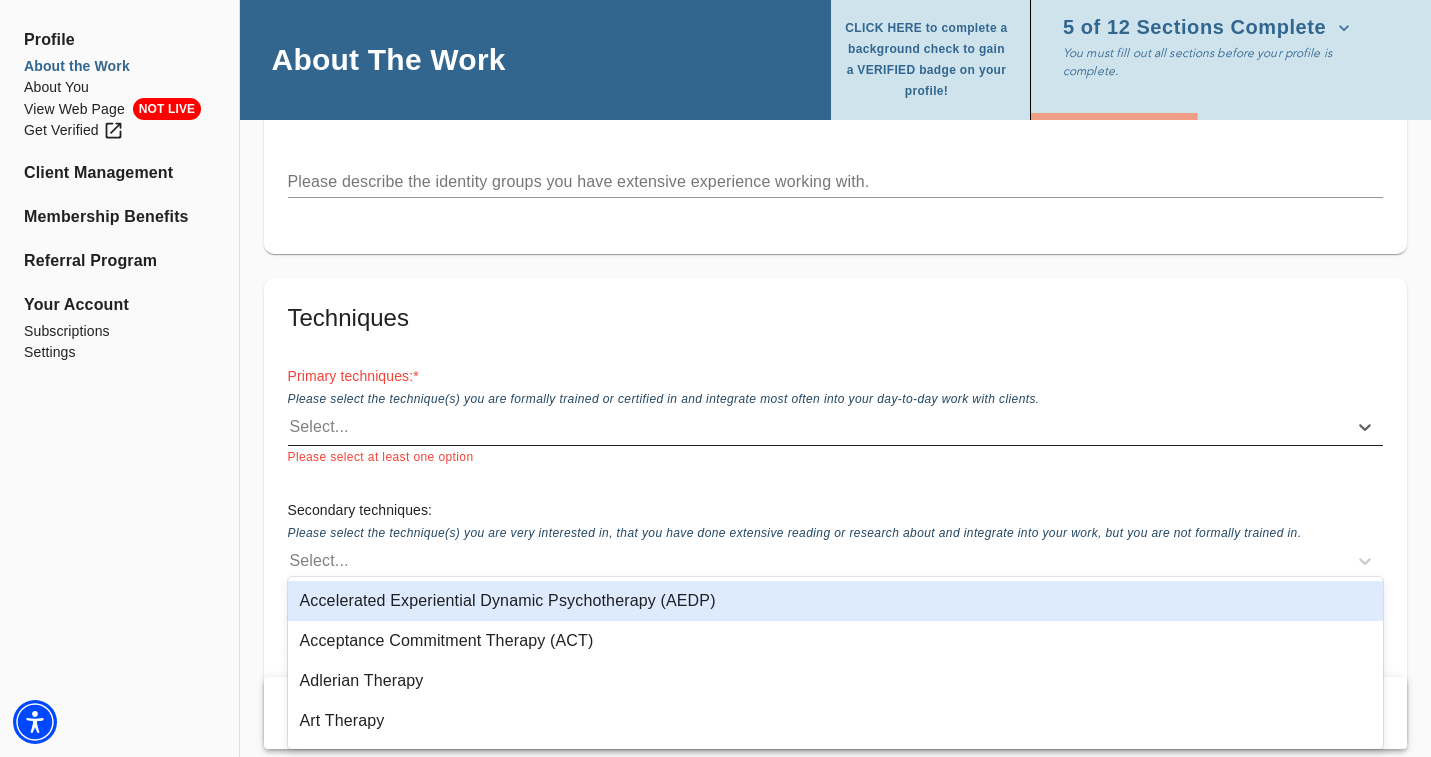 scroll, scrollTop: 3015, scrollLeft: 0, axis: vertical 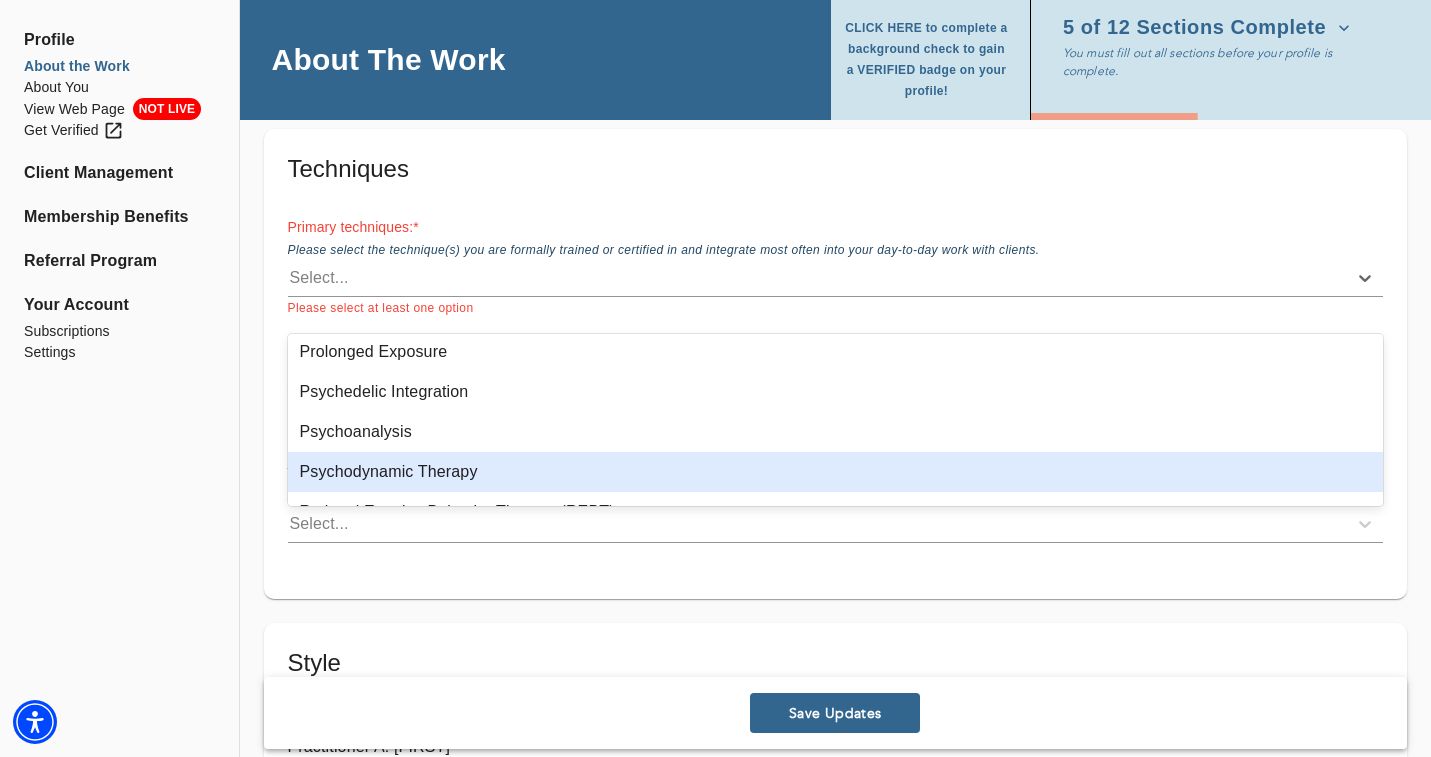 click on "Psychodynamic Therapy" at bounding box center [836, 472] 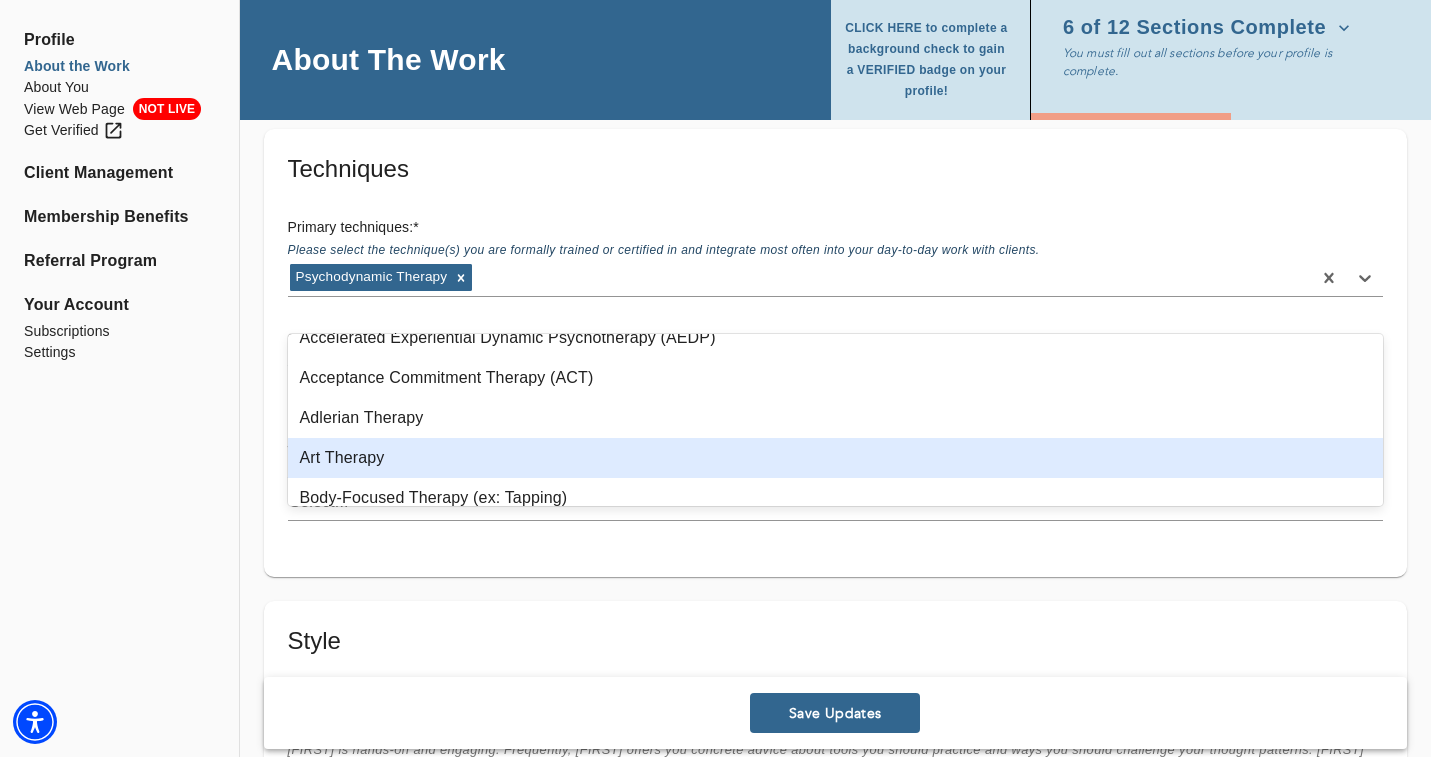 scroll, scrollTop: 0, scrollLeft: 0, axis: both 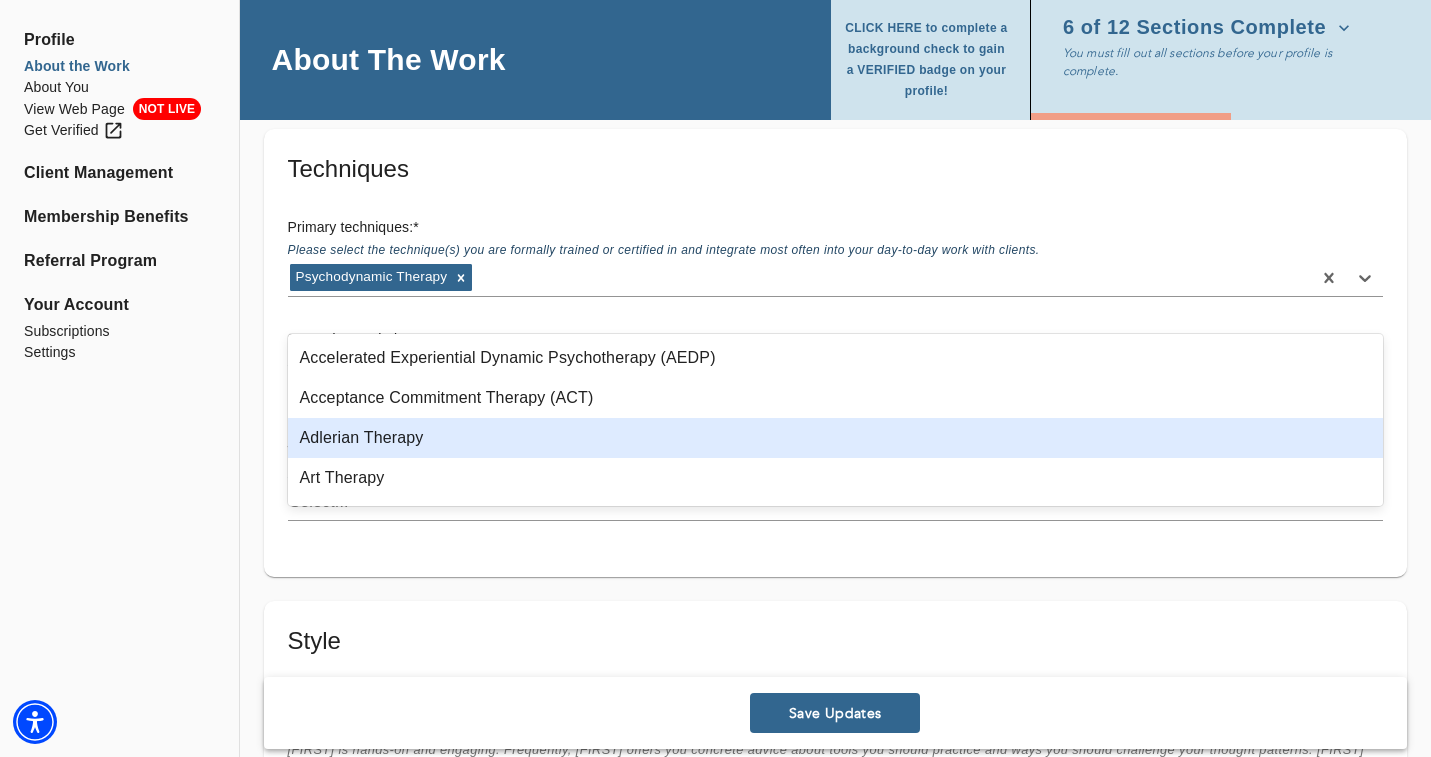 click on "Adlerian Therapy" at bounding box center (836, 438) 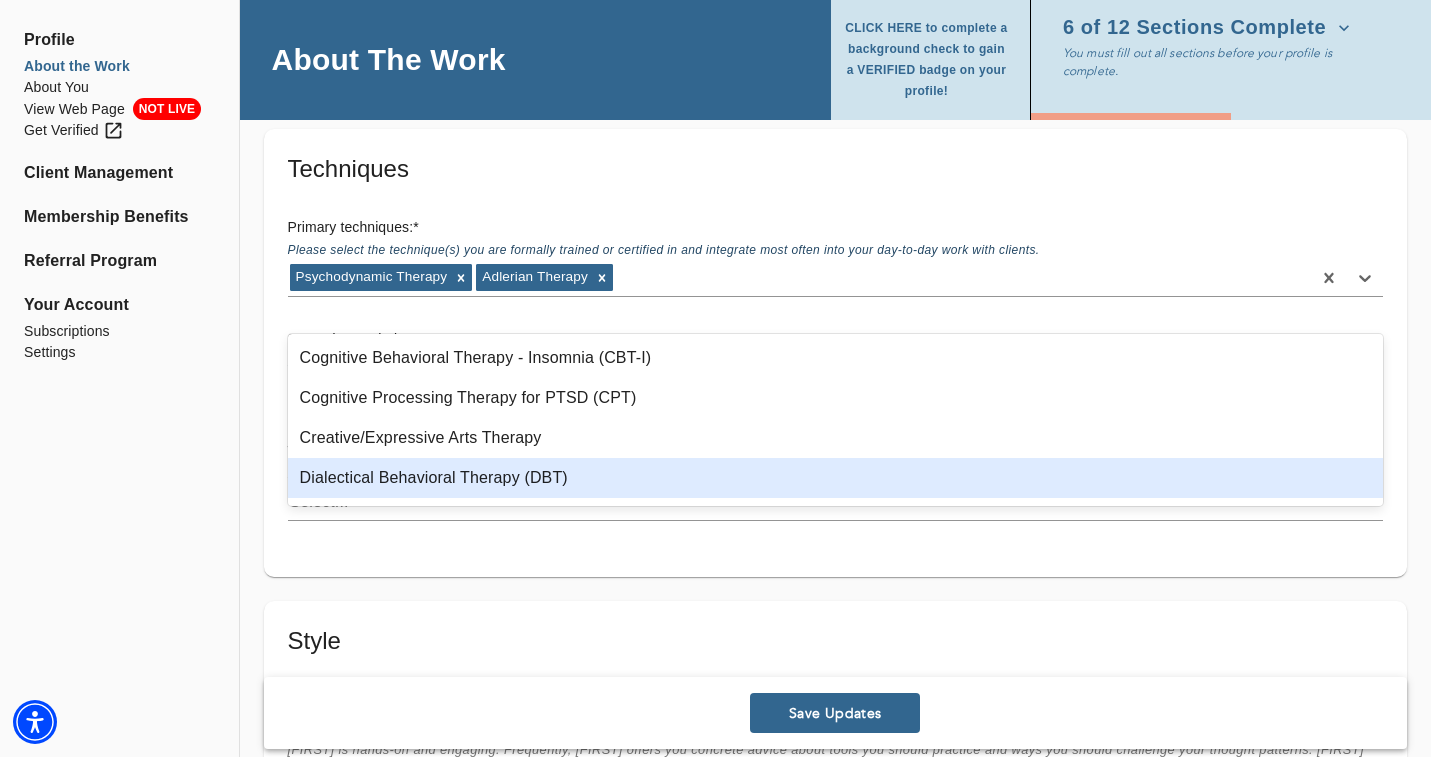 scroll, scrollTop: 358, scrollLeft: 0, axis: vertical 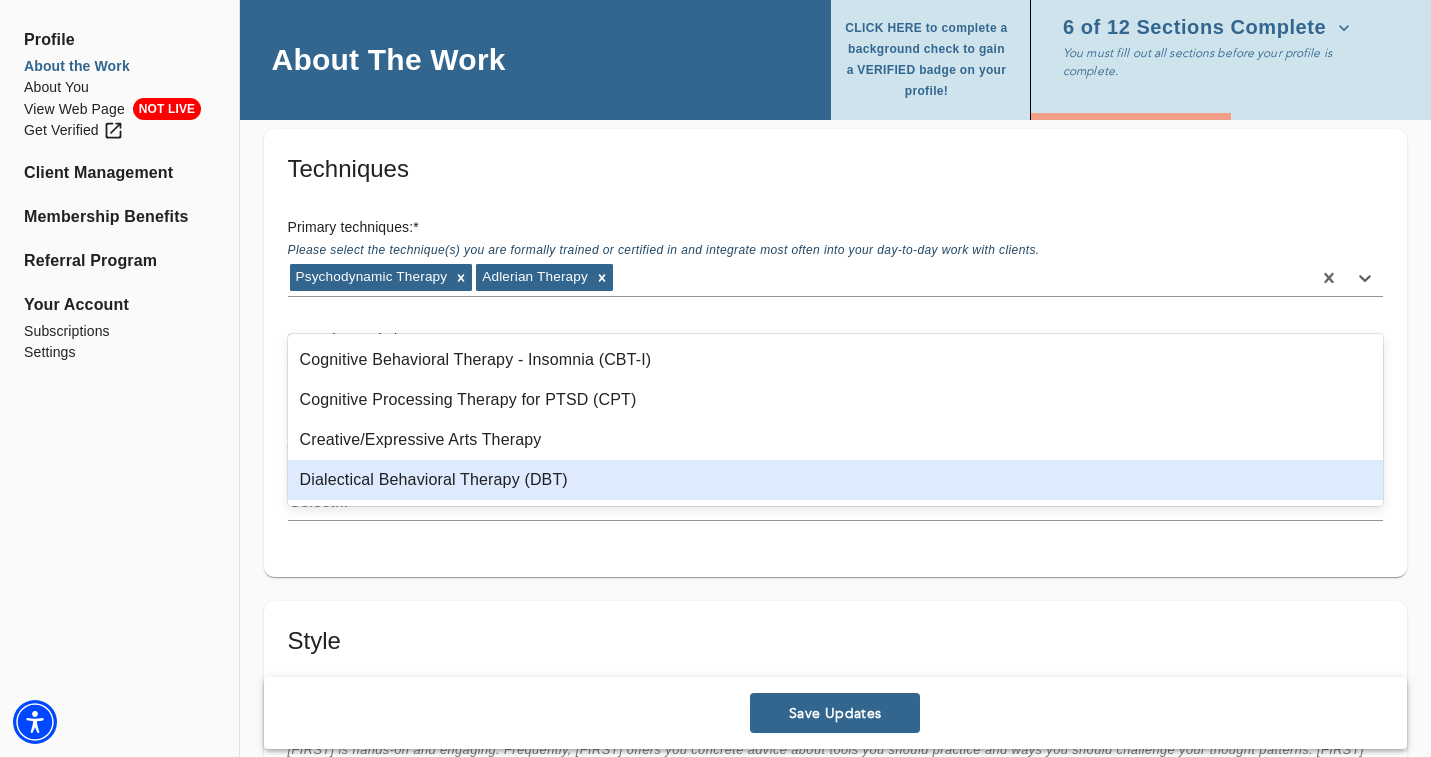 click on "Dialectical Behavioral Therapy (DBT)" at bounding box center [836, 480] 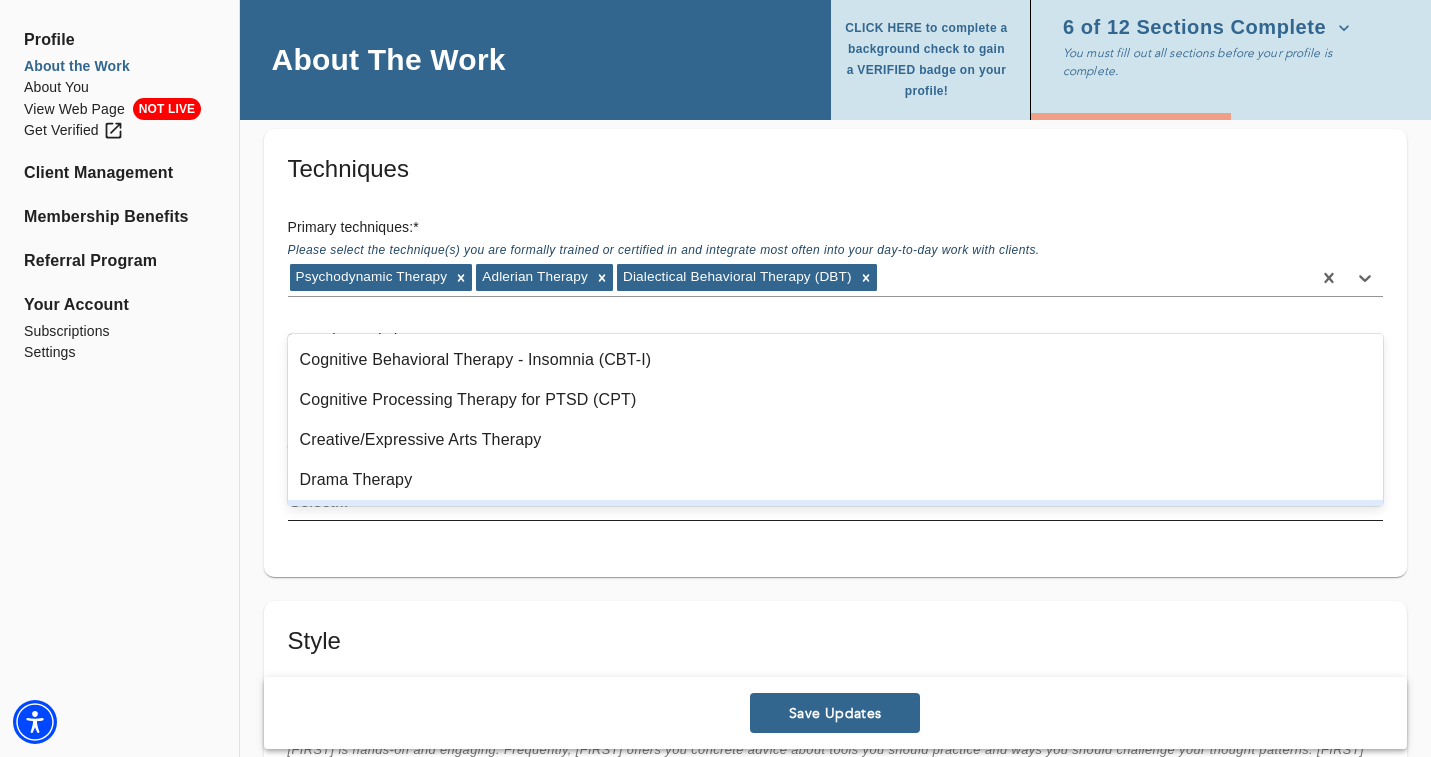 click on "Select..." at bounding box center (817, 502) 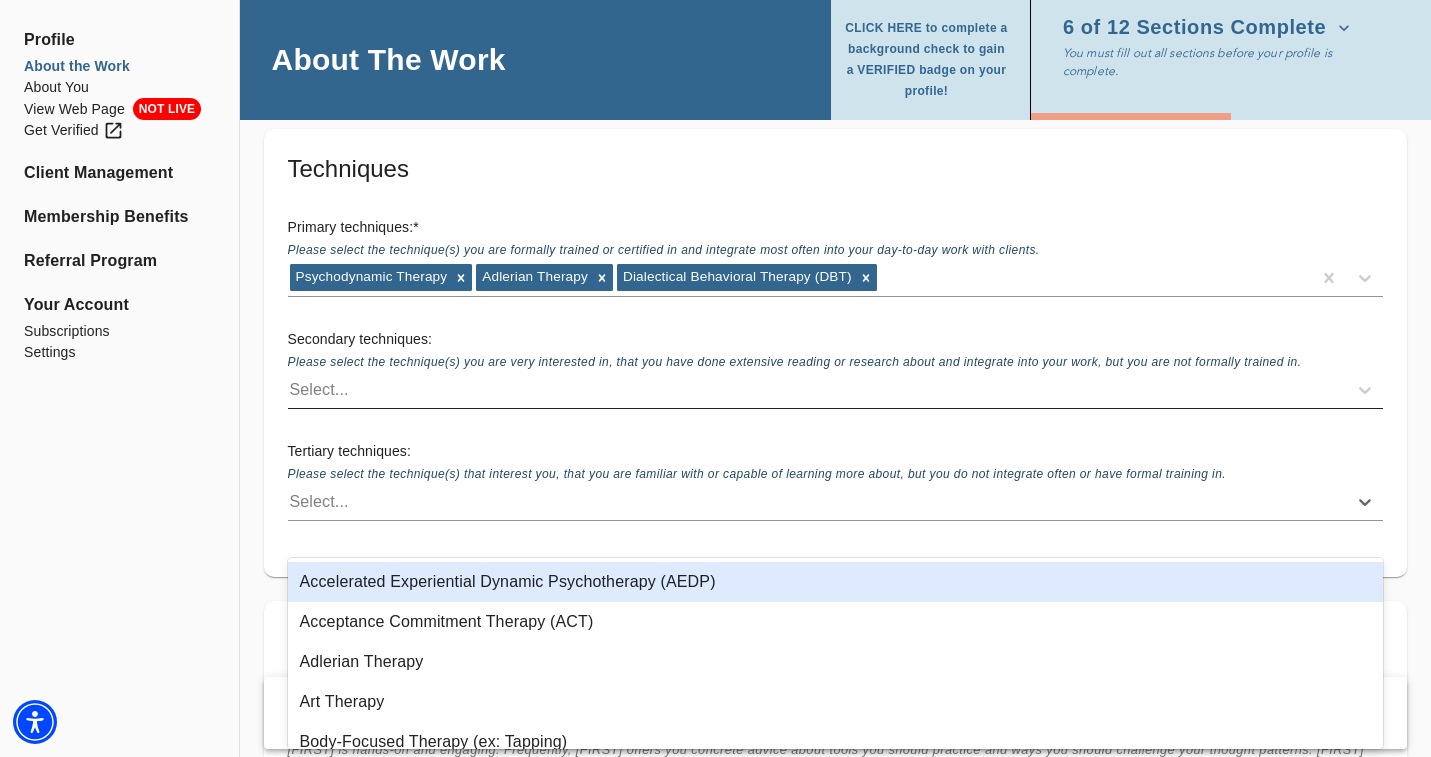 click on "Select..." at bounding box center (817, 390) 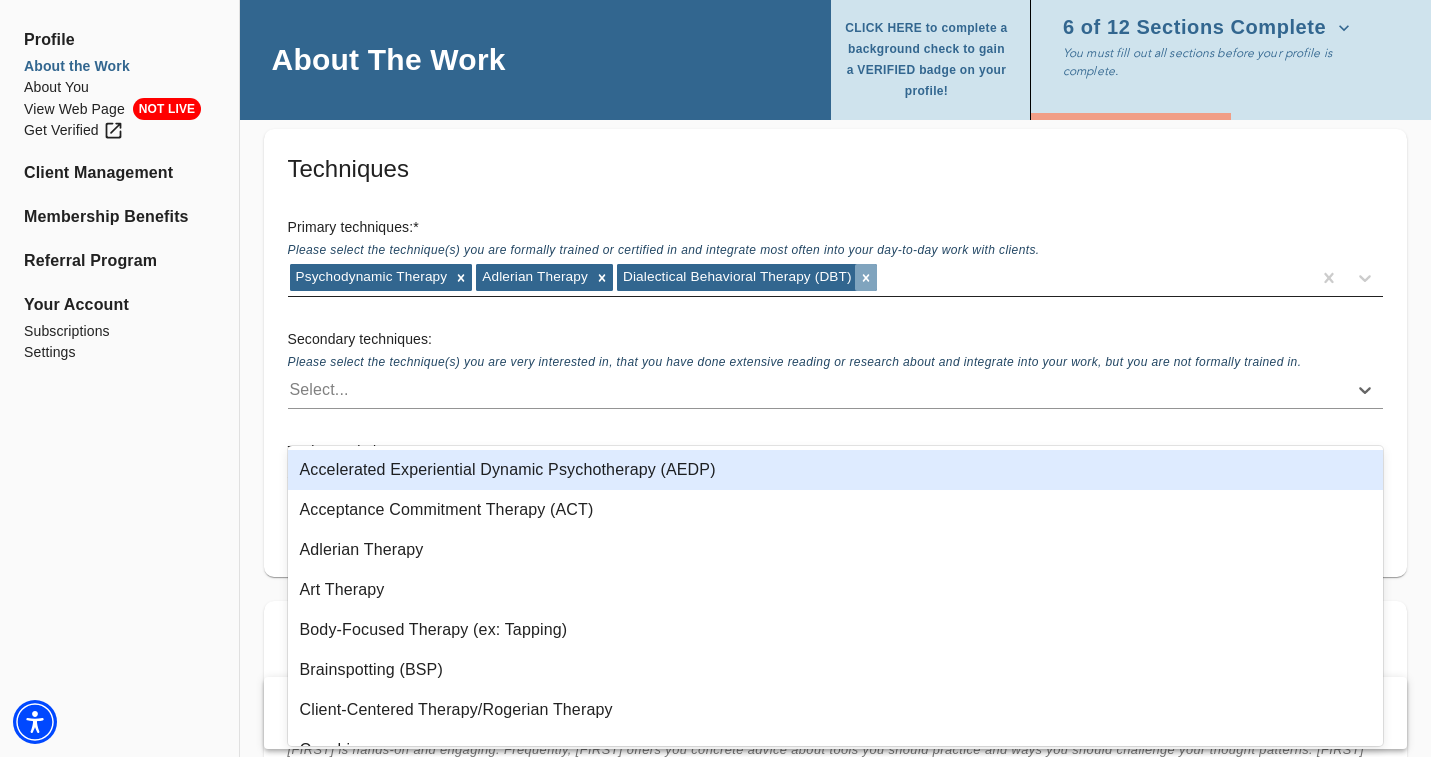 click 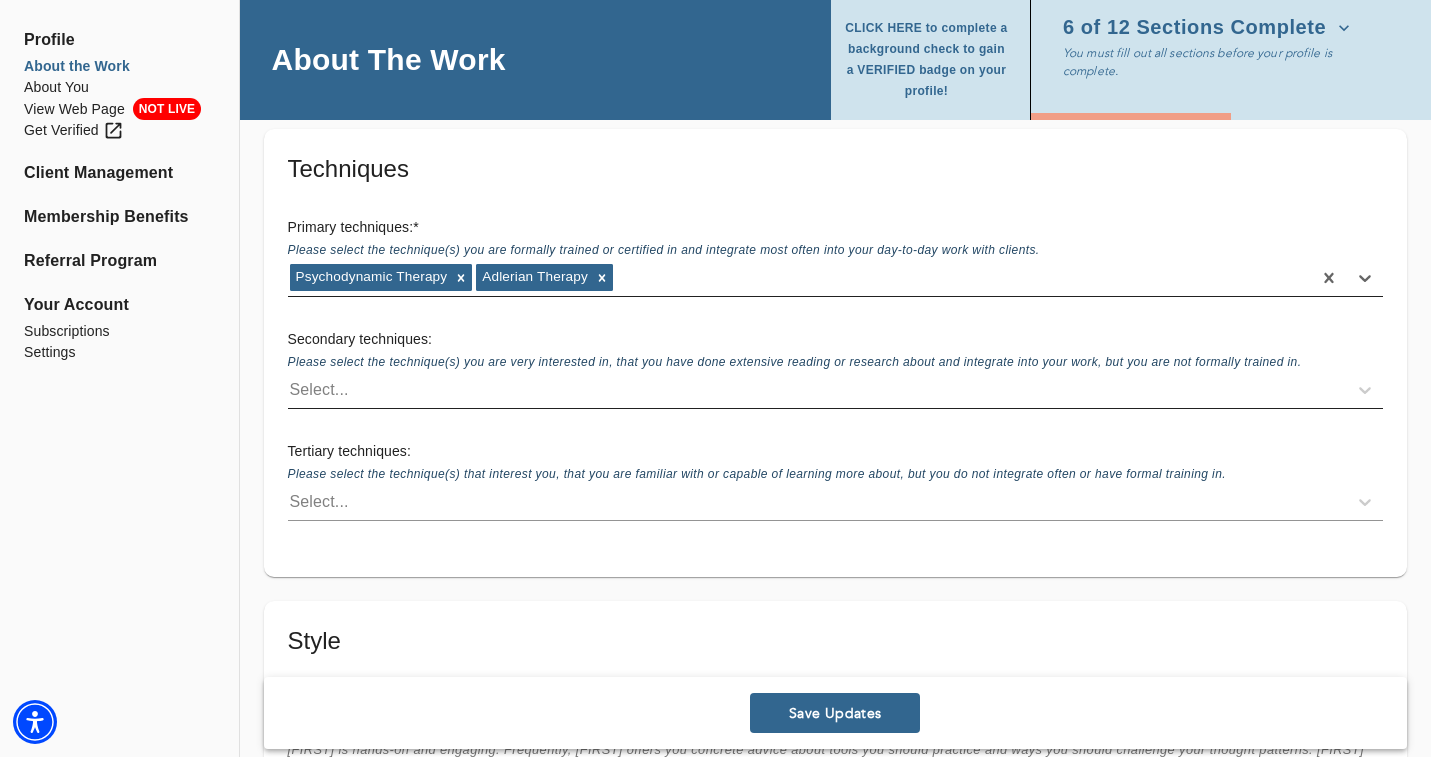 click on "Select..." at bounding box center [817, 390] 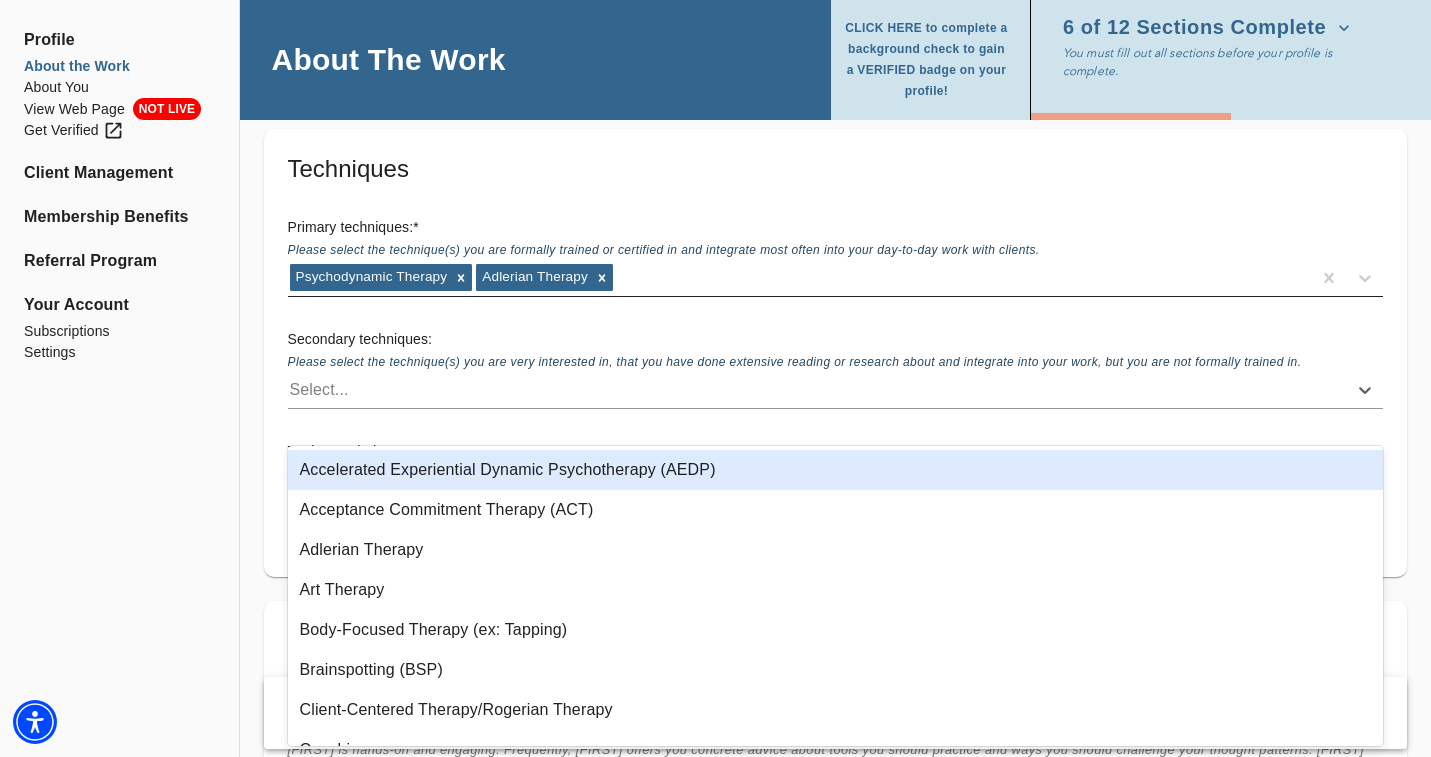 click on "[THERAPY_TYPE] [THERAPY_TYPE]" at bounding box center [799, 278] 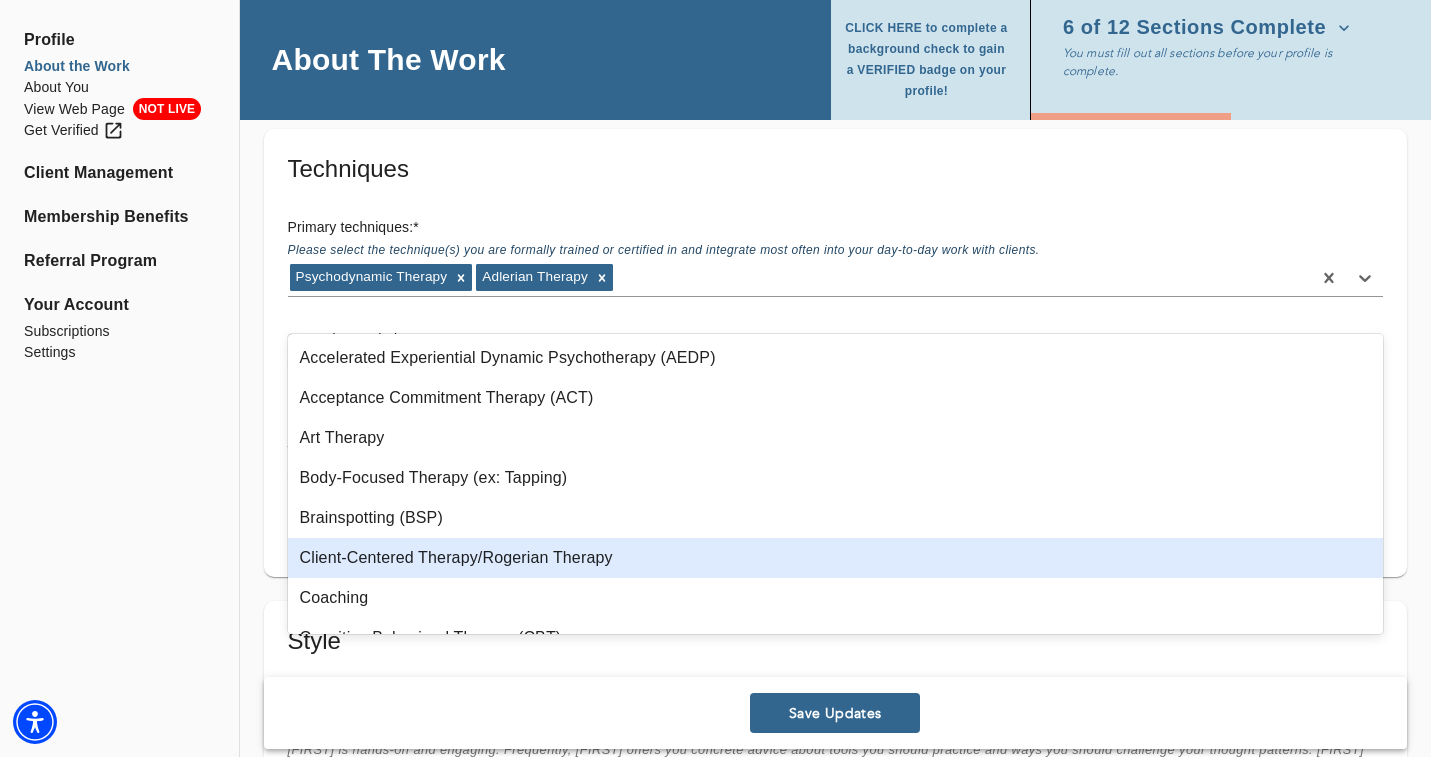 click on "Client-Centered Therapy/Rogerian Therapy" at bounding box center (836, 558) 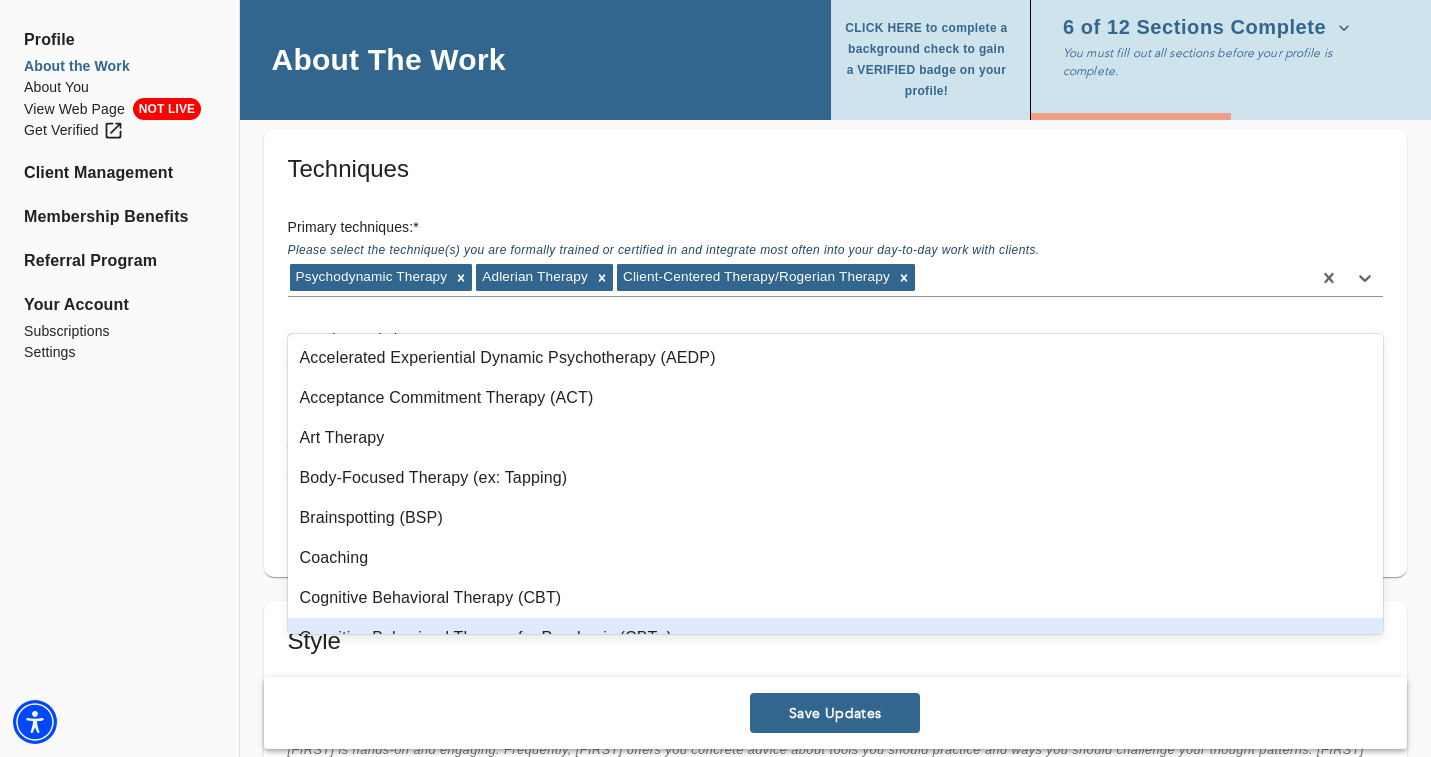 click on "Style" at bounding box center (835, 641) 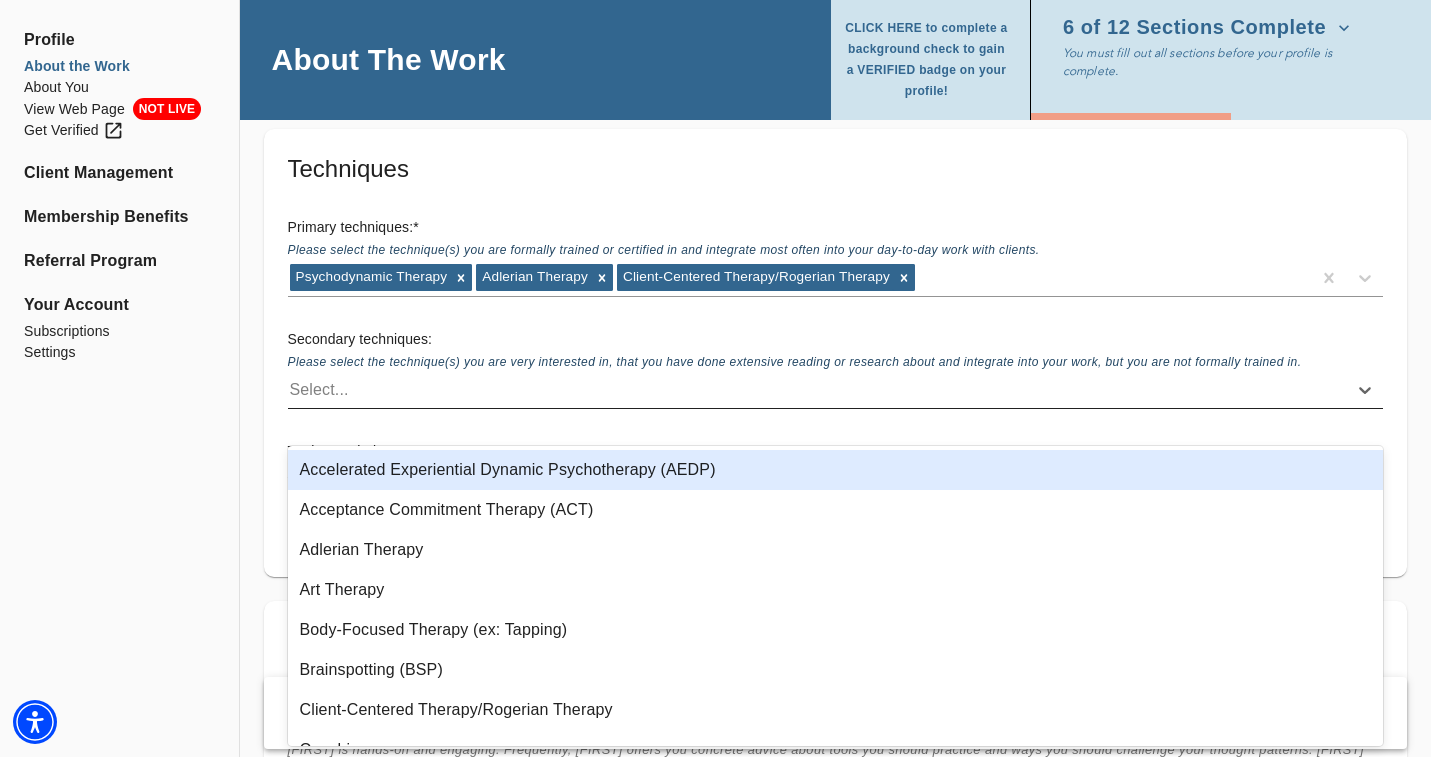 click on "Select..." at bounding box center [817, 390] 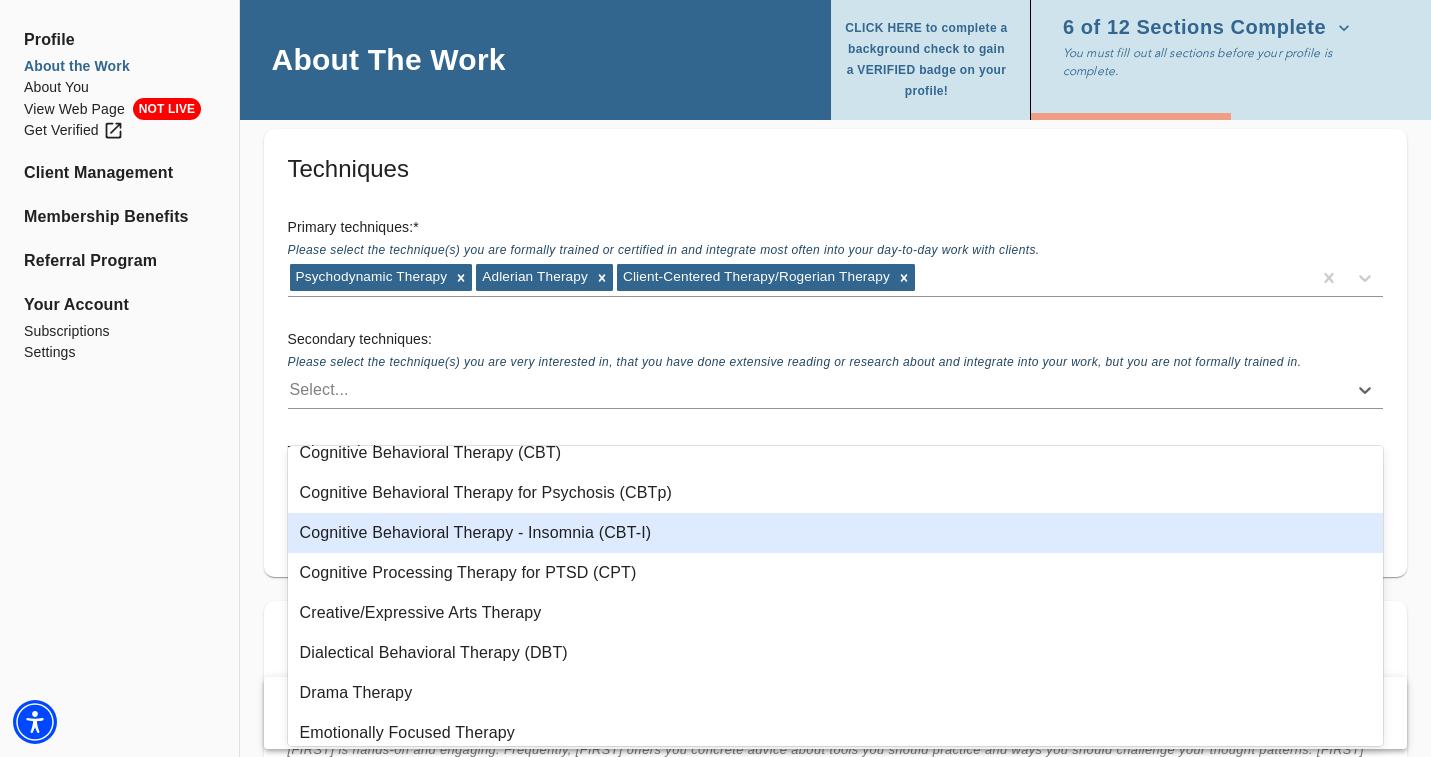scroll, scrollTop: 346, scrollLeft: 0, axis: vertical 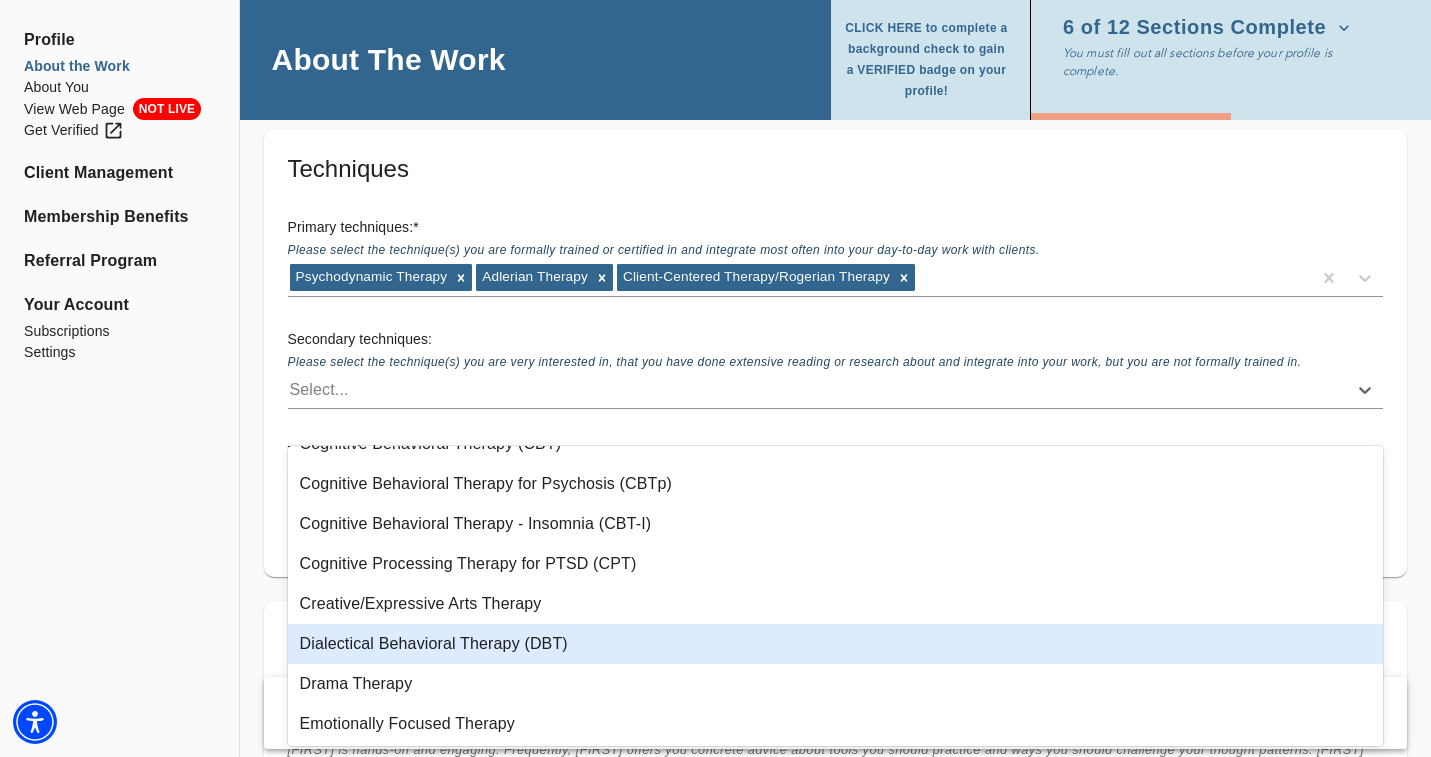 click on "Dialectical Behavioral Therapy (DBT)" at bounding box center (836, 644) 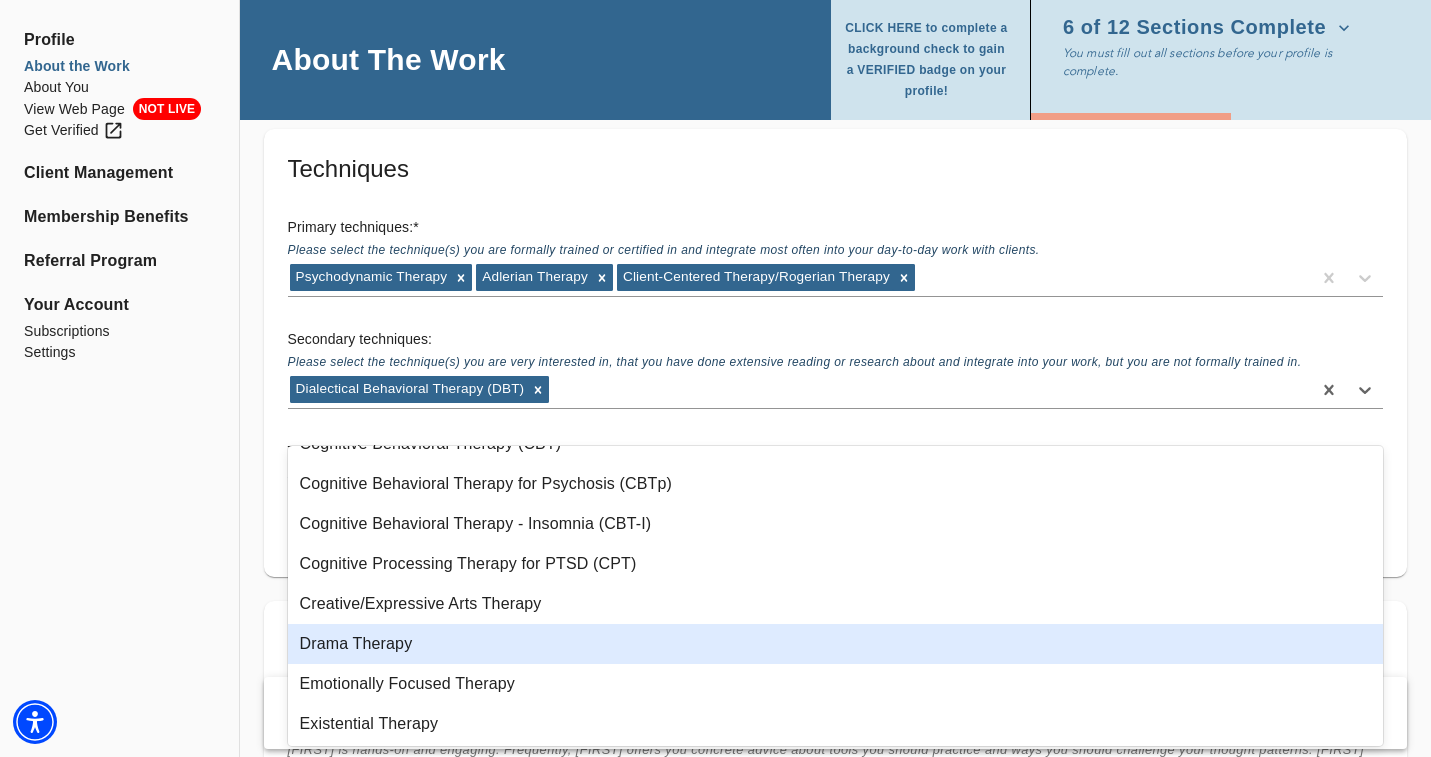 scroll, scrollTop: 452, scrollLeft: 0, axis: vertical 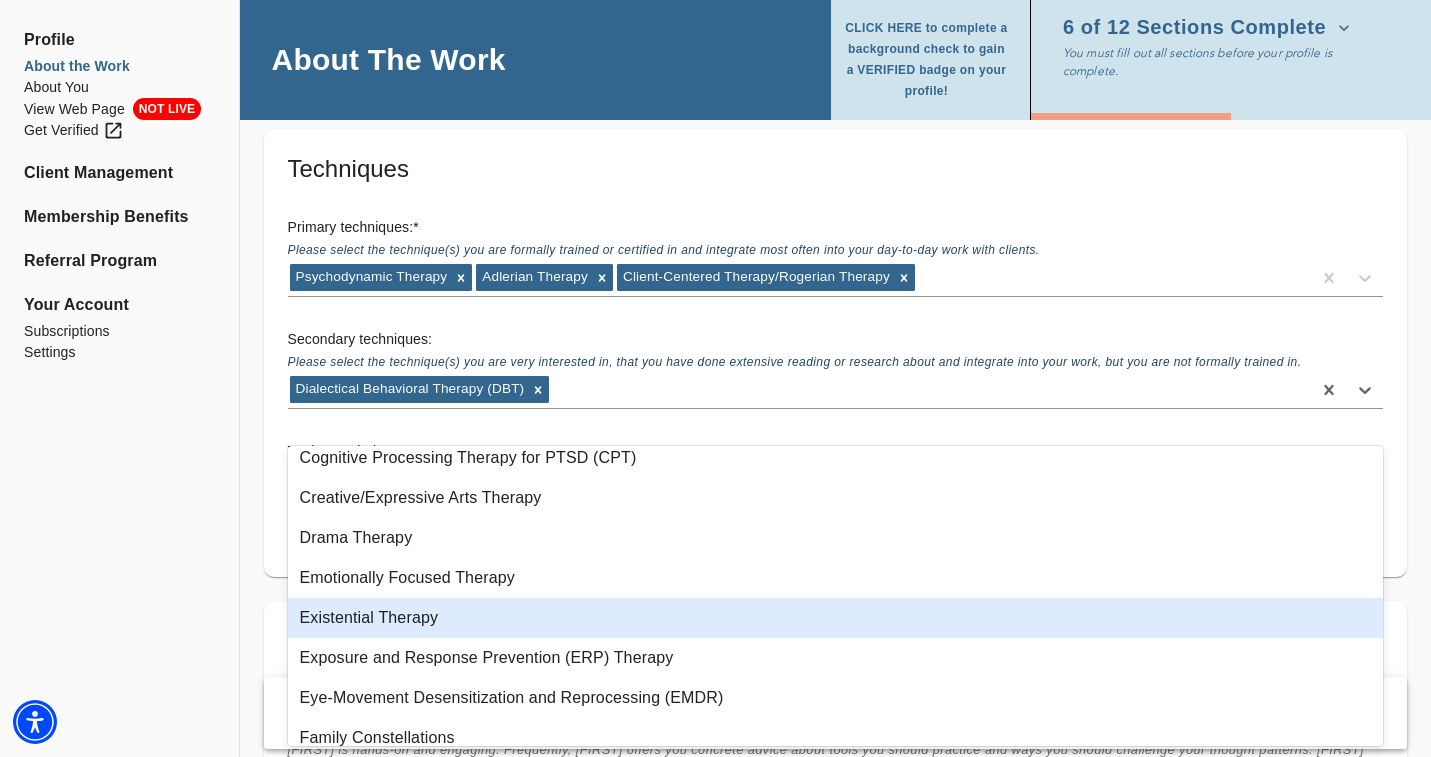 click on "Existential Therapy" at bounding box center (836, 618) 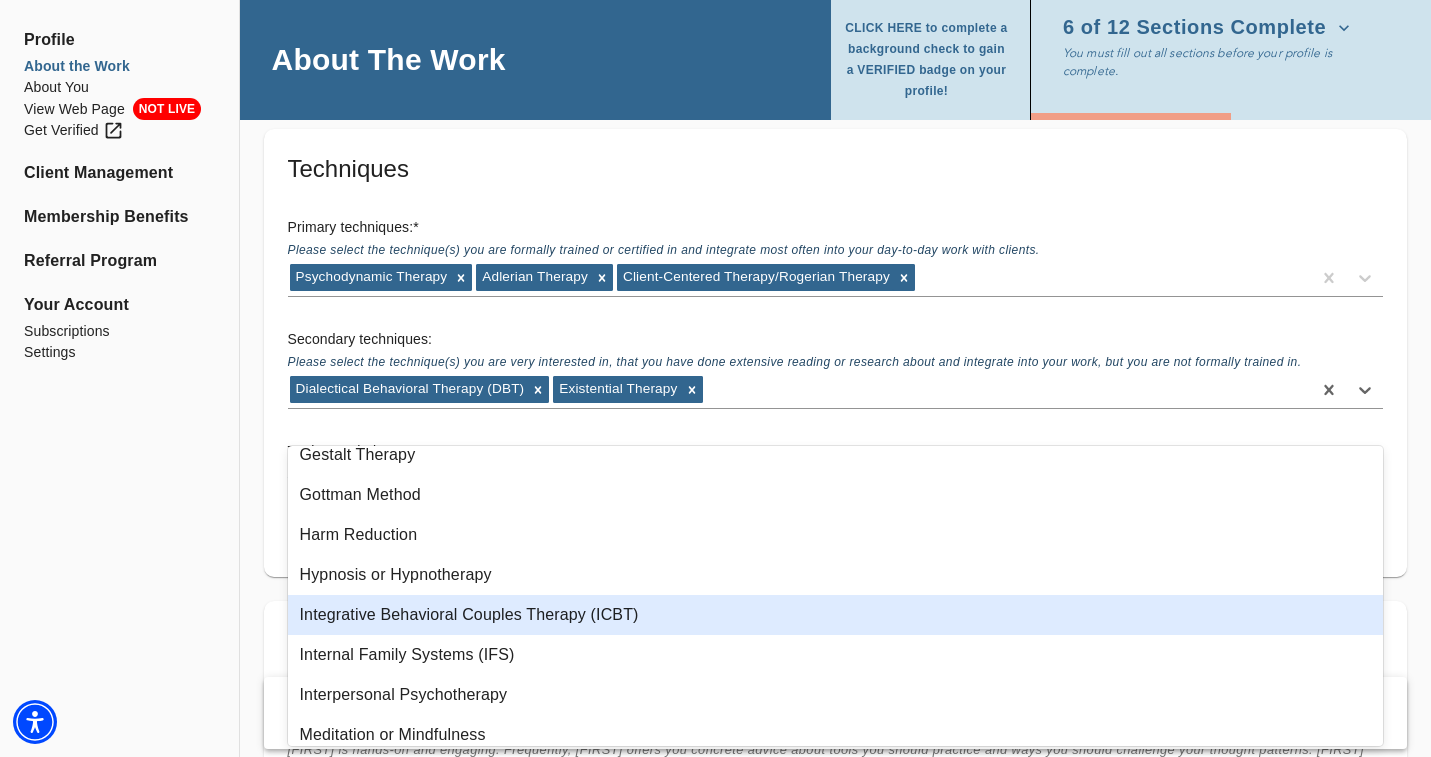 scroll, scrollTop: 821, scrollLeft: 0, axis: vertical 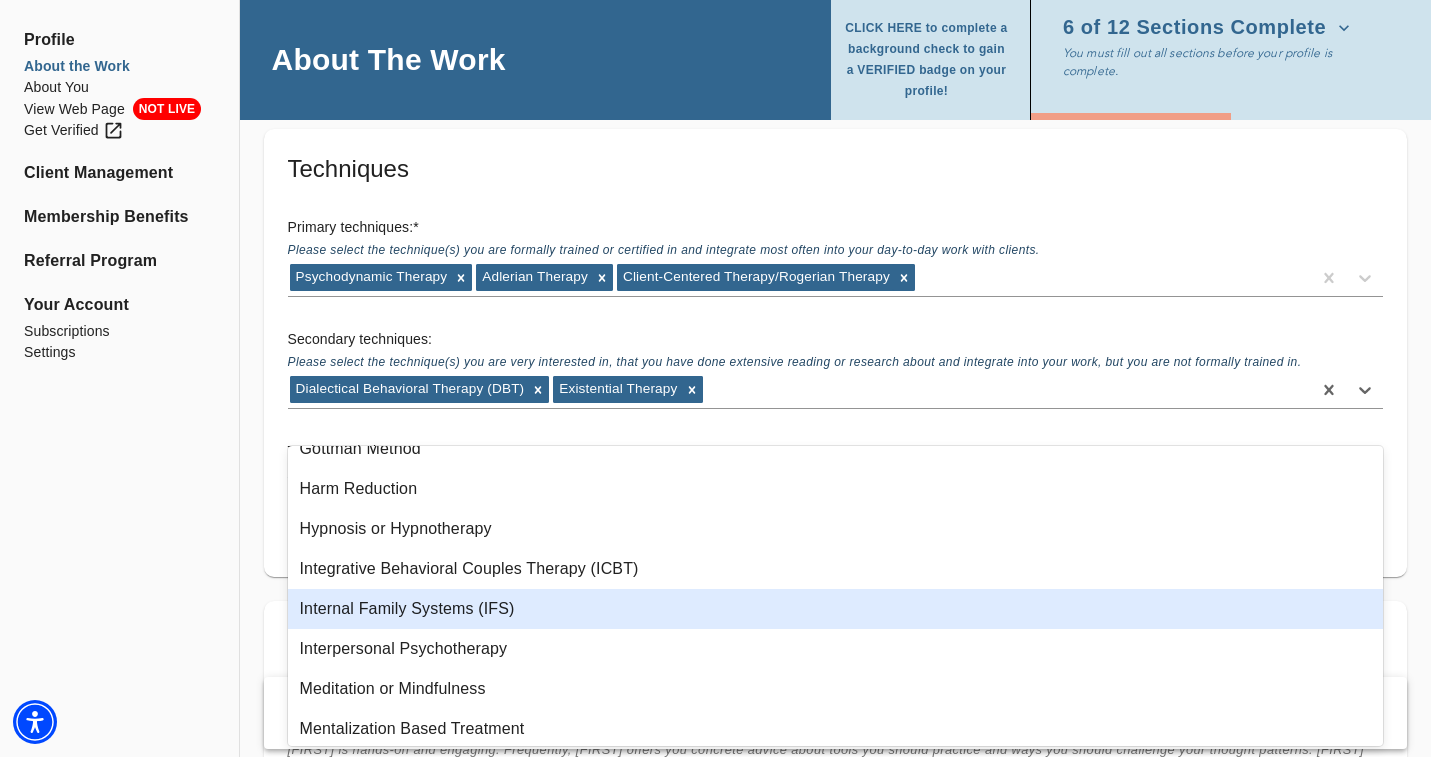 click on "Internal Family Systems (IFS)" at bounding box center [836, 609] 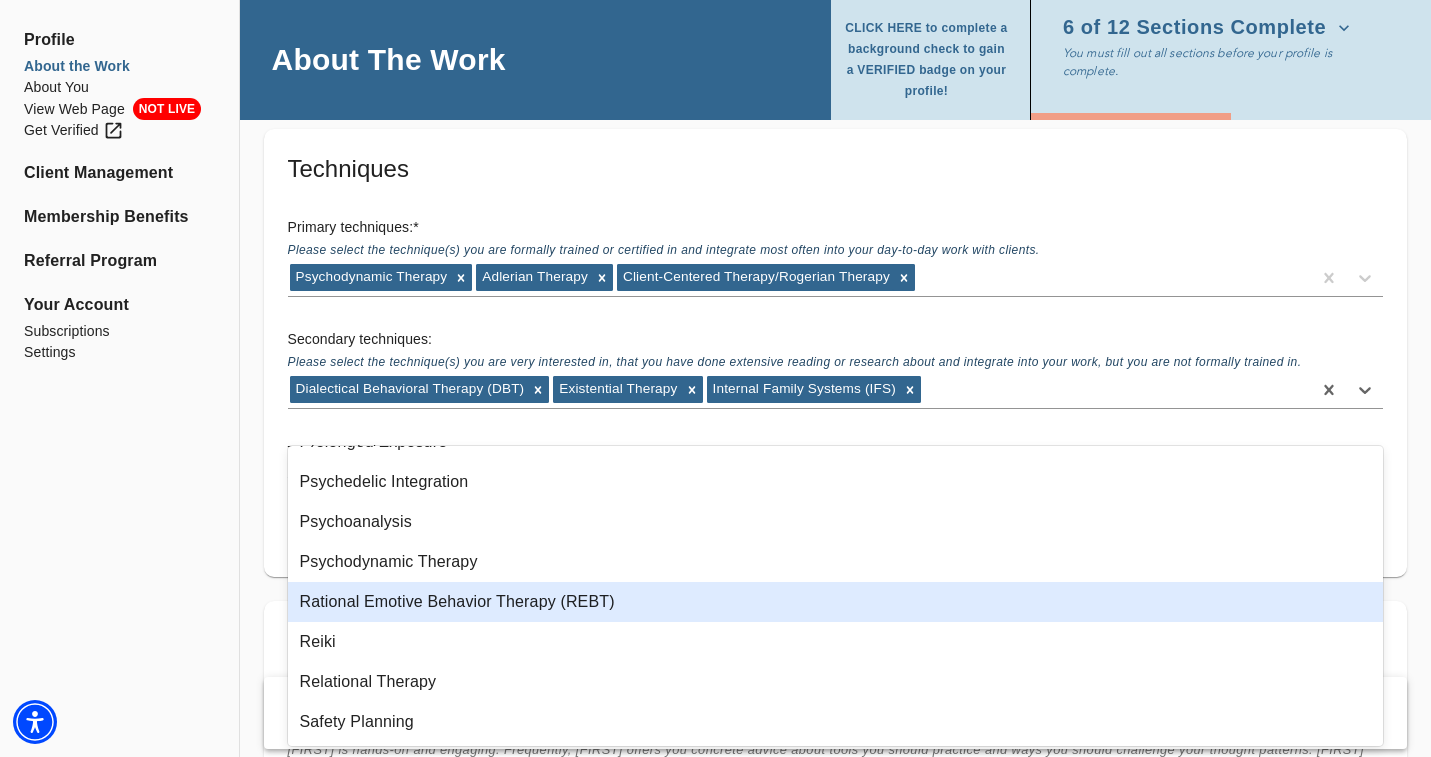 scroll, scrollTop: 1427, scrollLeft: 0, axis: vertical 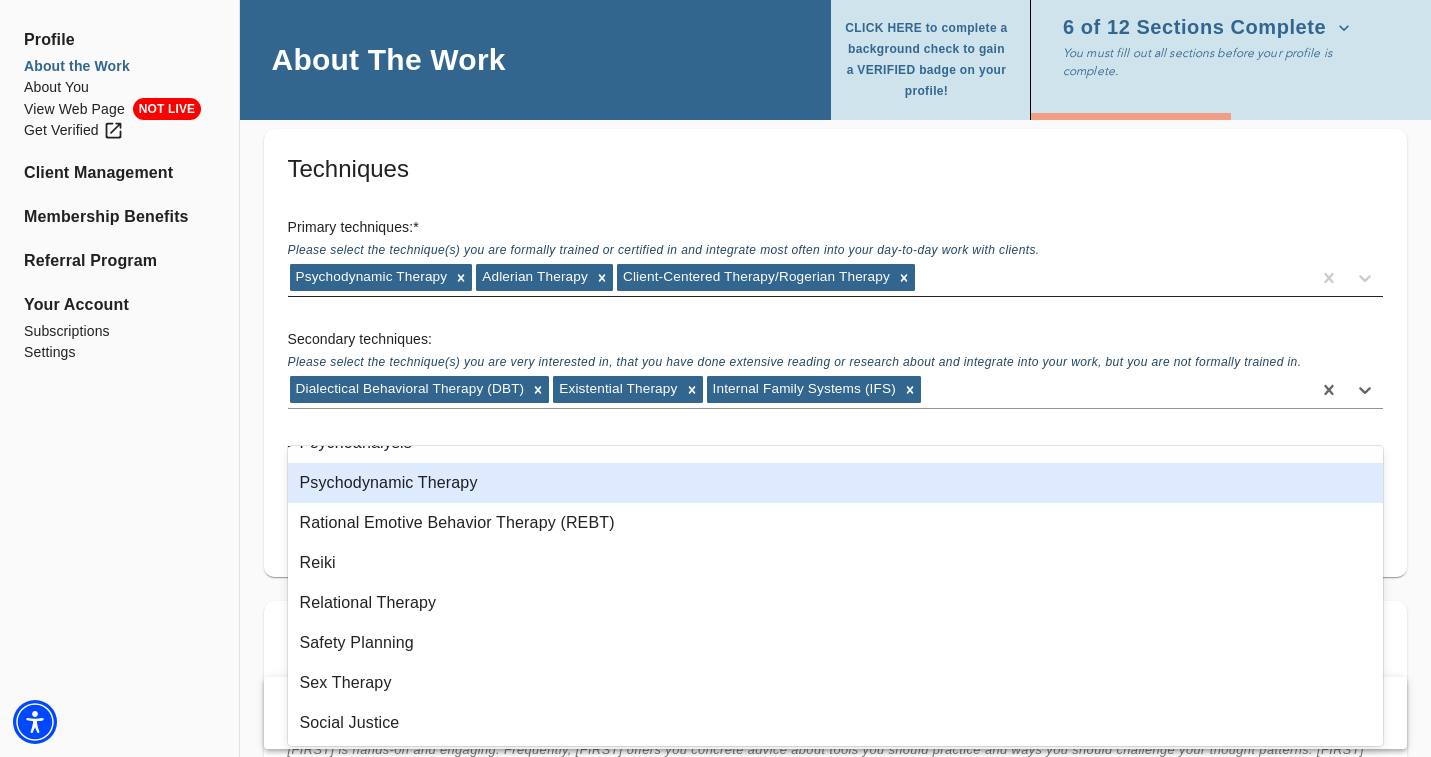 click on "Psychodynamic Therapy Adlerian Therapy Client-Centered Therapy/Rogerian Therapy" at bounding box center (799, 278) 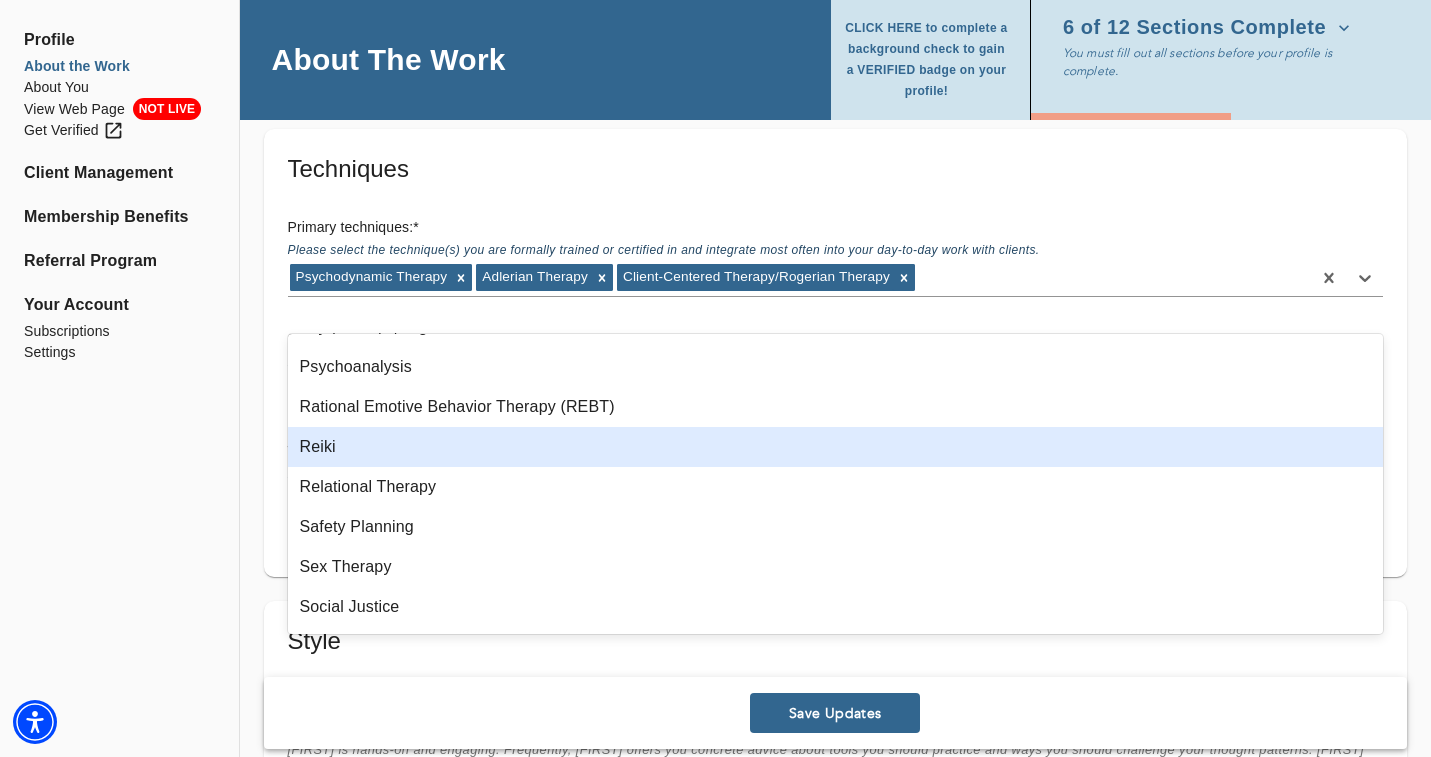 scroll, scrollTop: 1449, scrollLeft: 0, axis: vertical 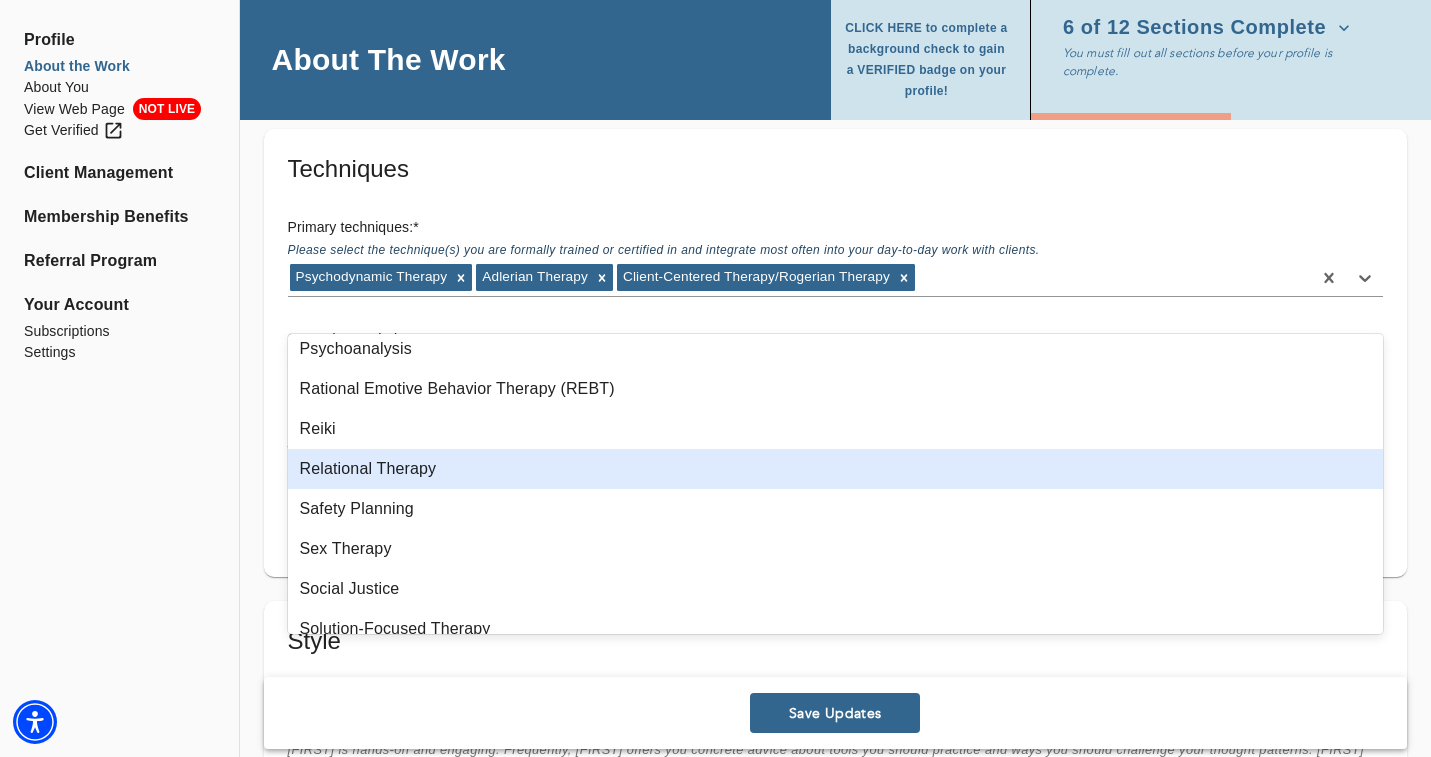click on "Relational Therapy" at bounding box center (836, 469) 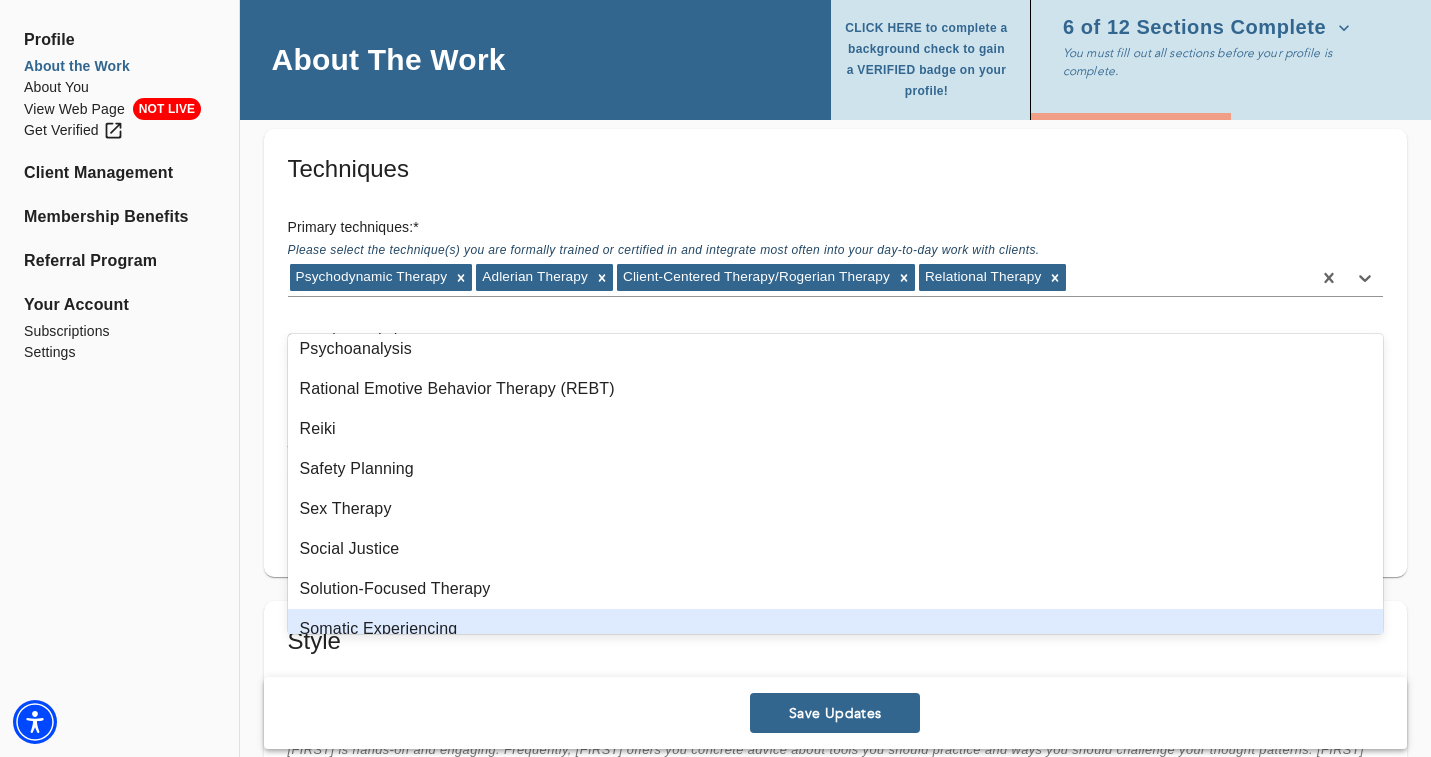 click on "Save Updates" at bounding box center (835, 713) 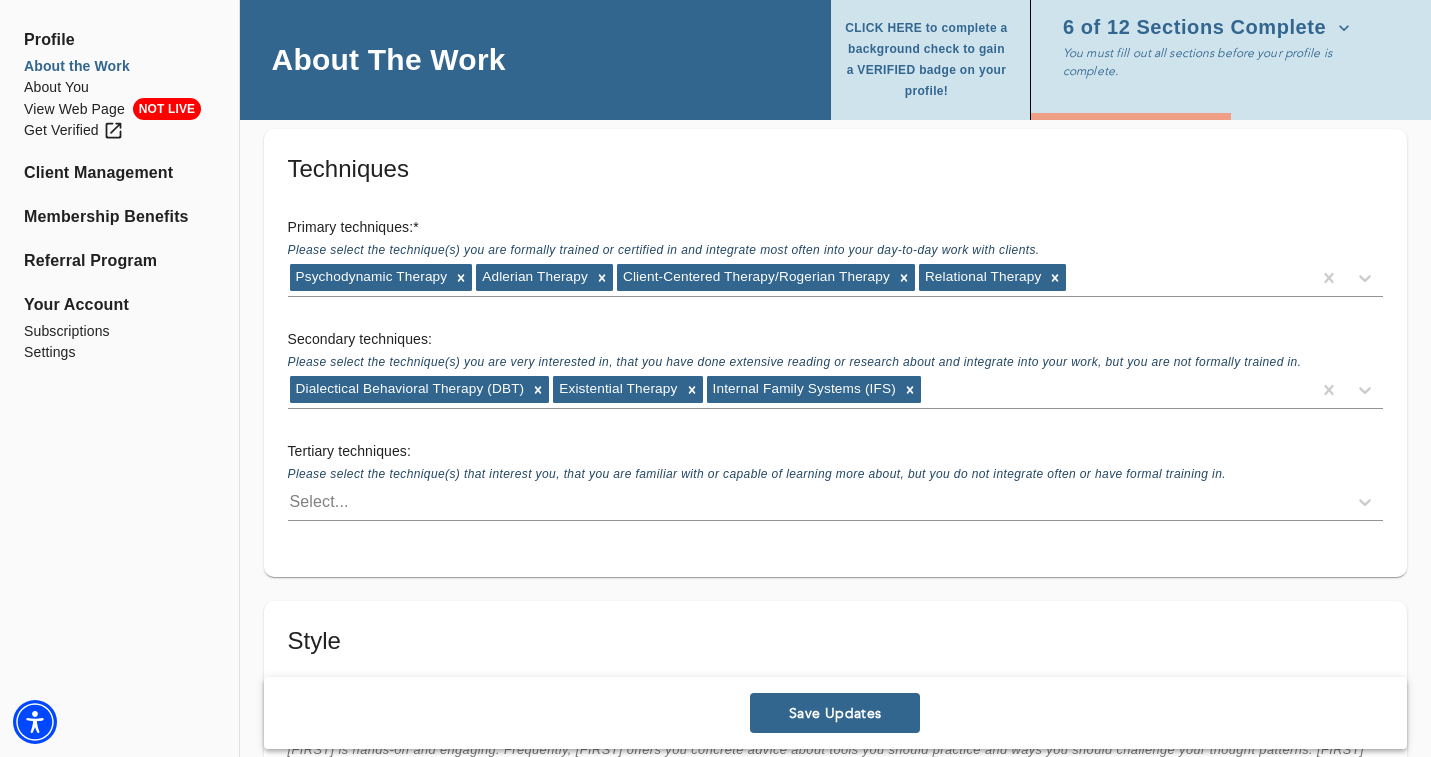 click on "Secondary techniques: Please select the technique(s) you are very interested in, that you have done extensive reading or research about and integrate into your work, but you are not formally trained in. [THERAPY_TYPE] [THERAPY_TYPE] [THERAPY_TYPE]" at bounding box center (835, 369) 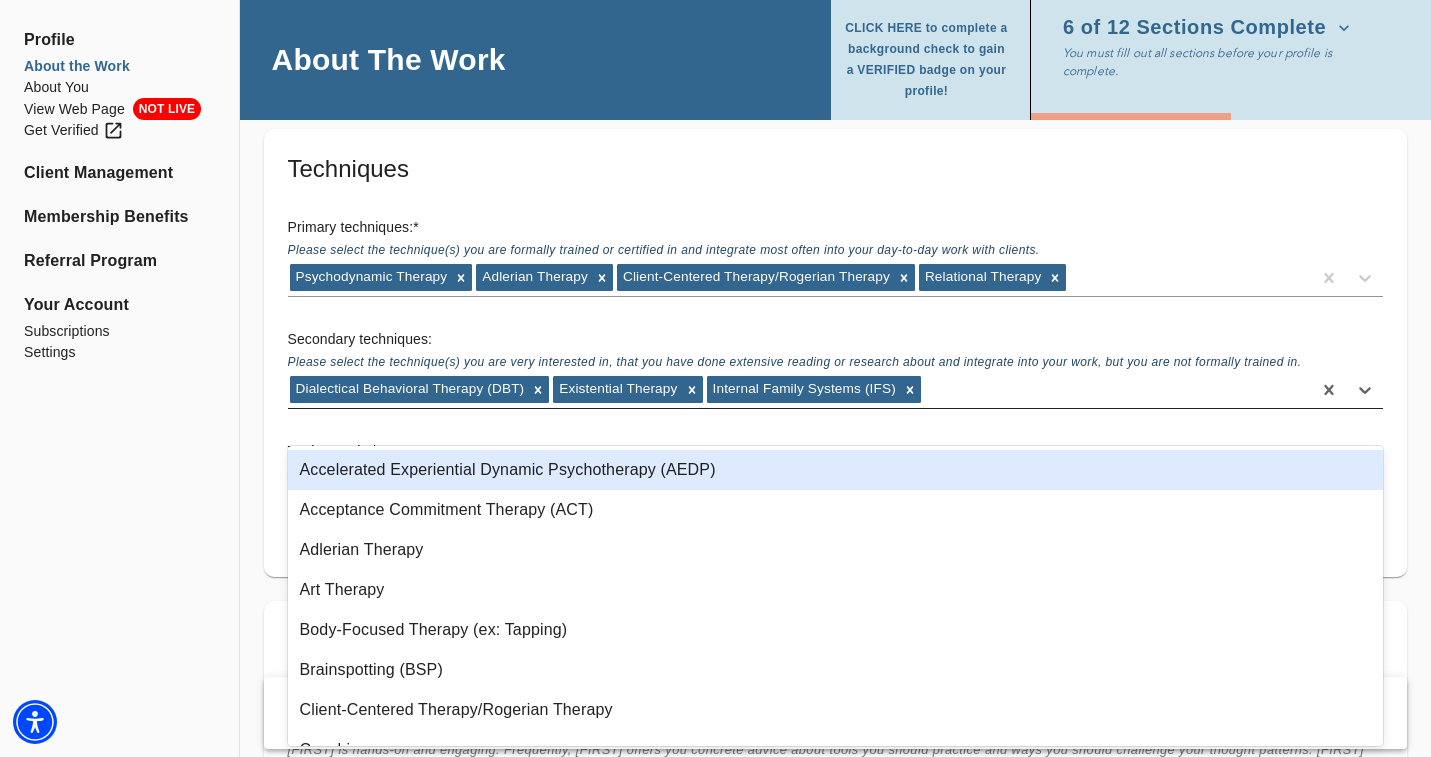 click on "Dialectical Behavioral Therapy (DBT) Existential Therapy Internal Family Systems (IFS)" at bounding box center (799, 390) 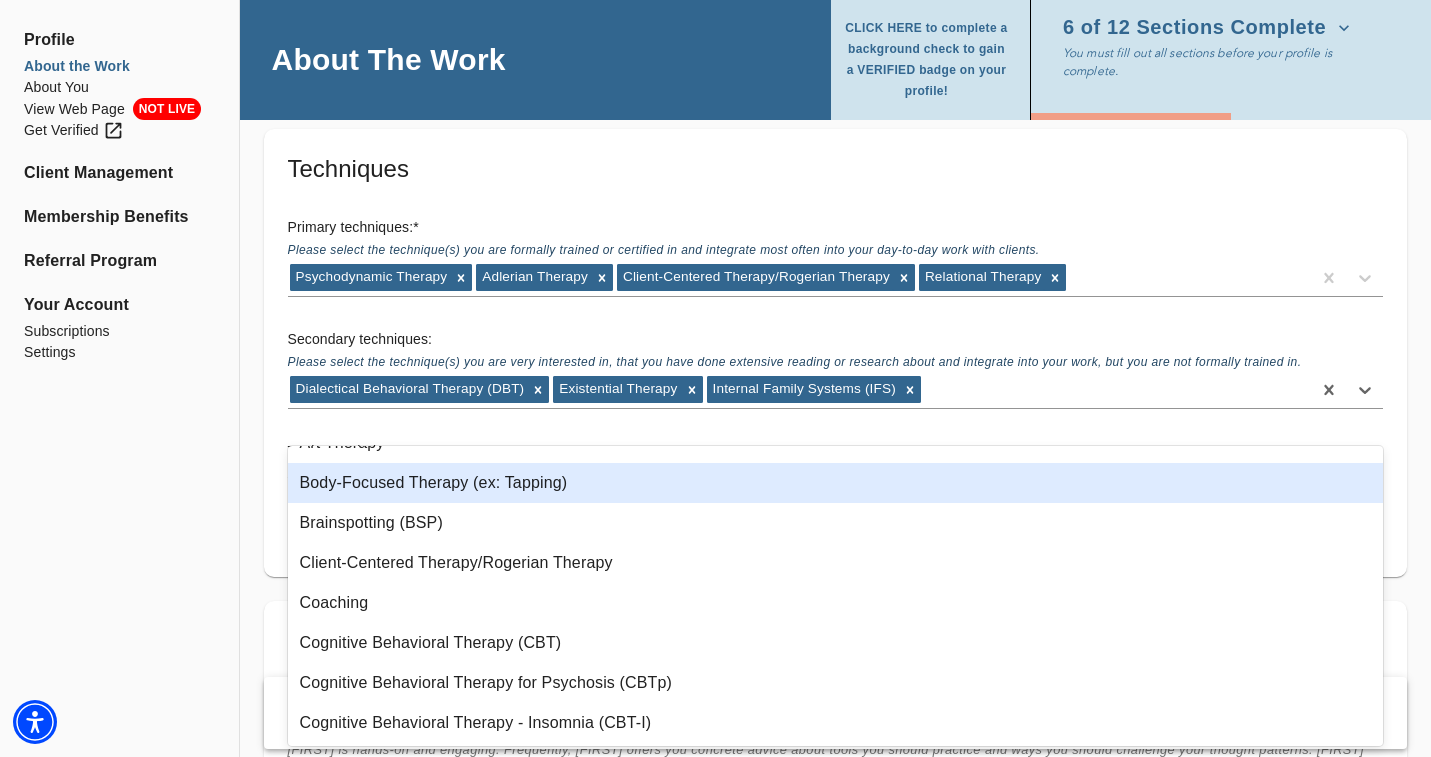 scroll, scrollTop: 158, scrollLeft: 0, axis: vertical 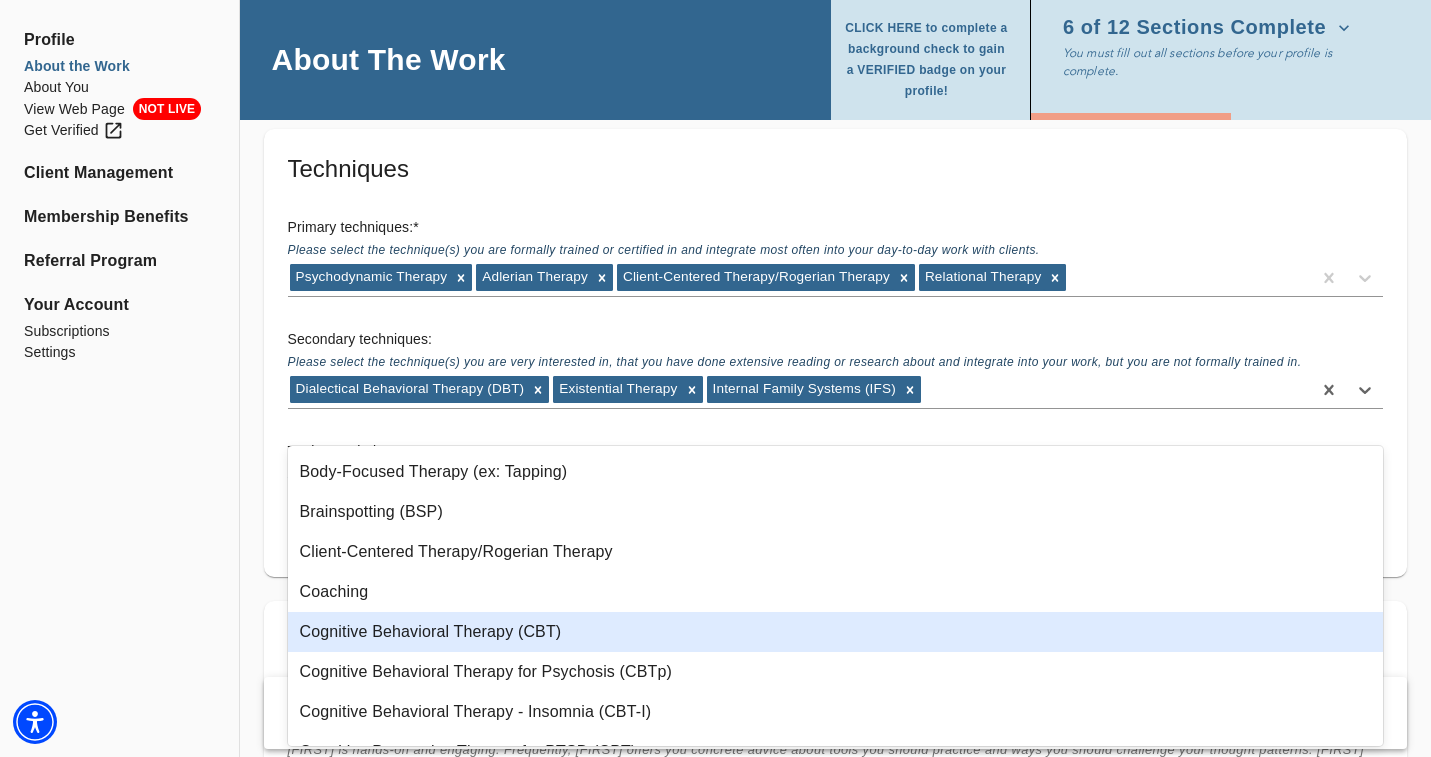 click on "Cognitive Behavioral Therapy (CBT)" at bounding box center (836, 632) 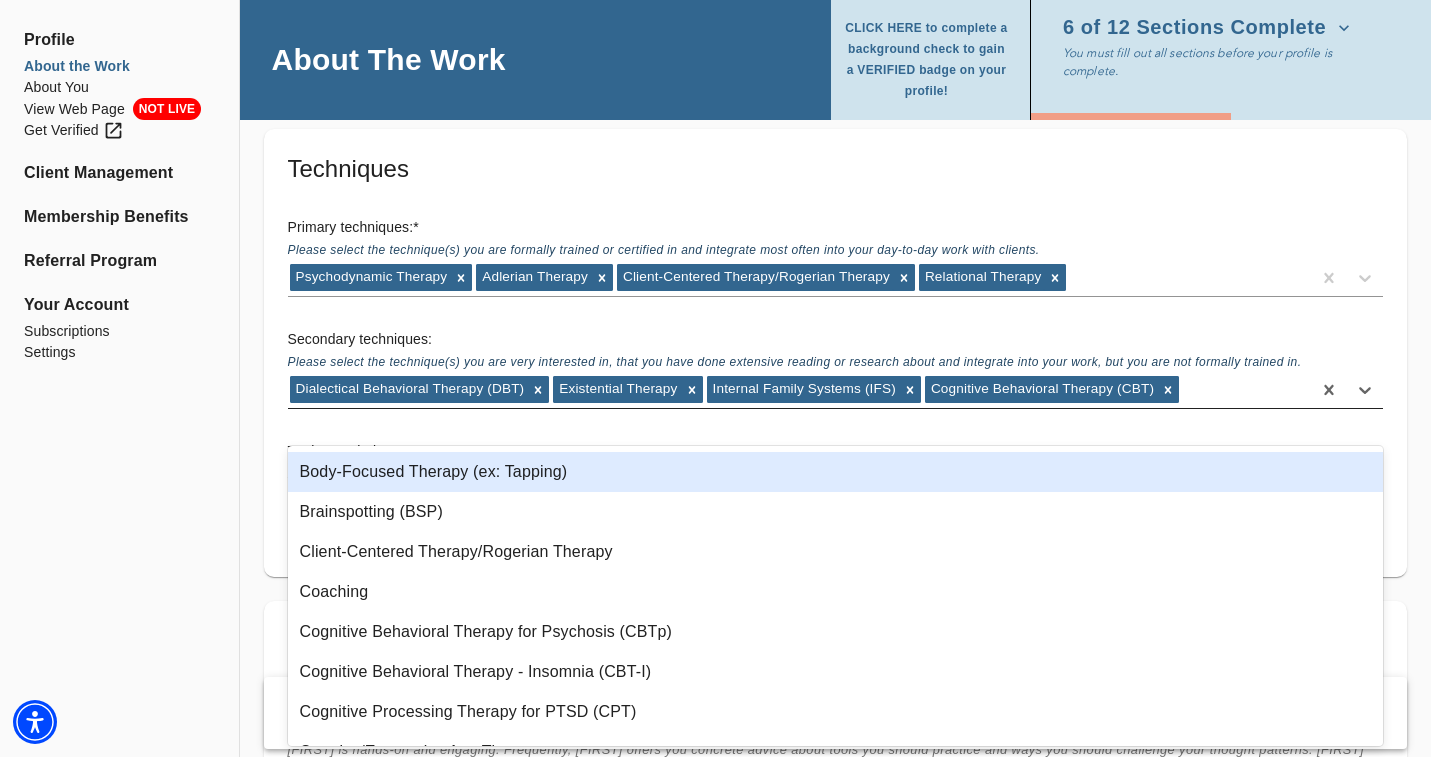 click on "[THERAPY_TYPE] [THERAPY_TYPE] [THERAPY_TYPE] [THERAPY_TYPE]" at bounding box center (799, 390) 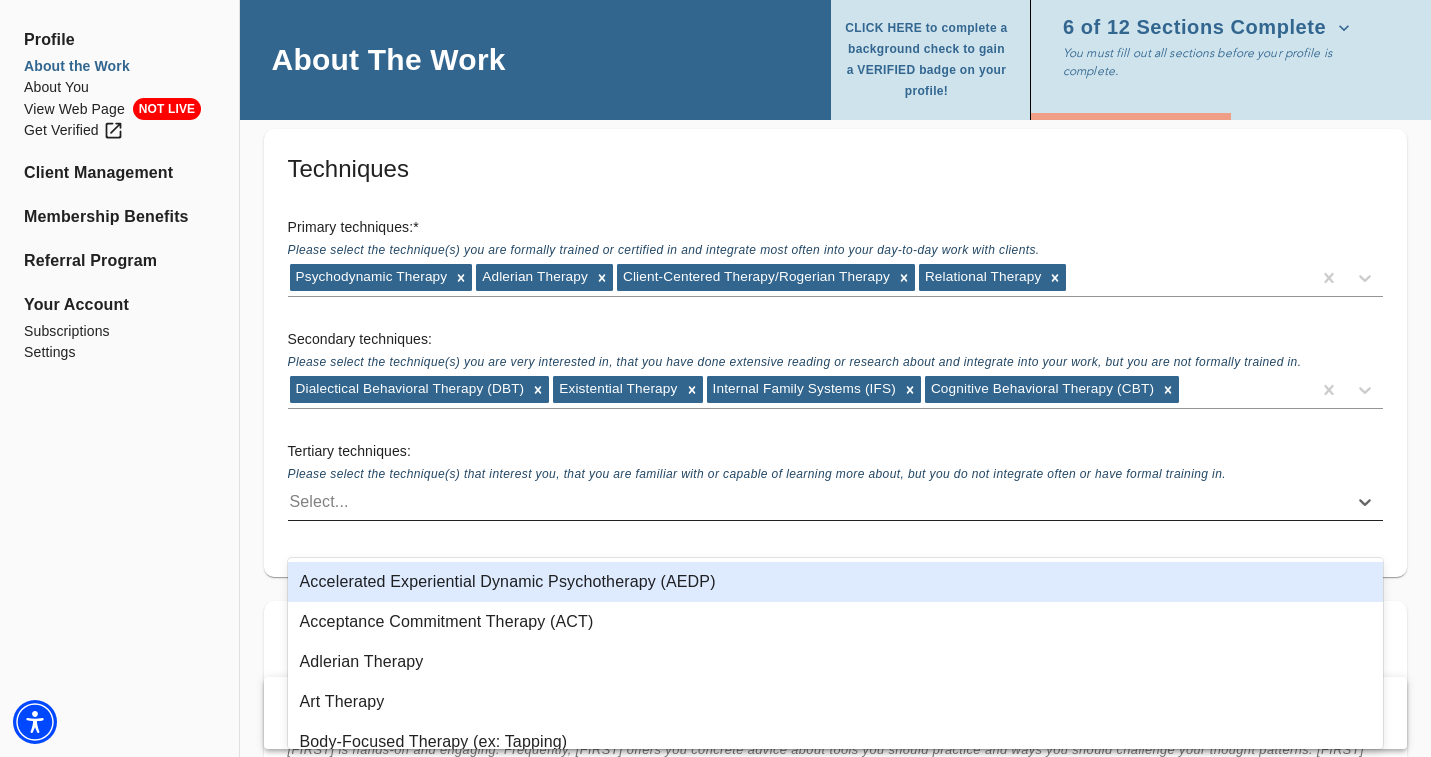 click on "Select..." at bounding box center (817, 502) 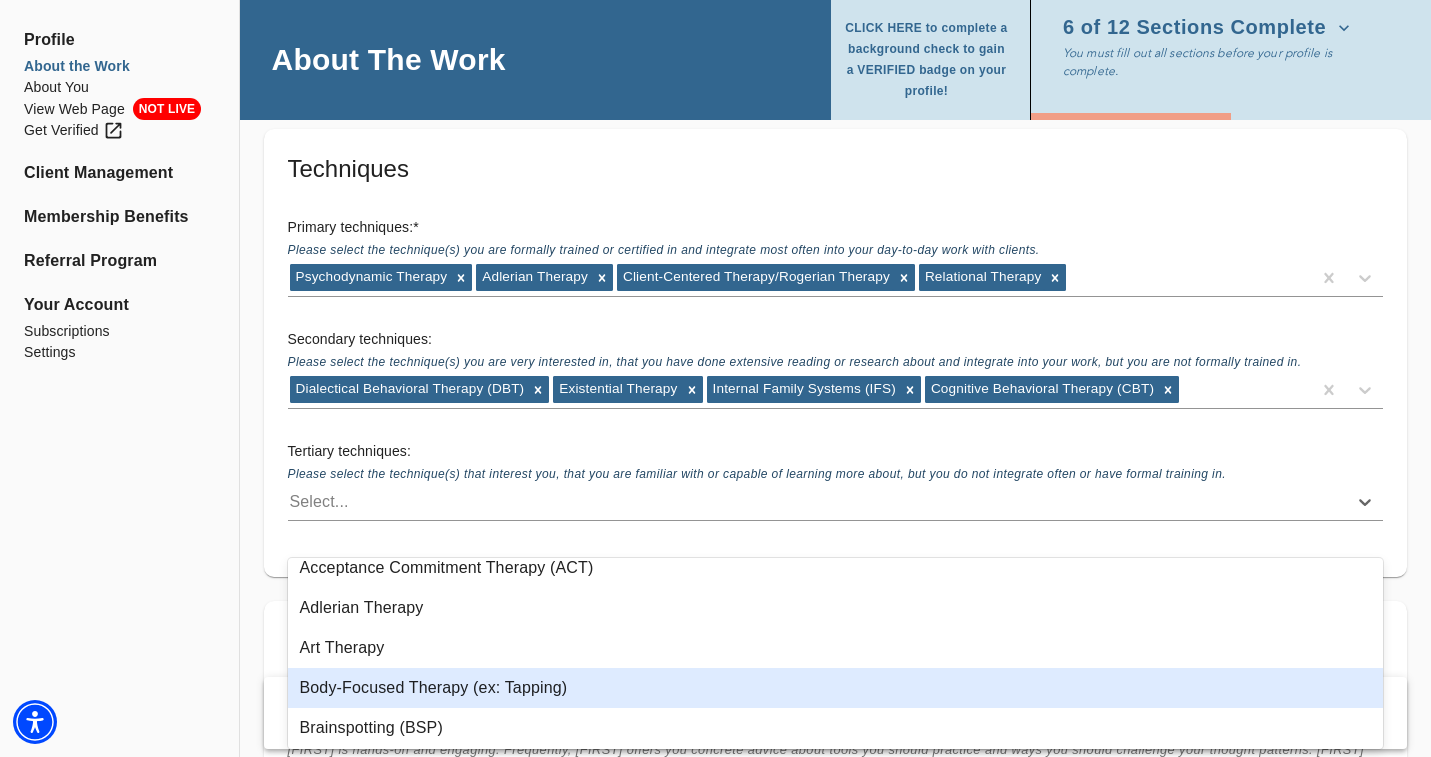 scroll, scrollTop: 61, scrollLeft: 0, axis: vertical 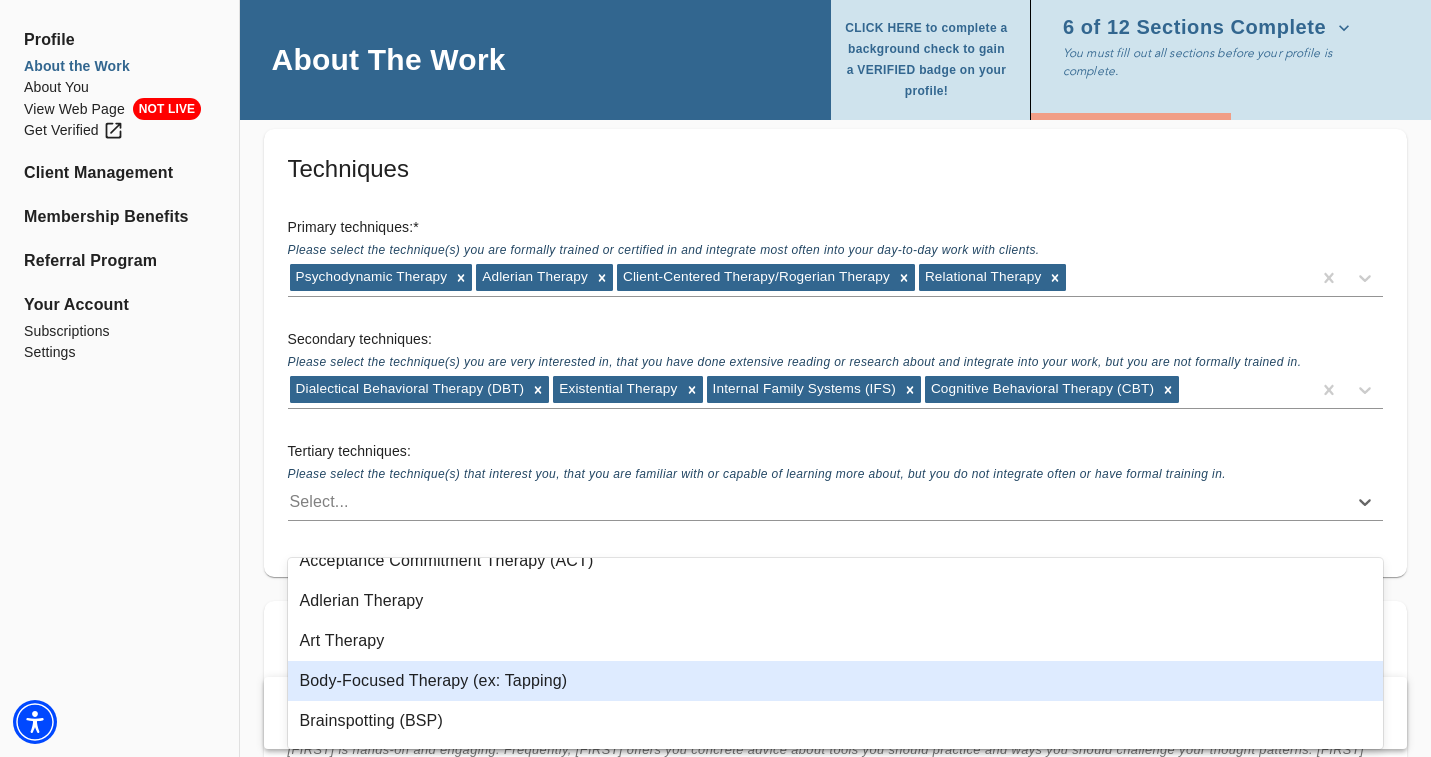 click on "Body-Focused Therapy (ex: Tapping)" at bounding box center [836, 681] 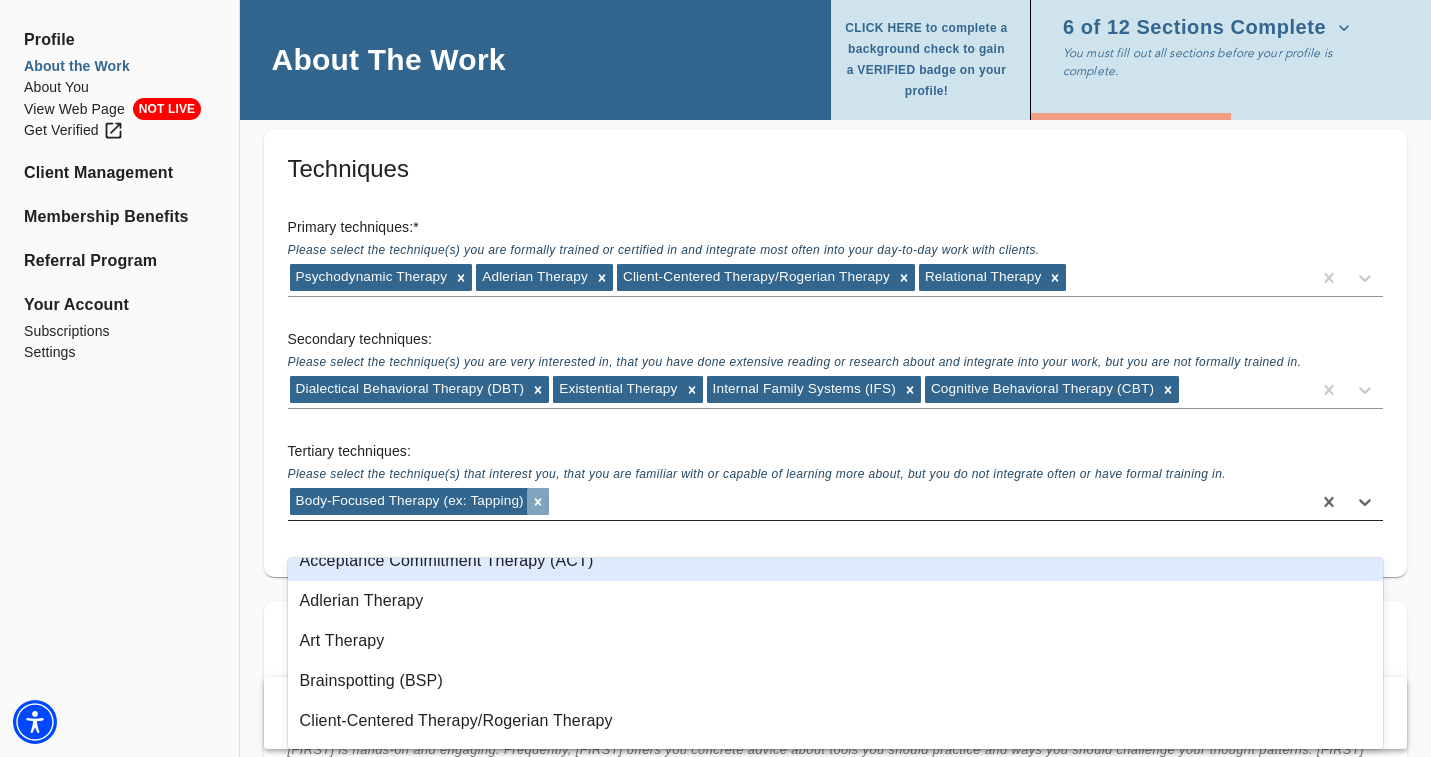 click 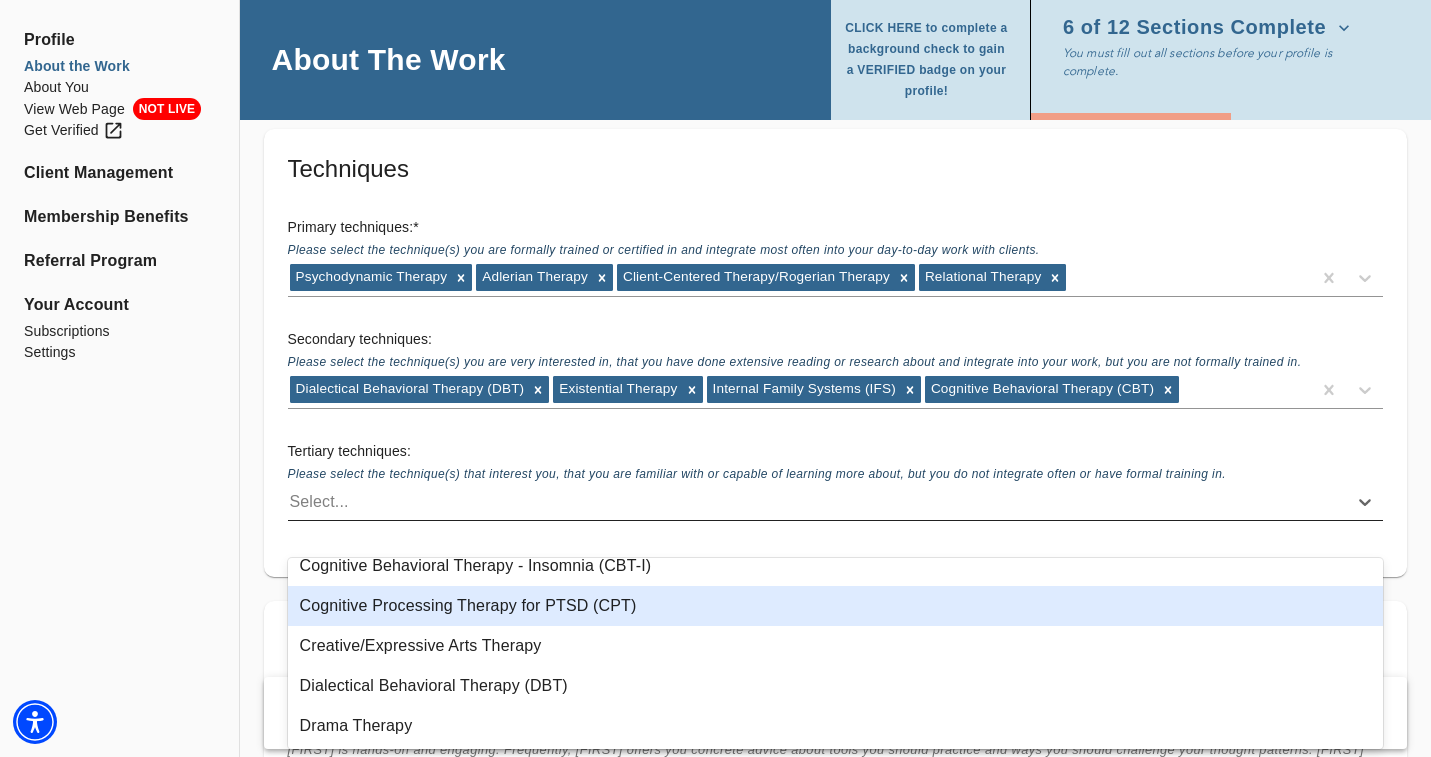 scroll, scrollTop: 427, scrollLeft: 0, axis: vertical 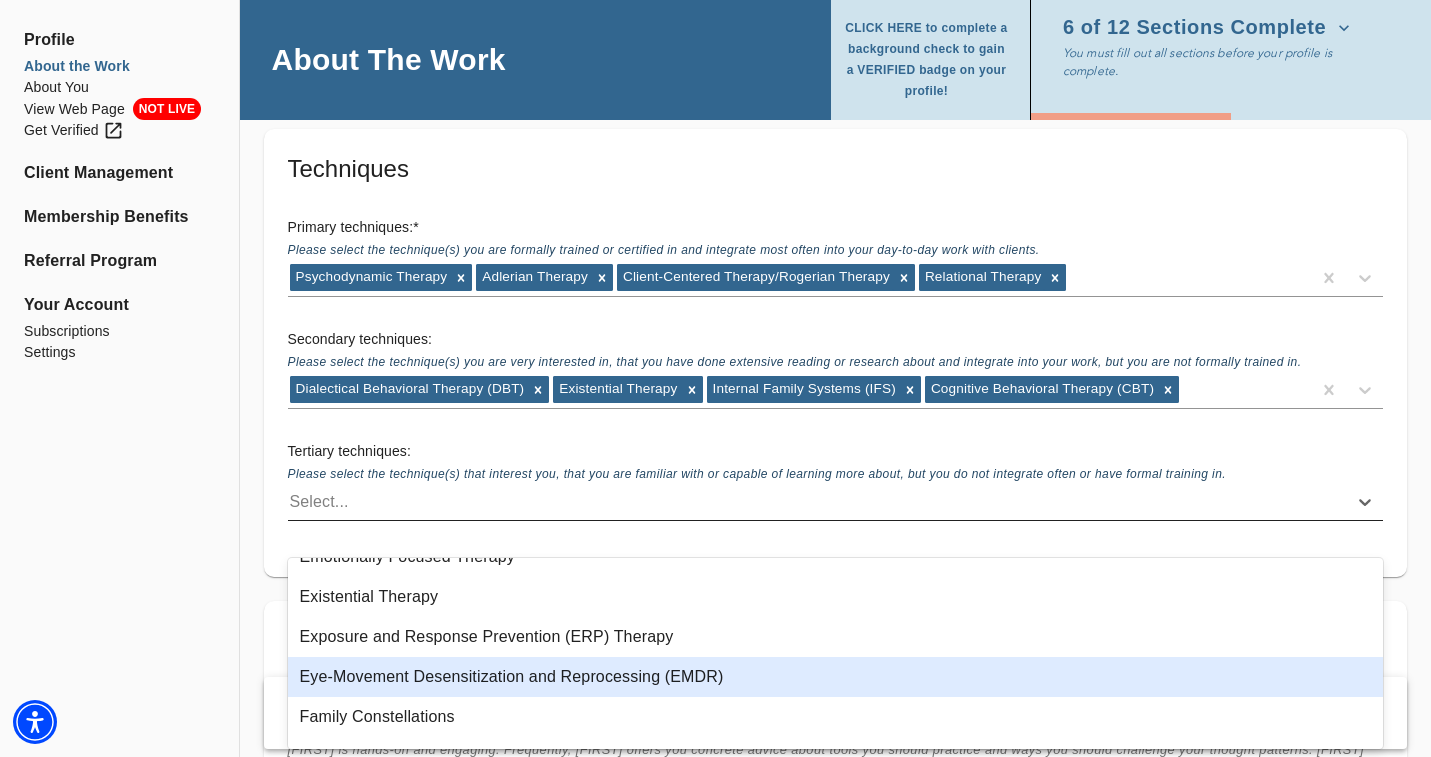 click on "Eye-Movement Desensitization and Reprocessing (EMDR)" at bounding box center [836, 677] 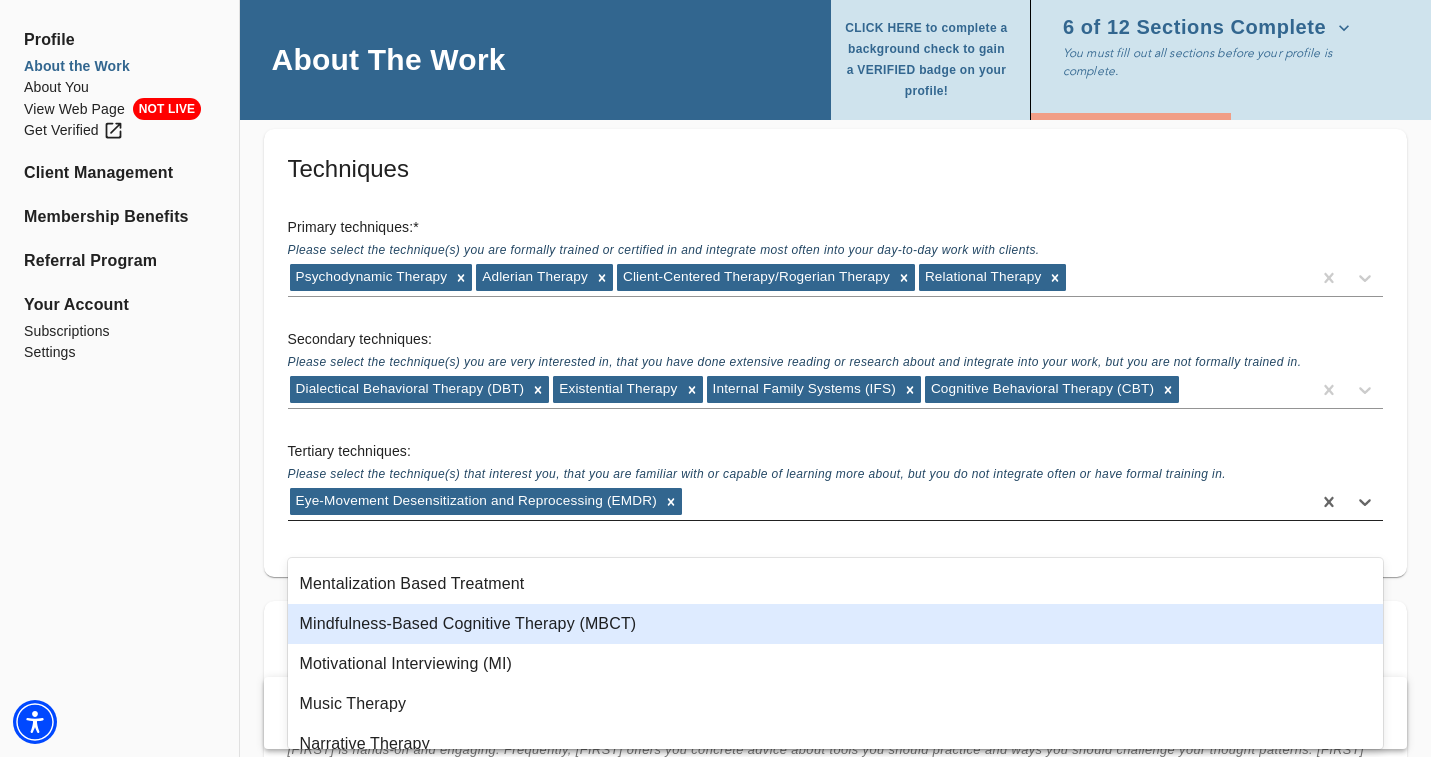 scroll, scrollTop: 1123, scrollLeft: 0, axis: vertical 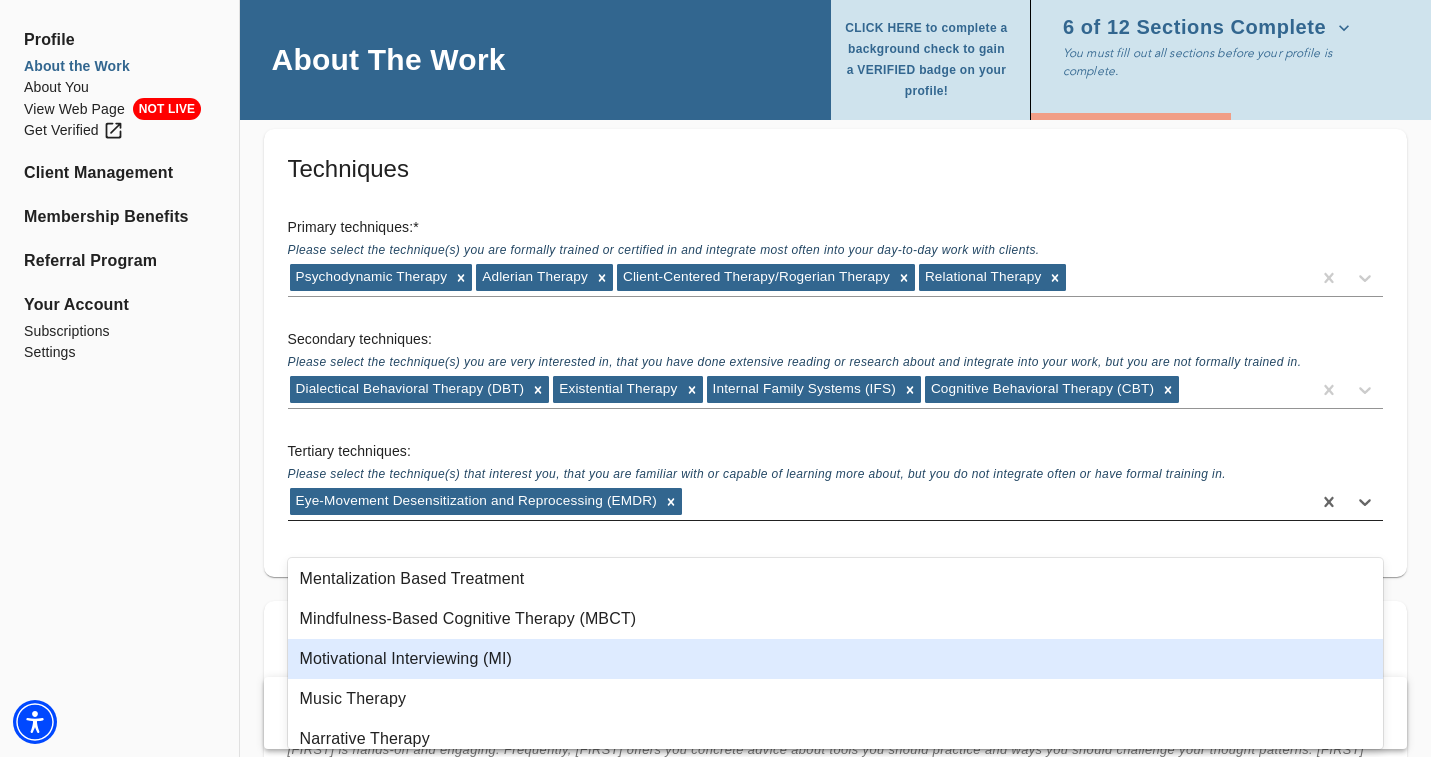 click on "Motivational Interviewing (MI)" at bounding box center (836, 659) 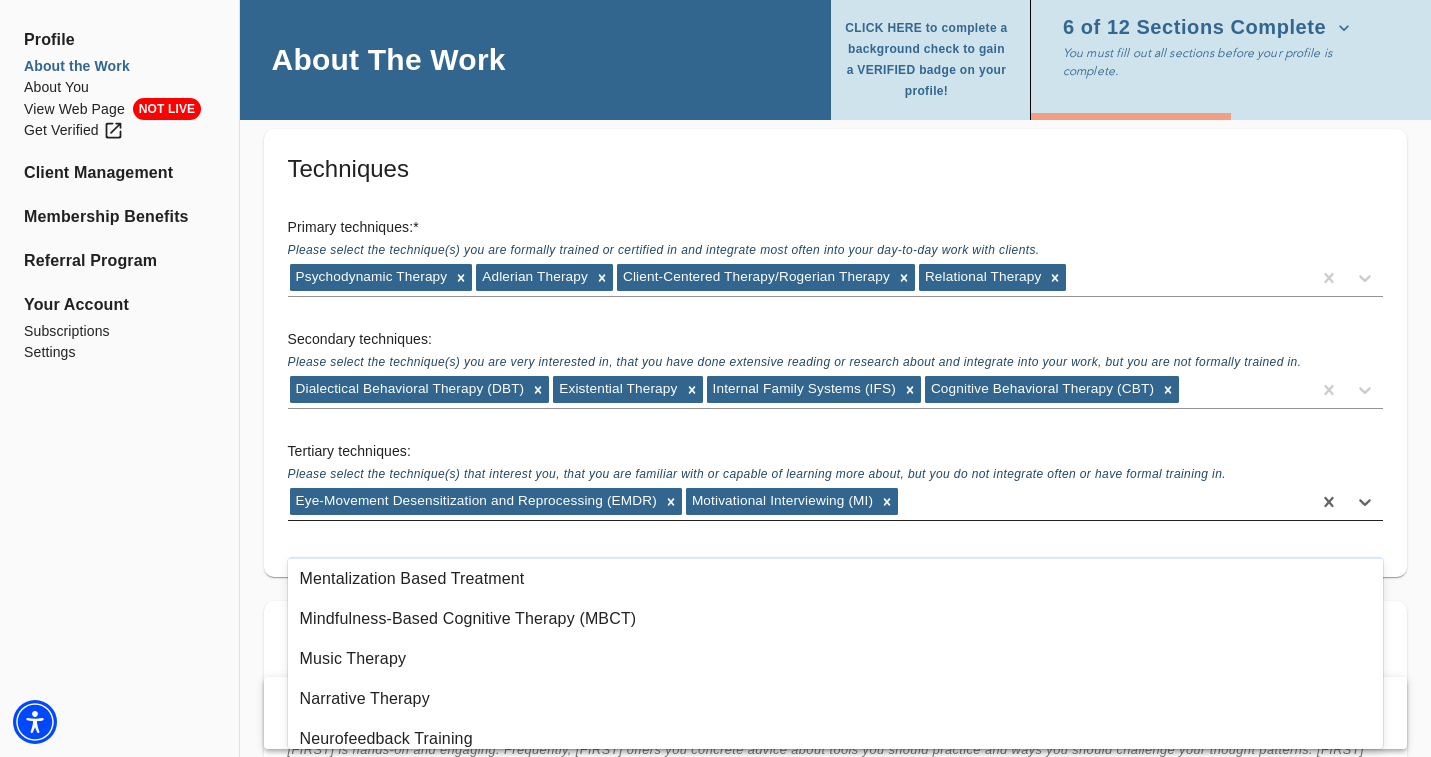click on "Eye-Movement Desensitization and Reprocessing (EMDR) Motivational Interviewing (MI)" at bounding box center [799, 502] 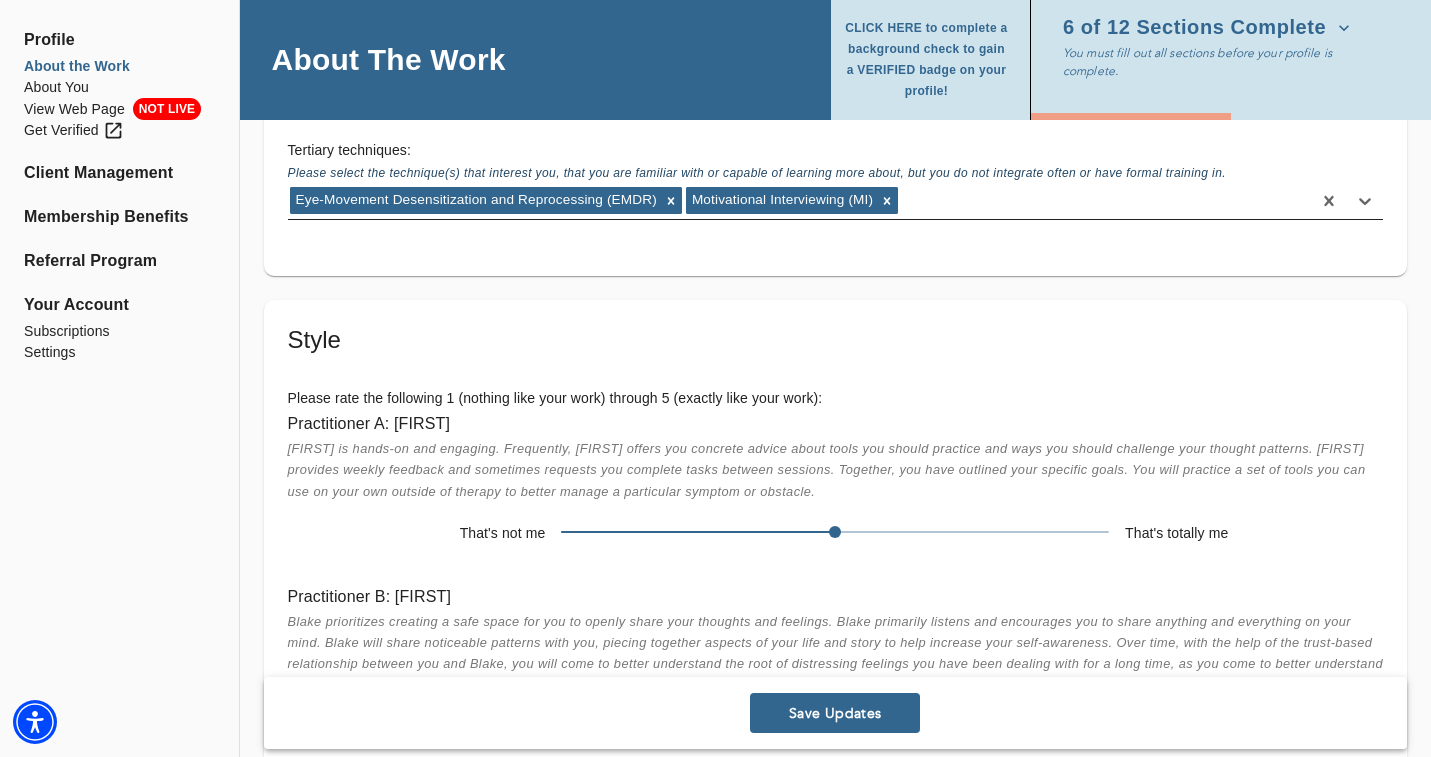 scroll, scrollTop: 3475, scrollLeft: 0, axis: vertical 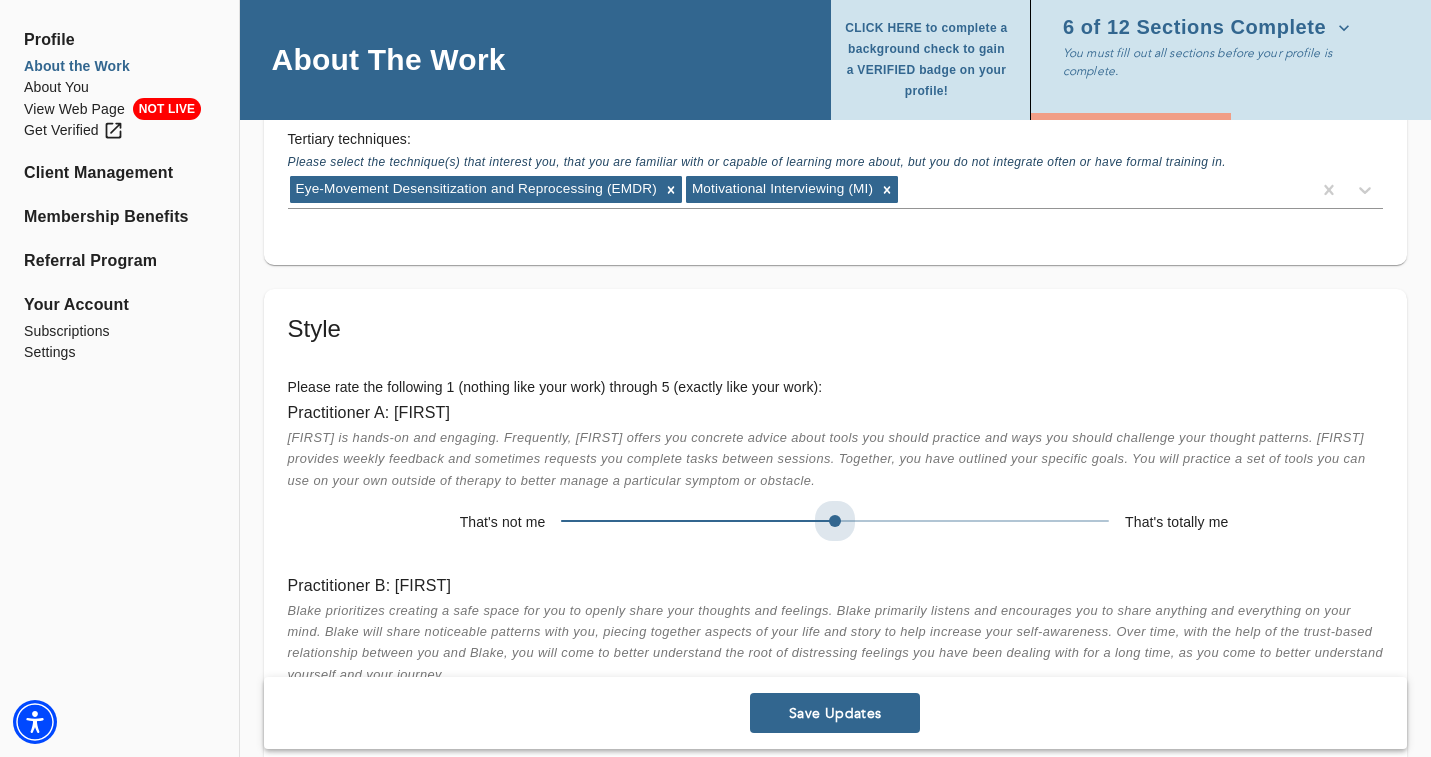drag, startPoint x: 841, startPoint y: 549, endPoint x: 797, endPoint y: 540, distance: 44.911022 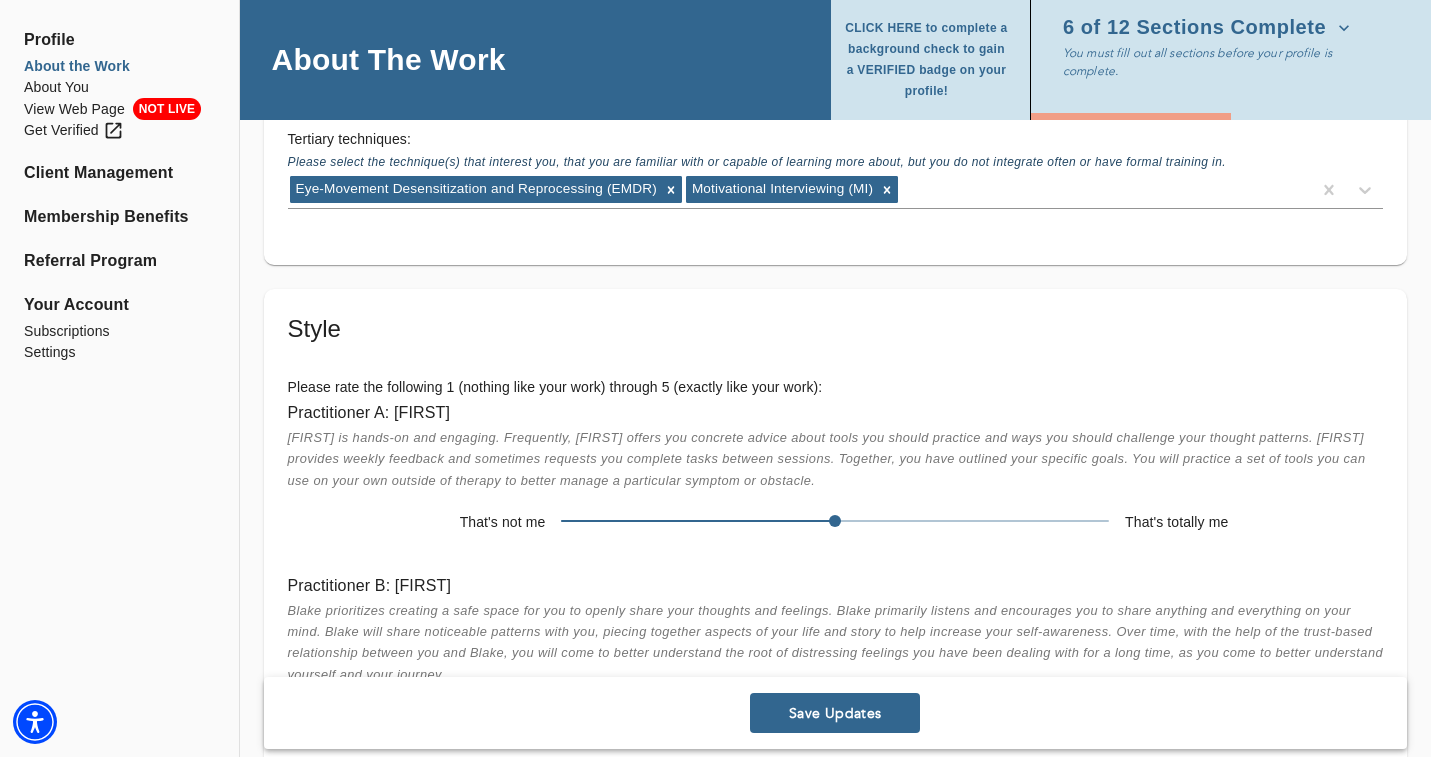 click at bounding box center [835, 521] 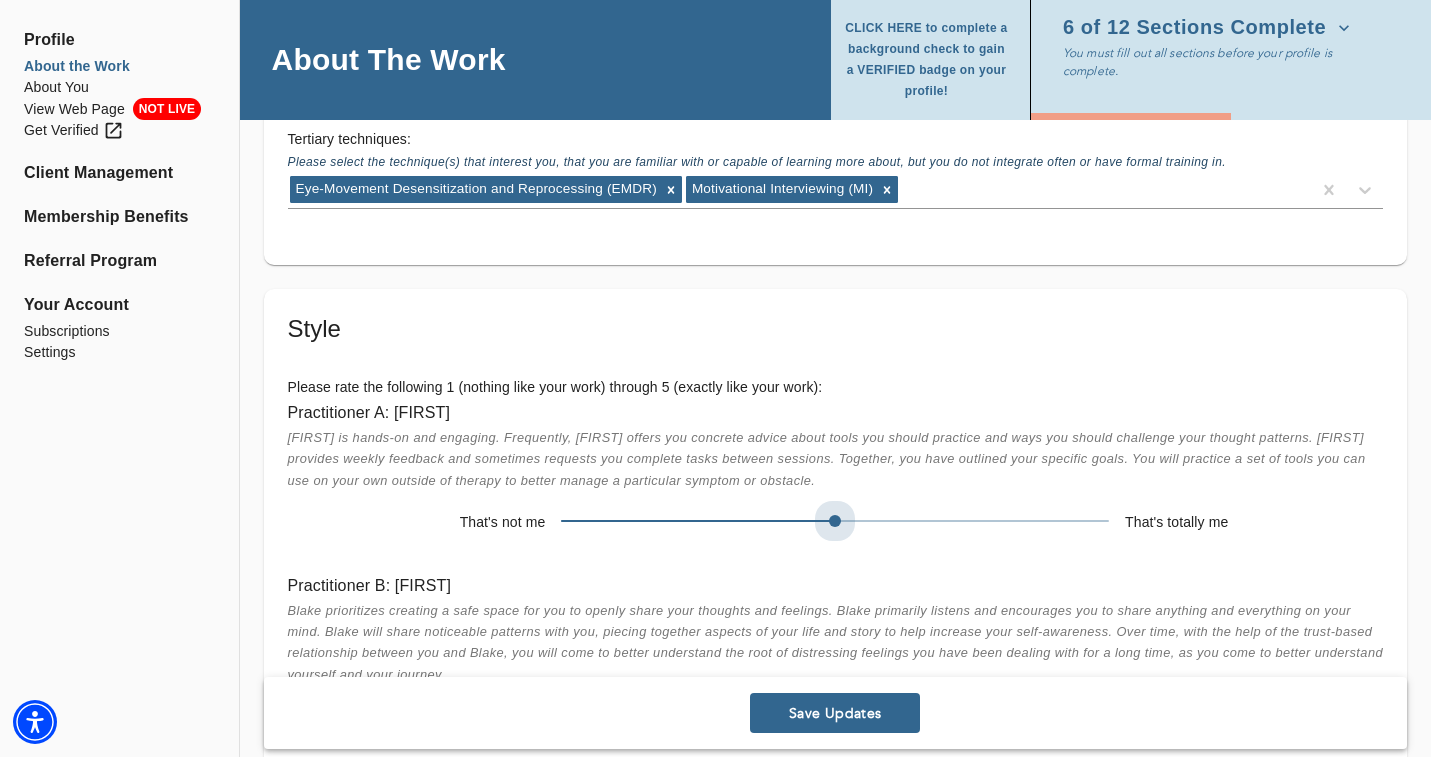 drag, startPoint x: 840, startPoint y: 550, endPoint x: 770, endPoint y: 547, distance: 70.064255 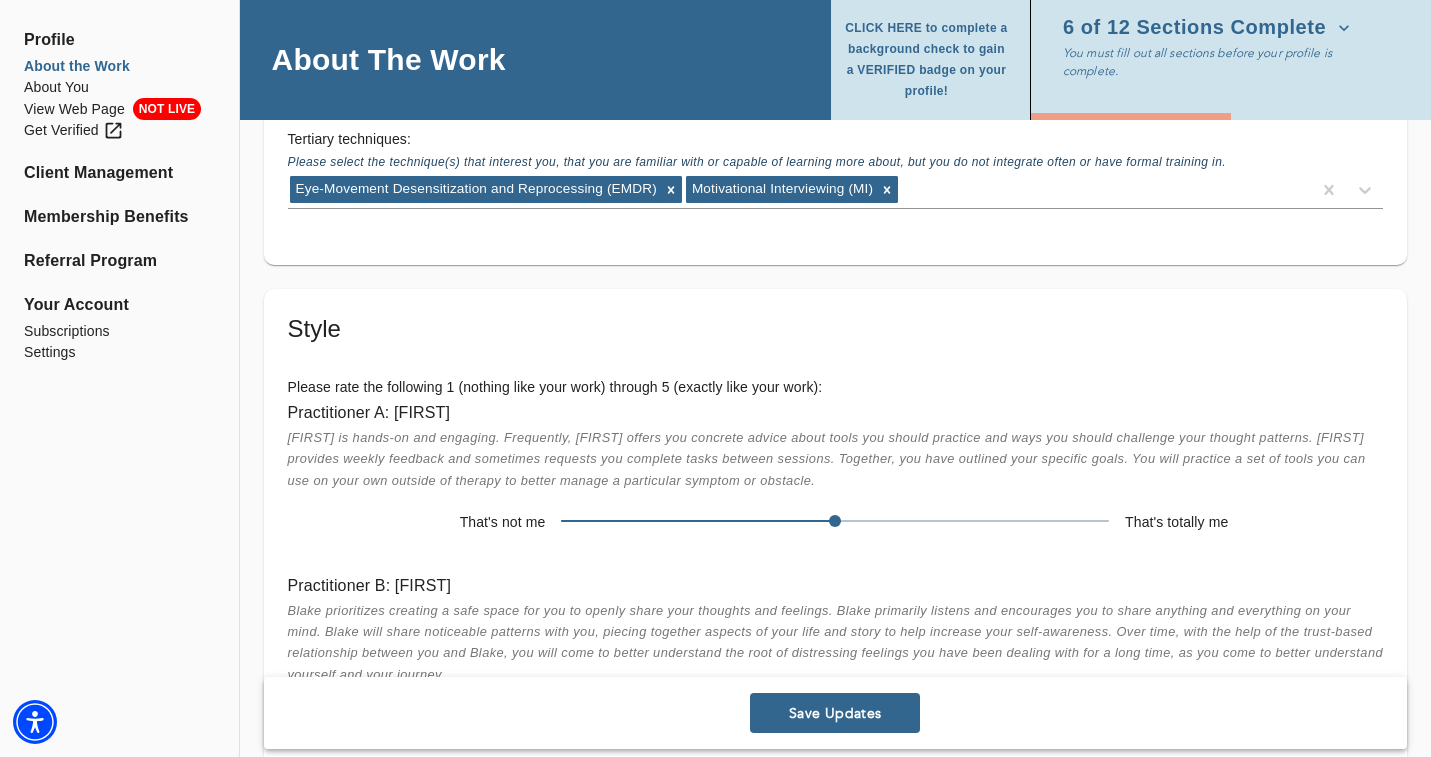 scroll, scrollTop: 3626, scrollLeft: 0, axis: vertical 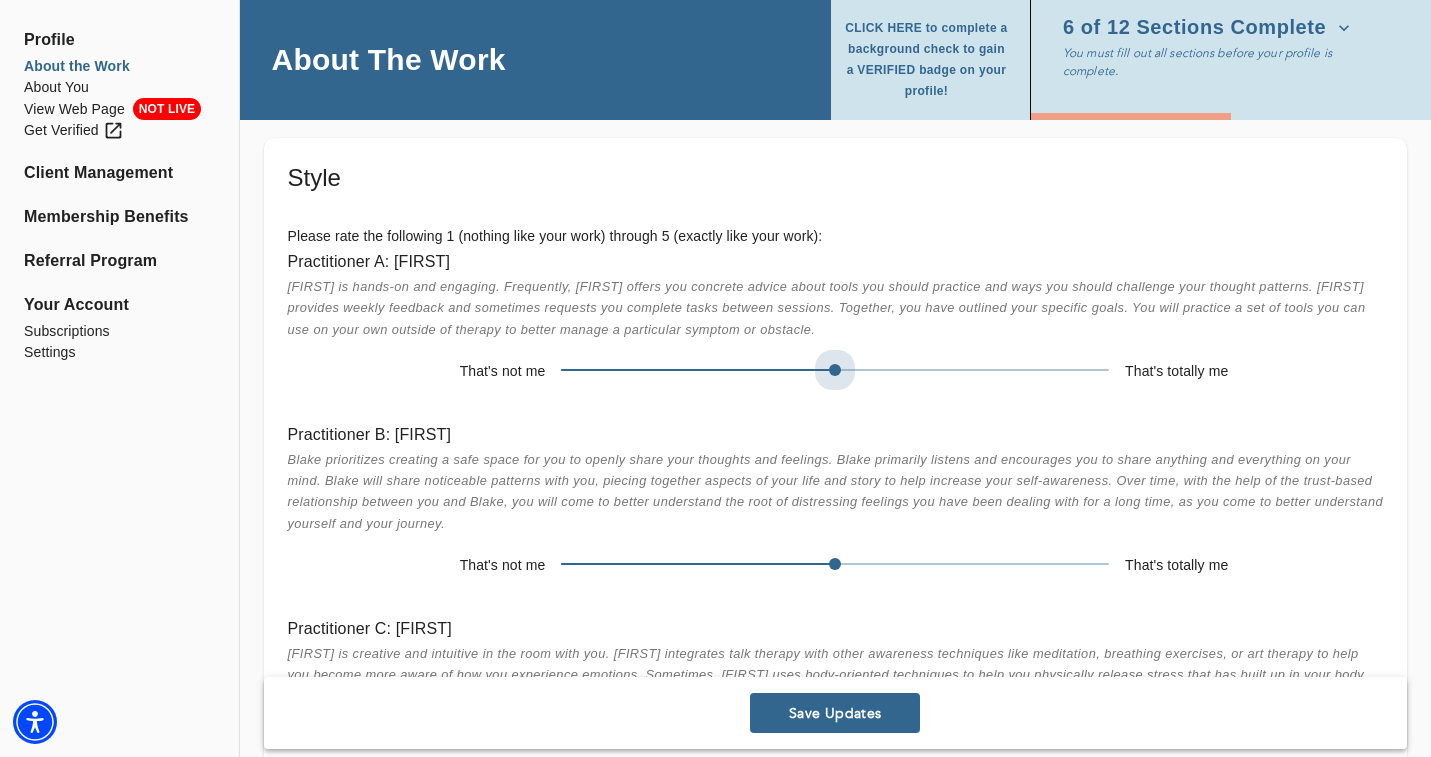 drag, startPoint x: 837, startPoint y: 403, endPoint x: 895, endPoint y: 394, distance: 58.694122 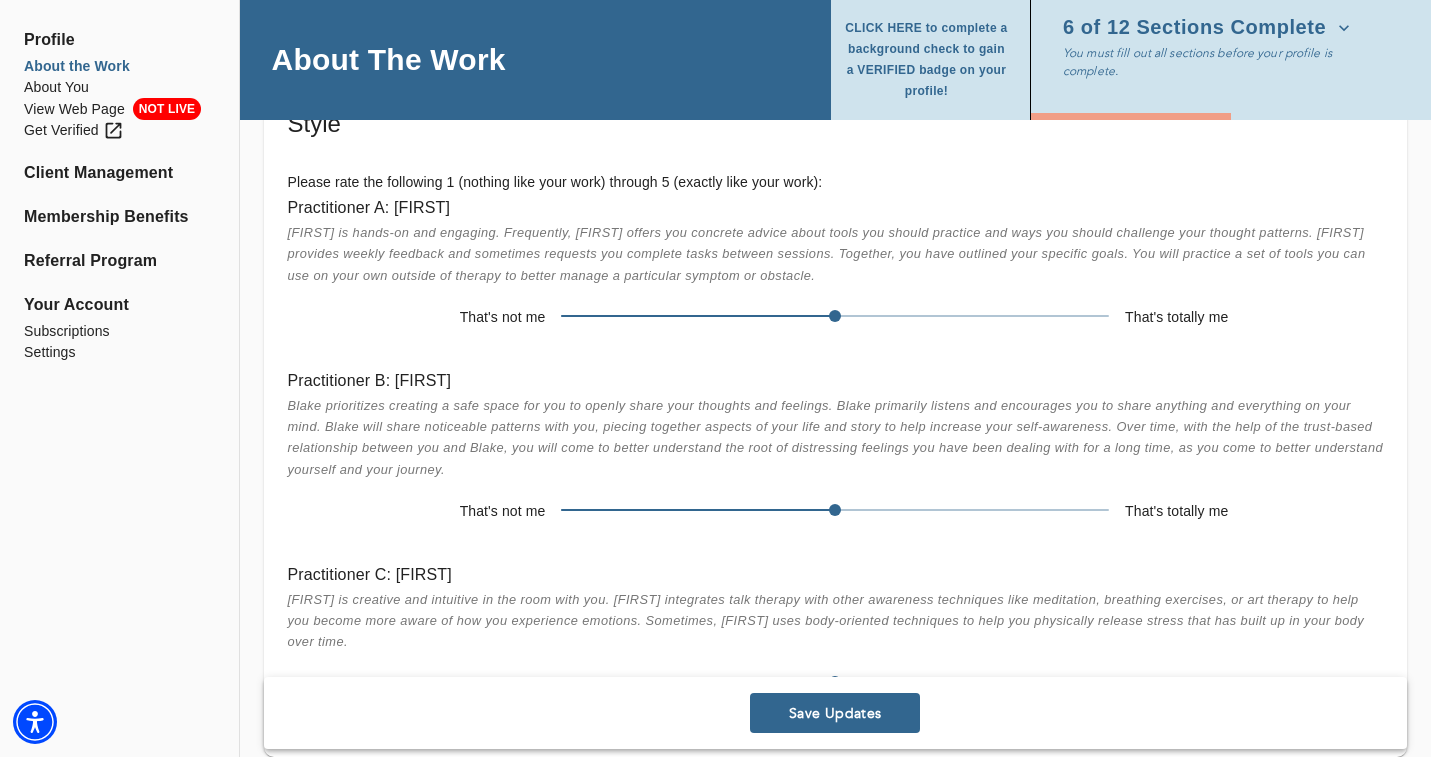 scroll, scrollTop: 3694, scrollLeft: 0, axis: vertical 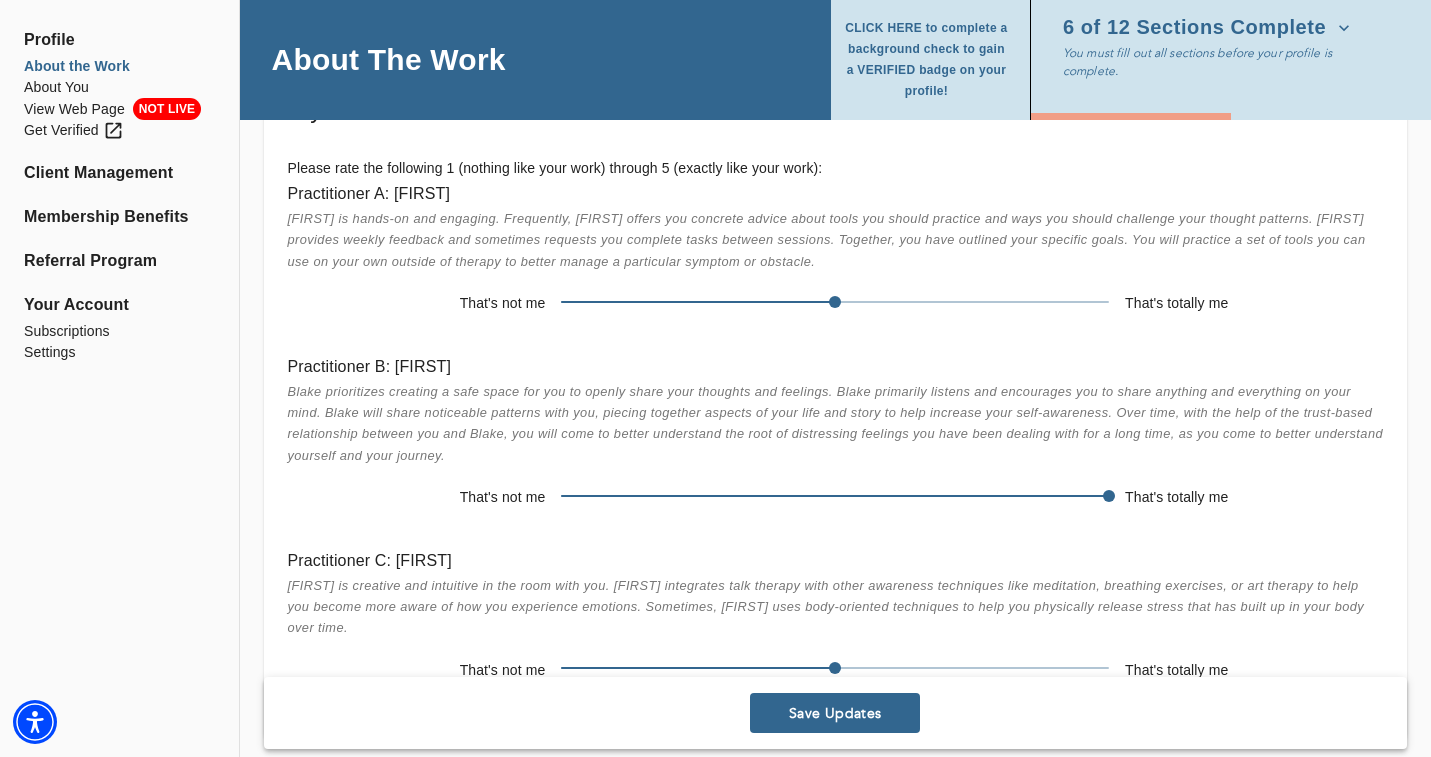 drag, startPoint x: 842, startPoint y: 524, endPoint x: 1091, endPoint y: 521, distance: 249.01807 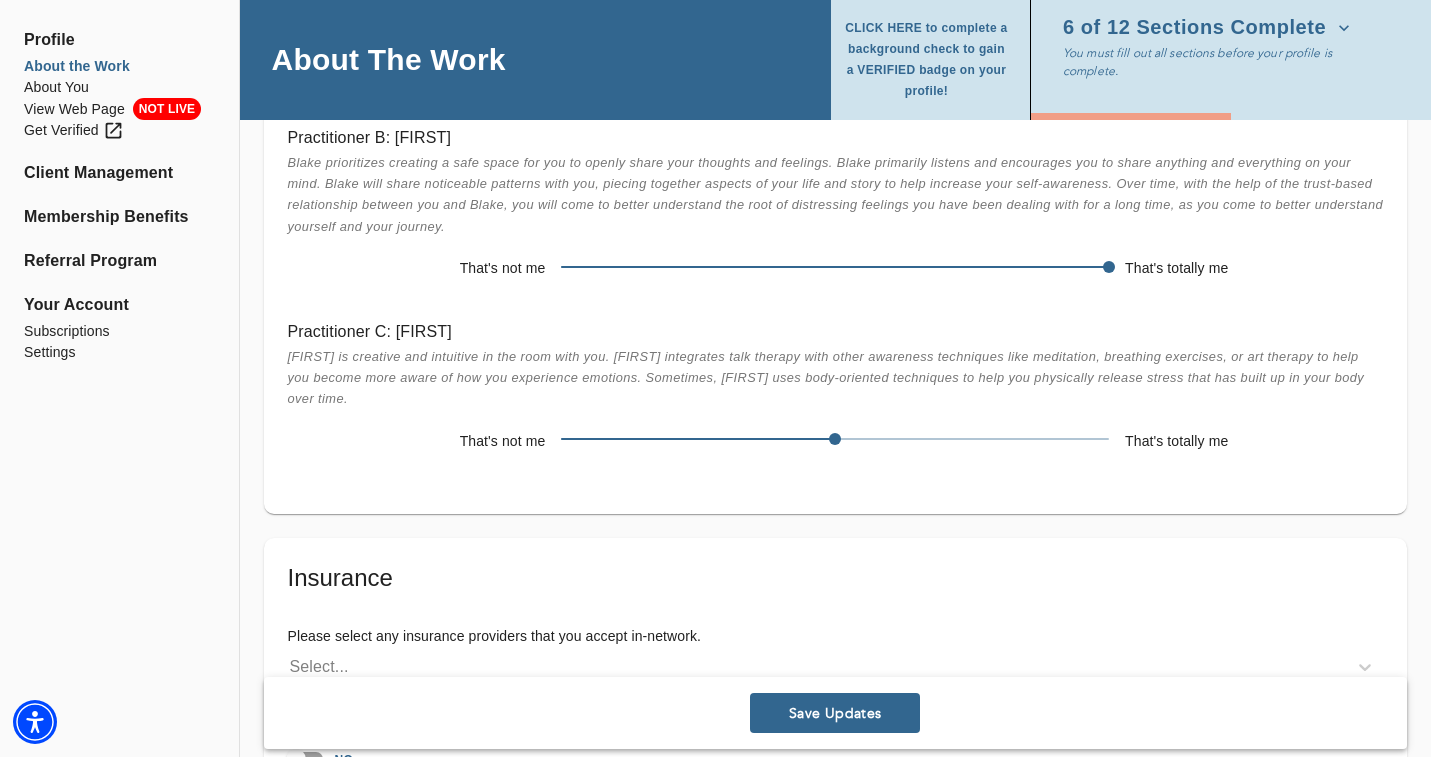 scroll, scrollTop: 3925, scrollLeft: 0, axis: vertical 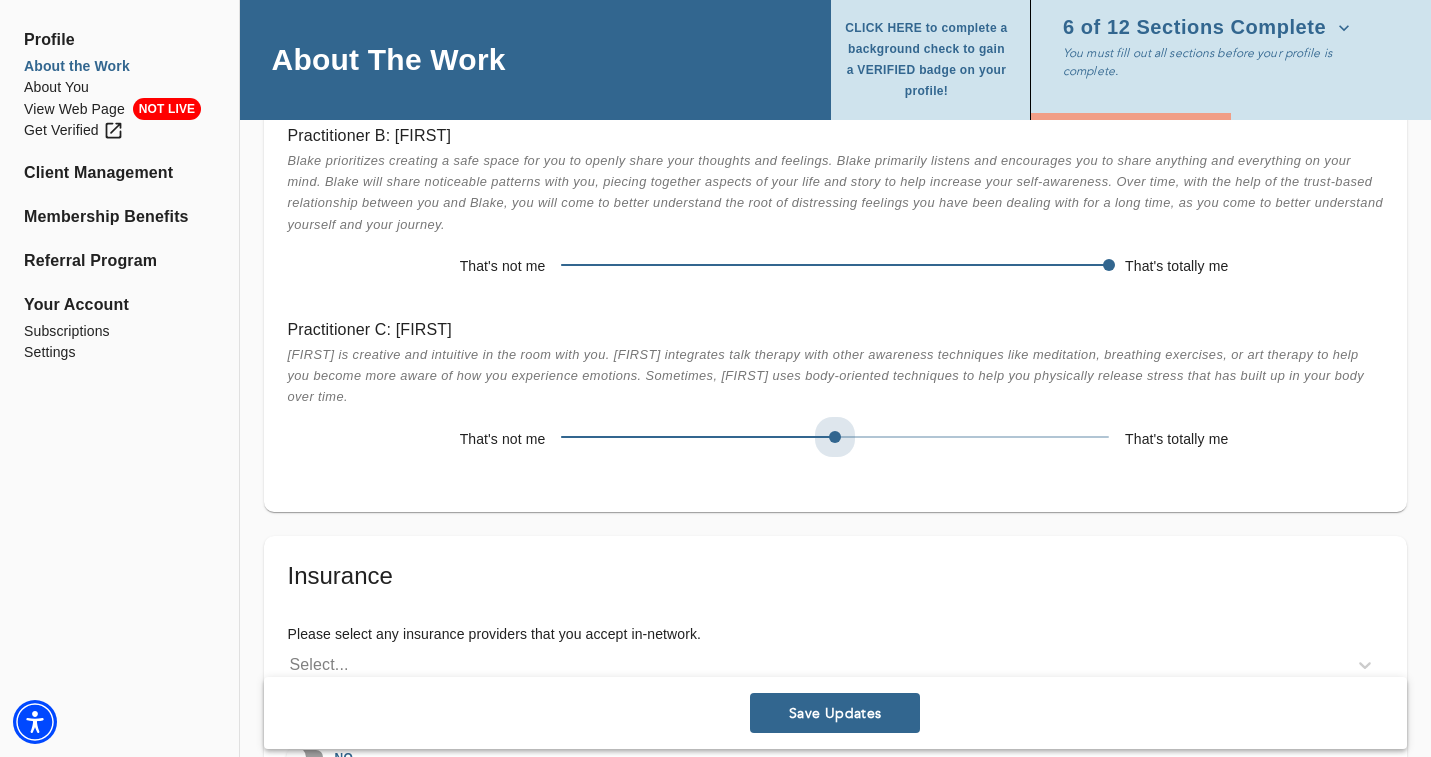 drag, startPoint x: 844, startPoint y: 461, endPoint x: 887, endPoint y: 464, distance: 43.104523 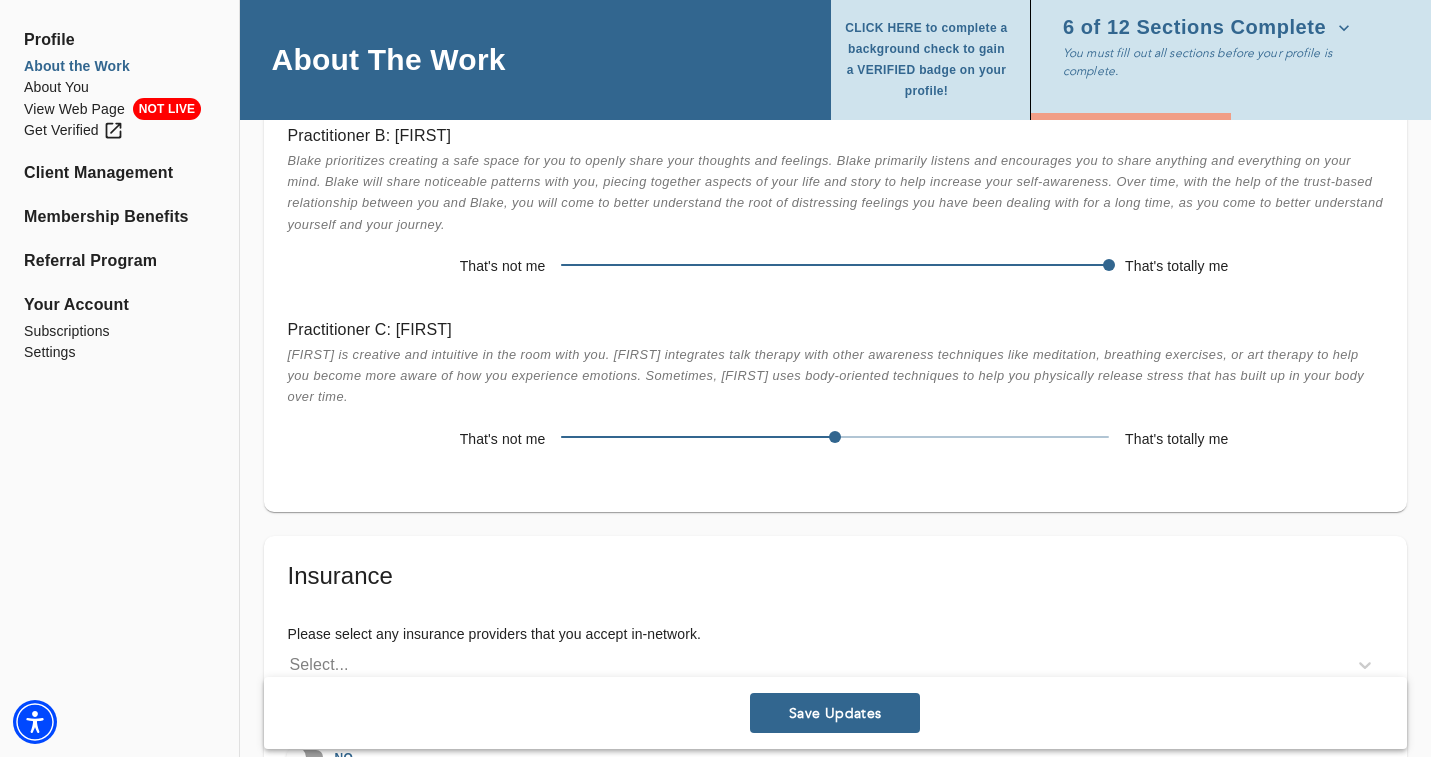 click at bounding box center (835, 437) 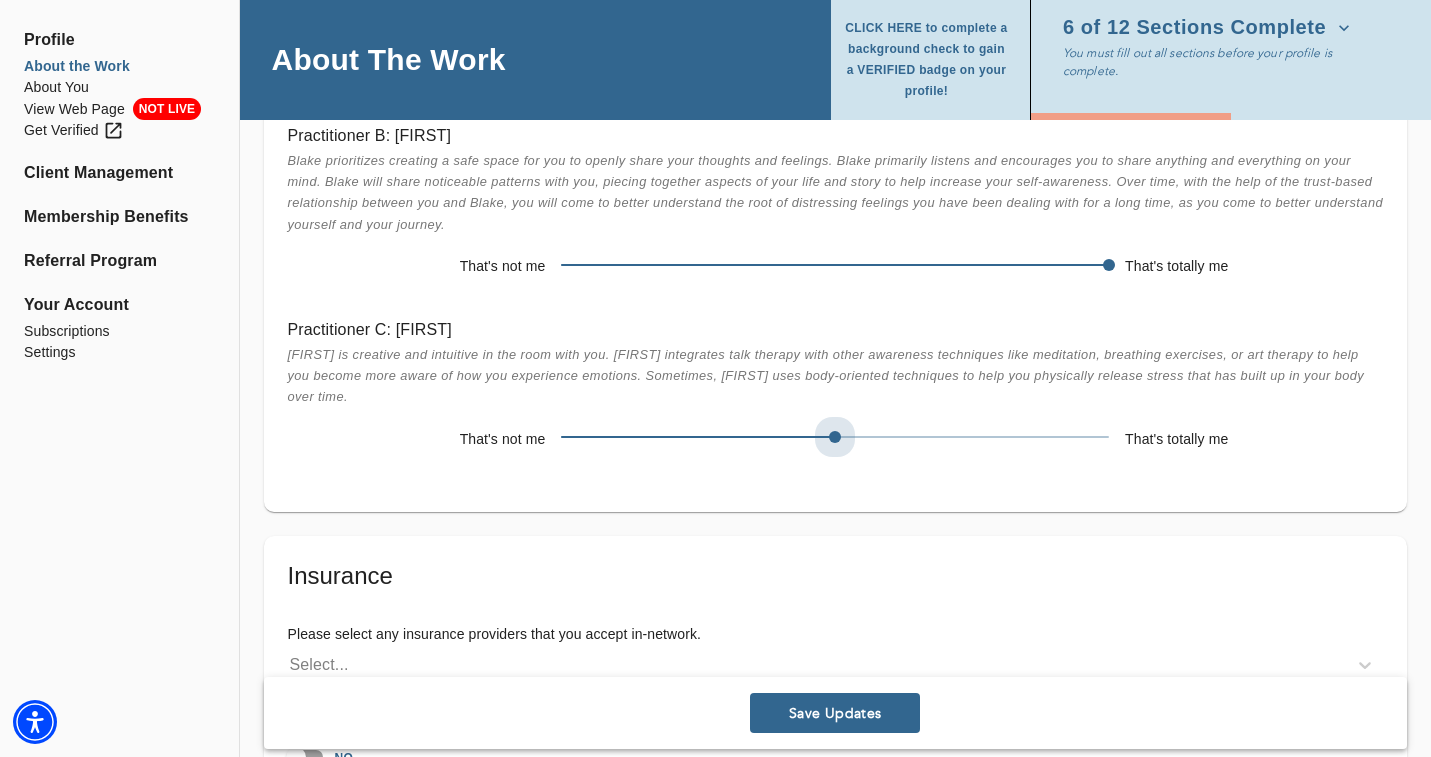 click at bounding box center [835, 437] 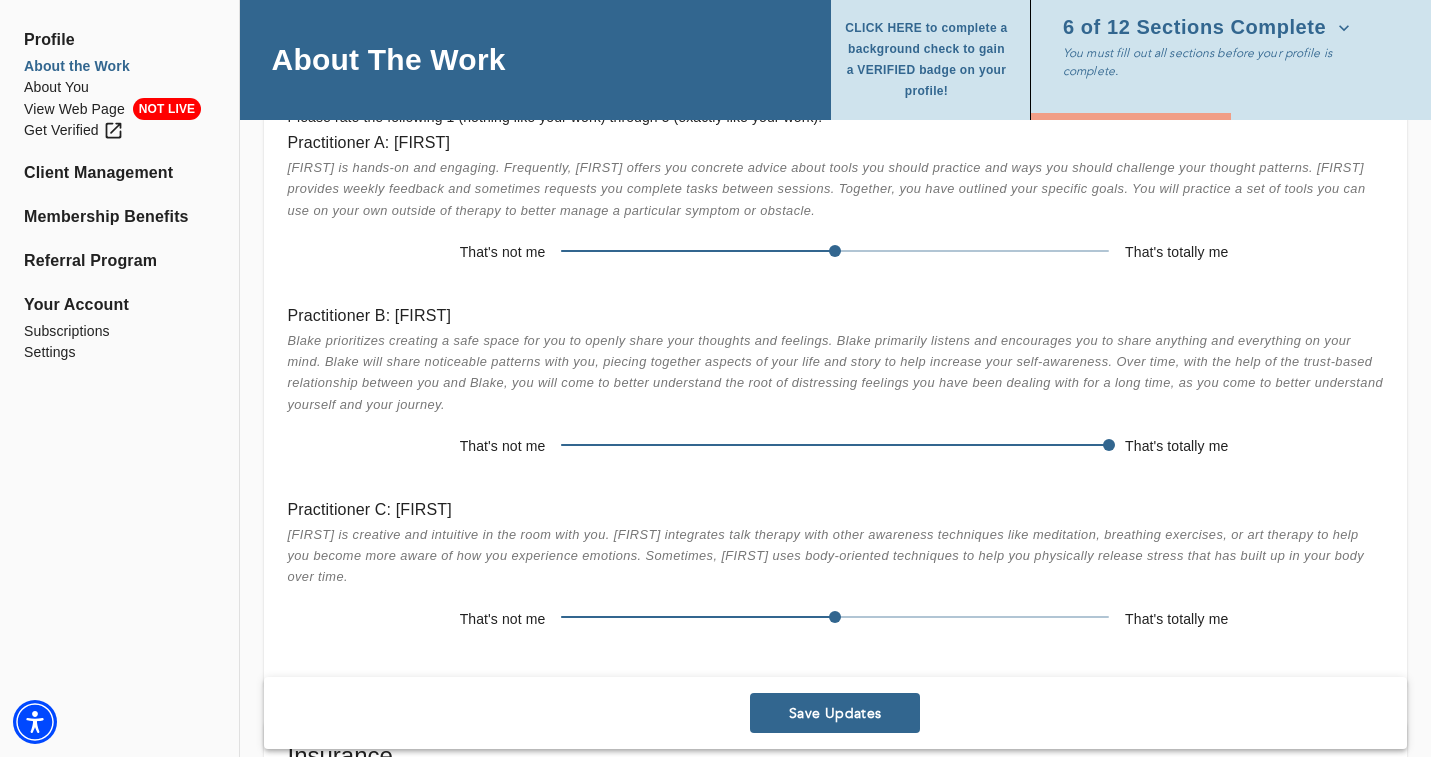 scroll, scrollTop: 3710, scrollLeft: 0, axis: vertical 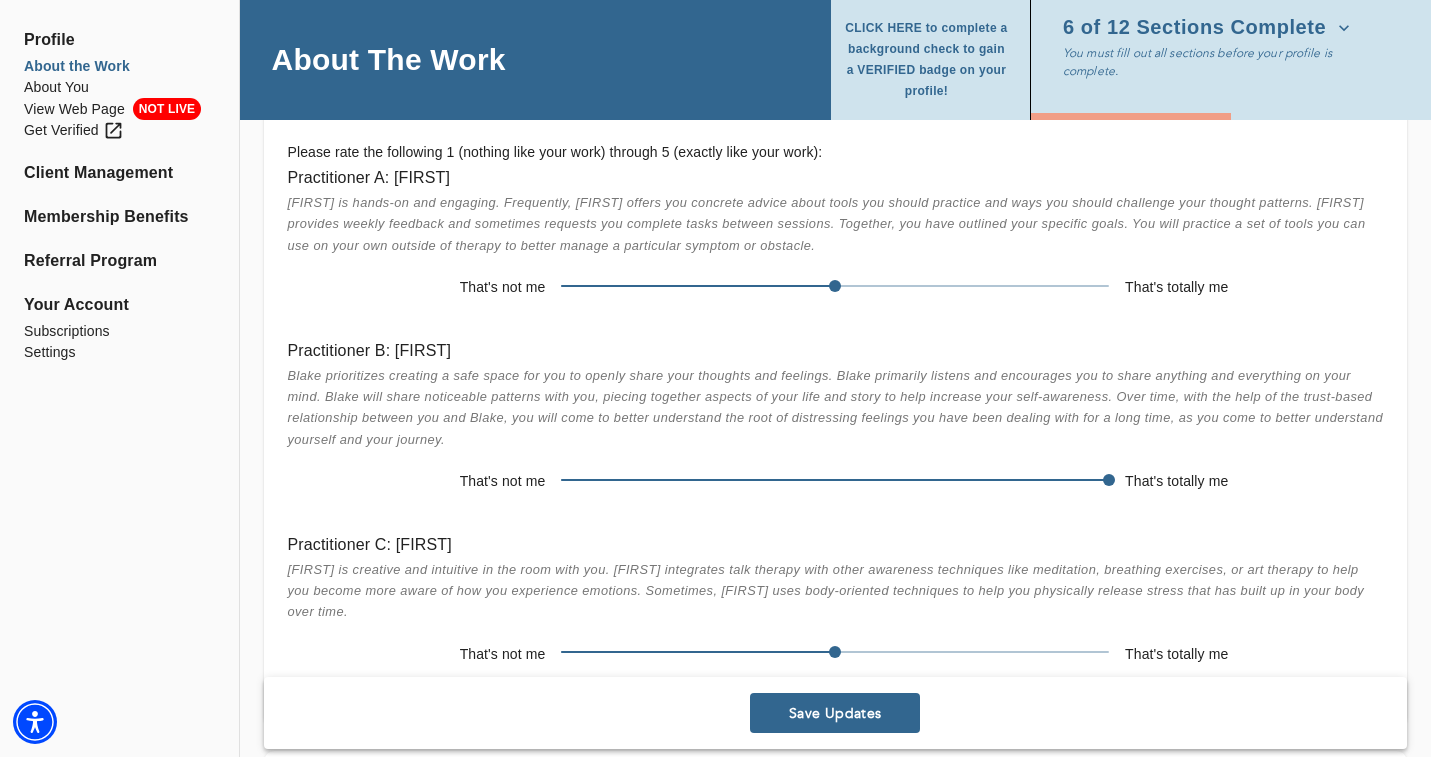 click at bounding box center (835, 286) 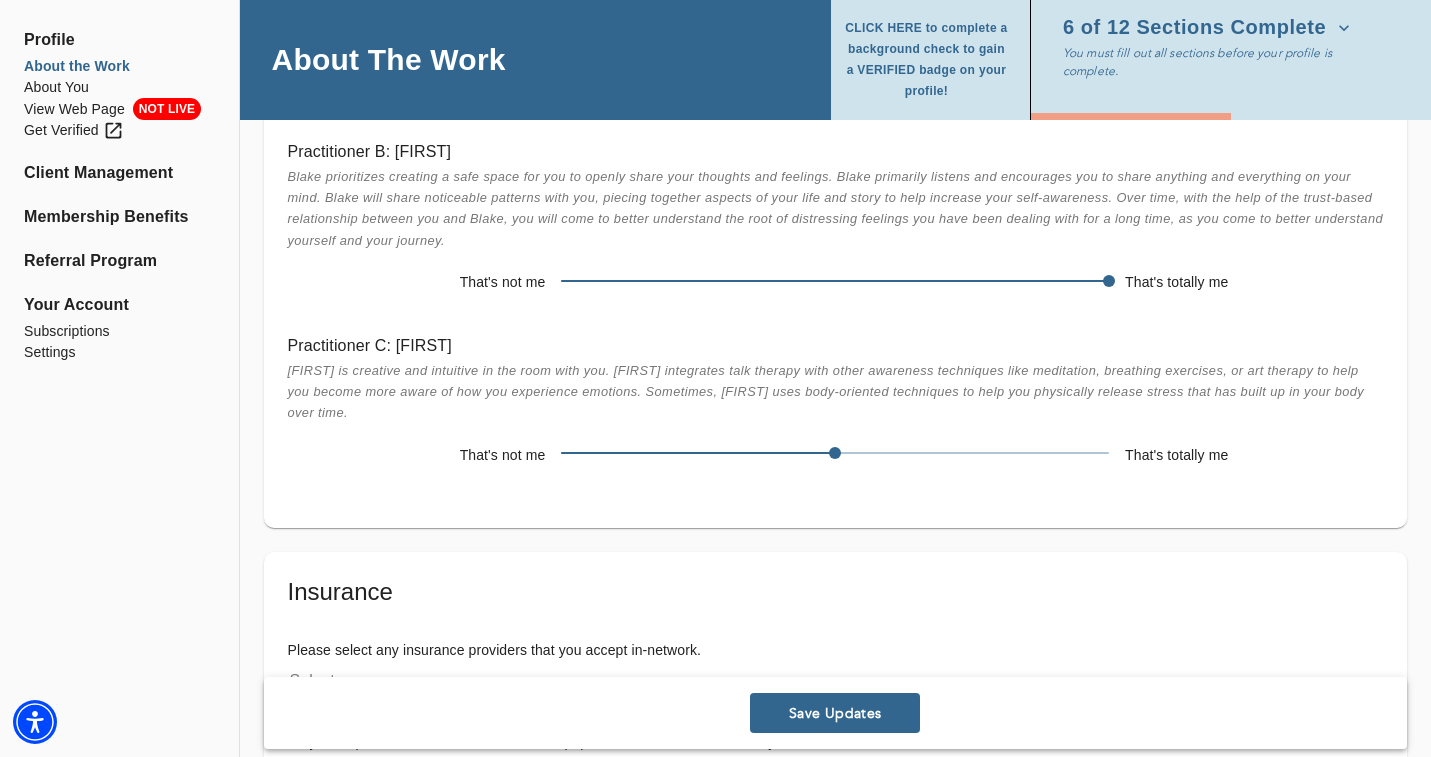 scroll, scrollTop: 3913, scrollLeft: 0, axis: vertical 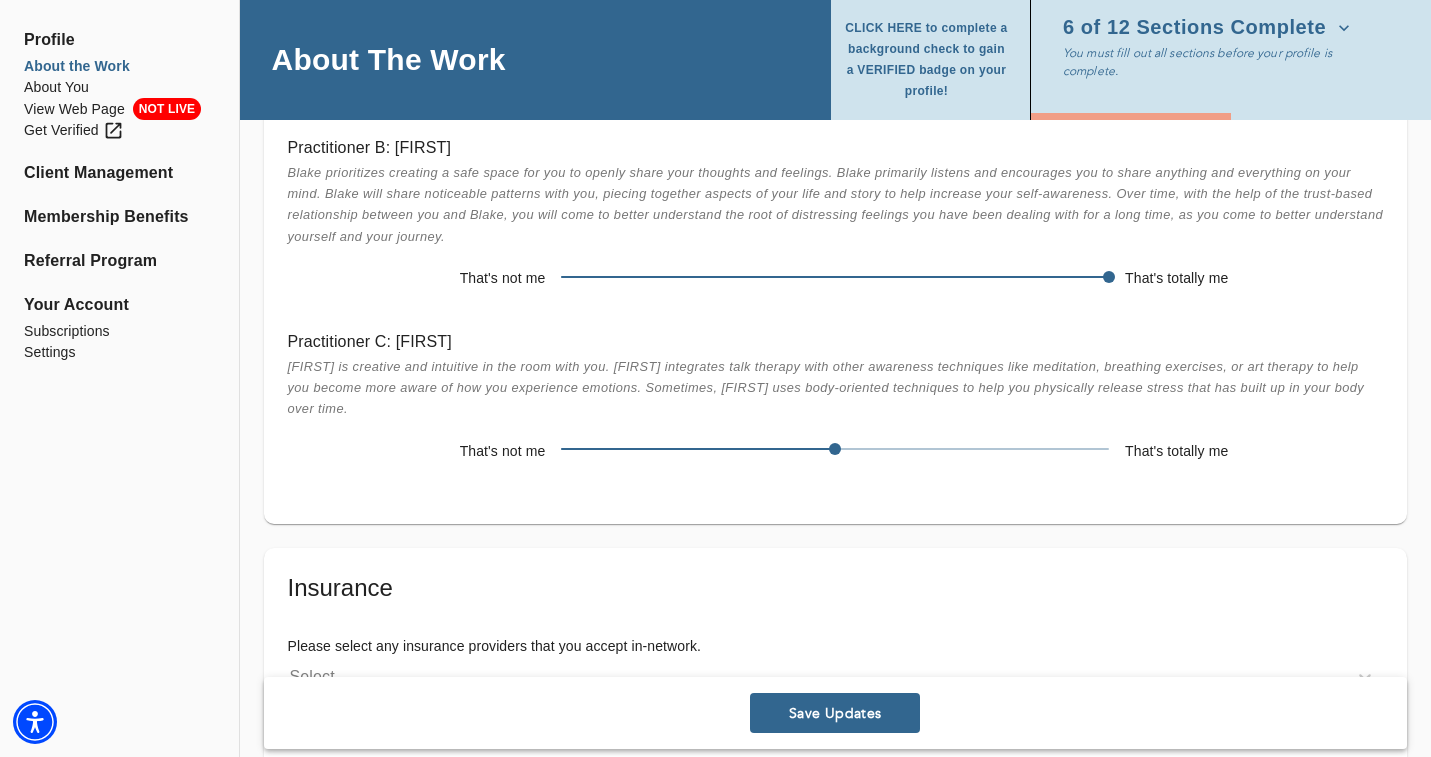 click at bounding box center (835, 449) 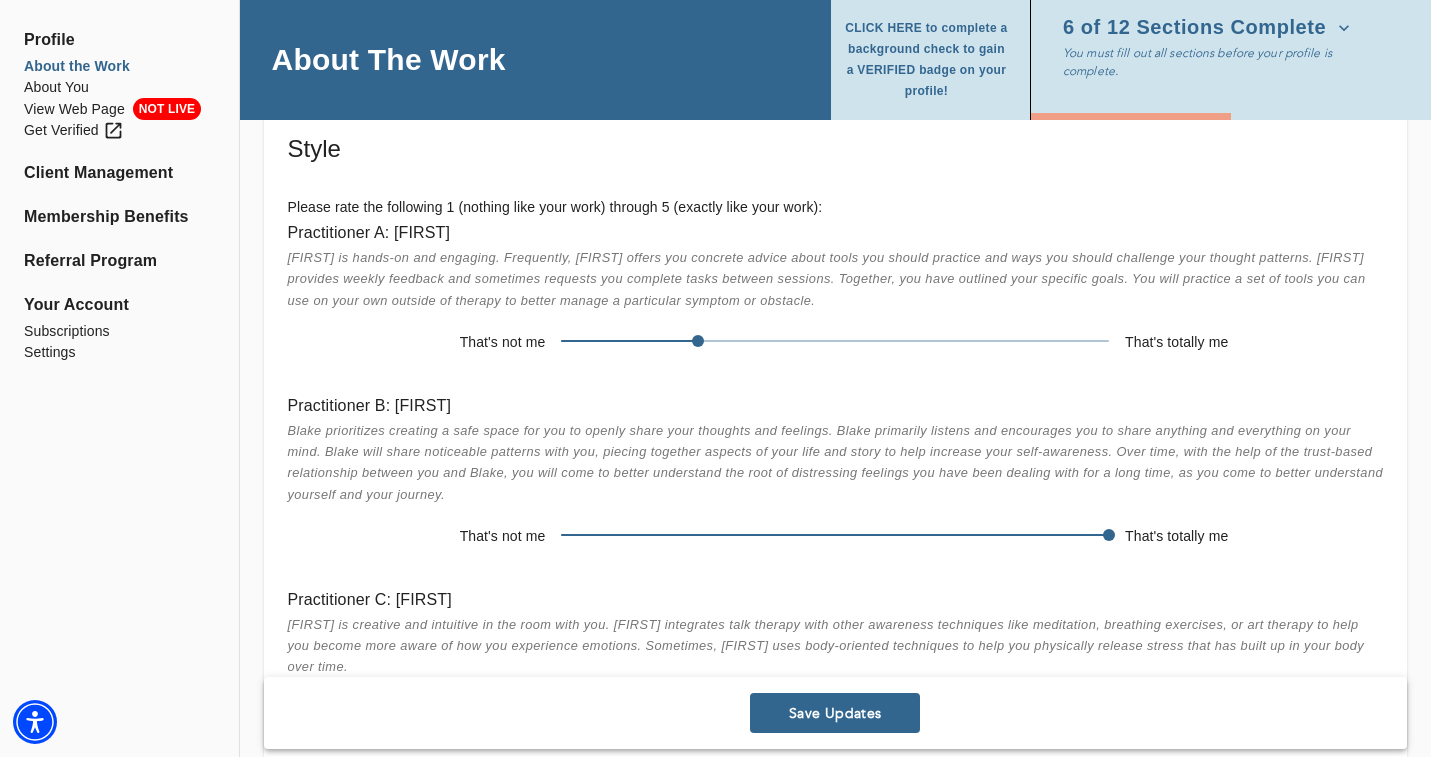 scroll, scrollTop: 3651, scrollLeft: 0, axis: vertical 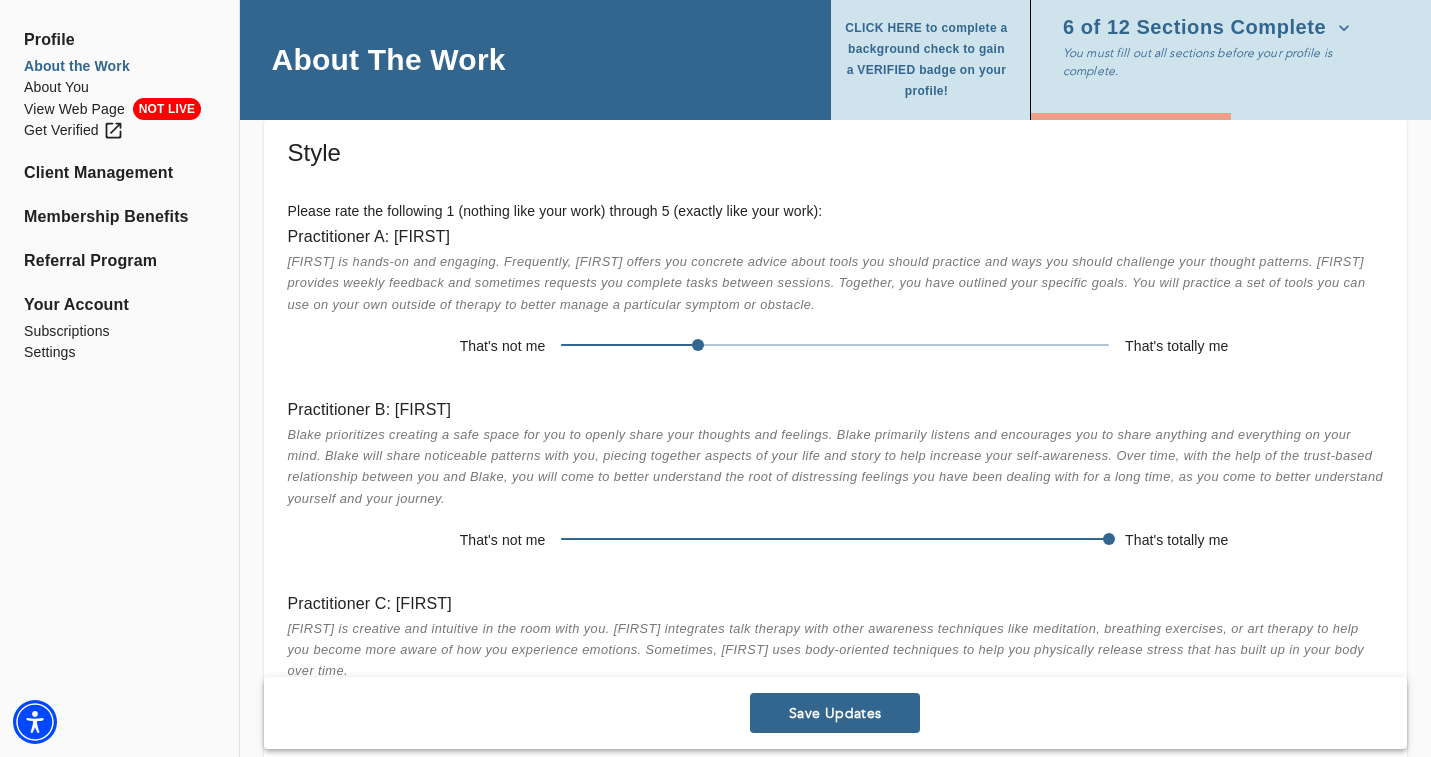 click at bounding box center [698, 345] 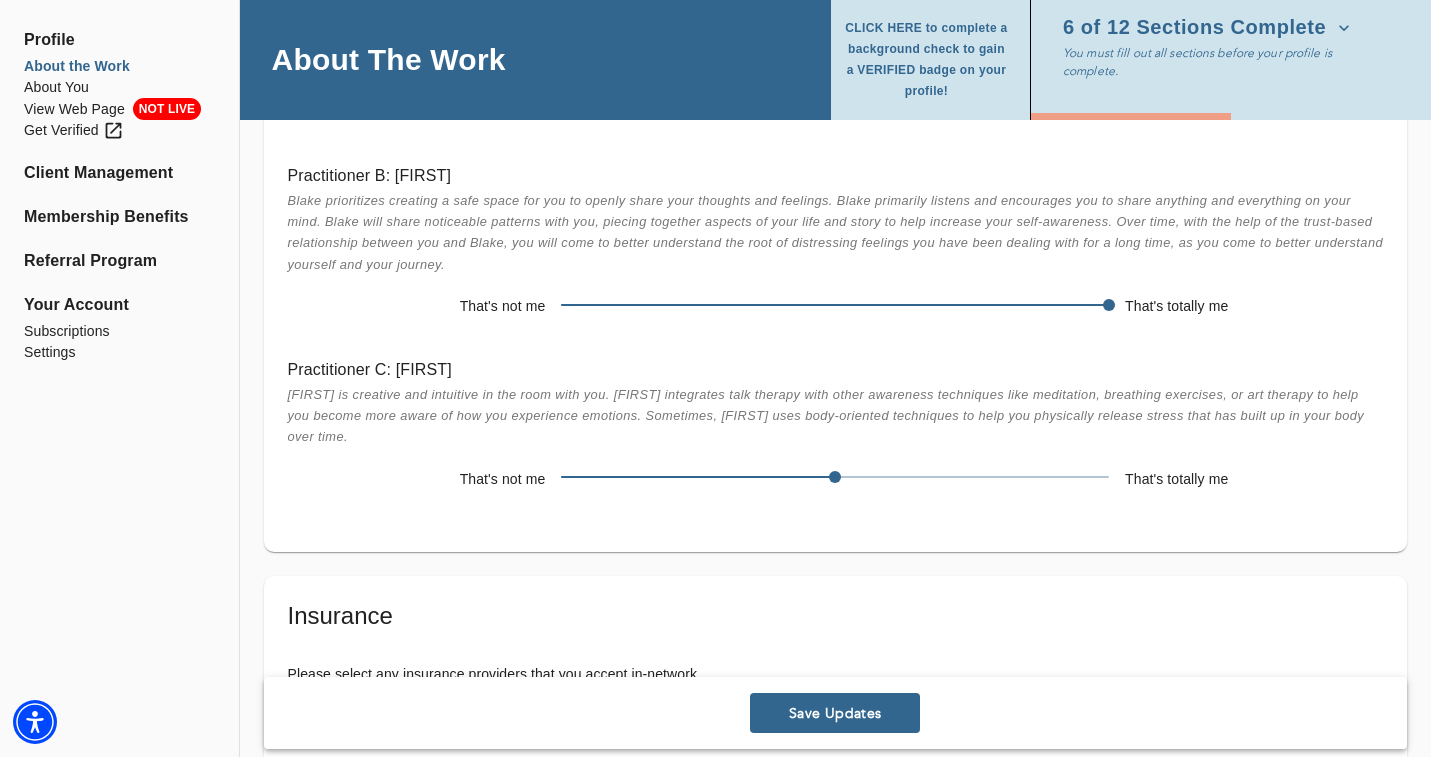 scroll, scrollTop: 3956, scrollLeft: 0, axis: vertical 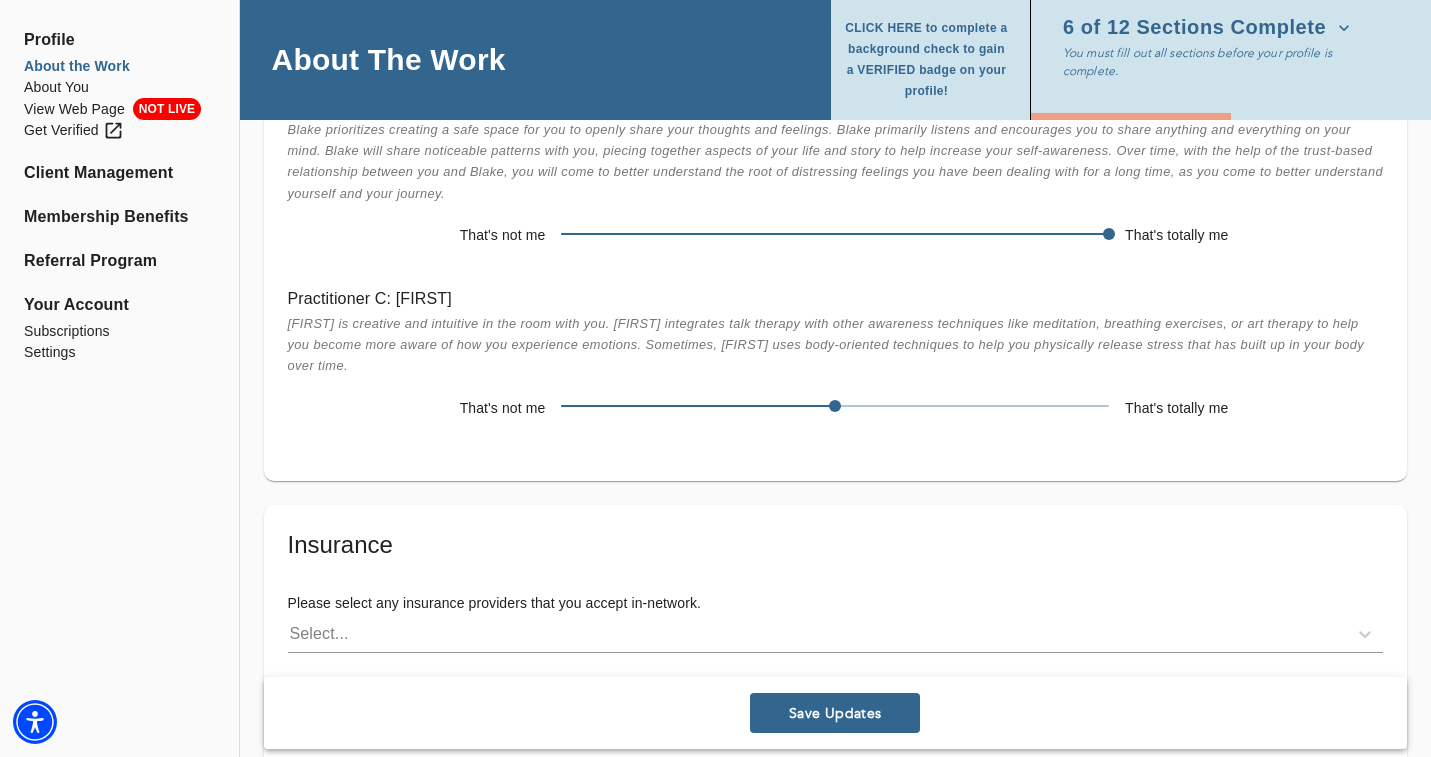 click at bounding box center (835, 406) 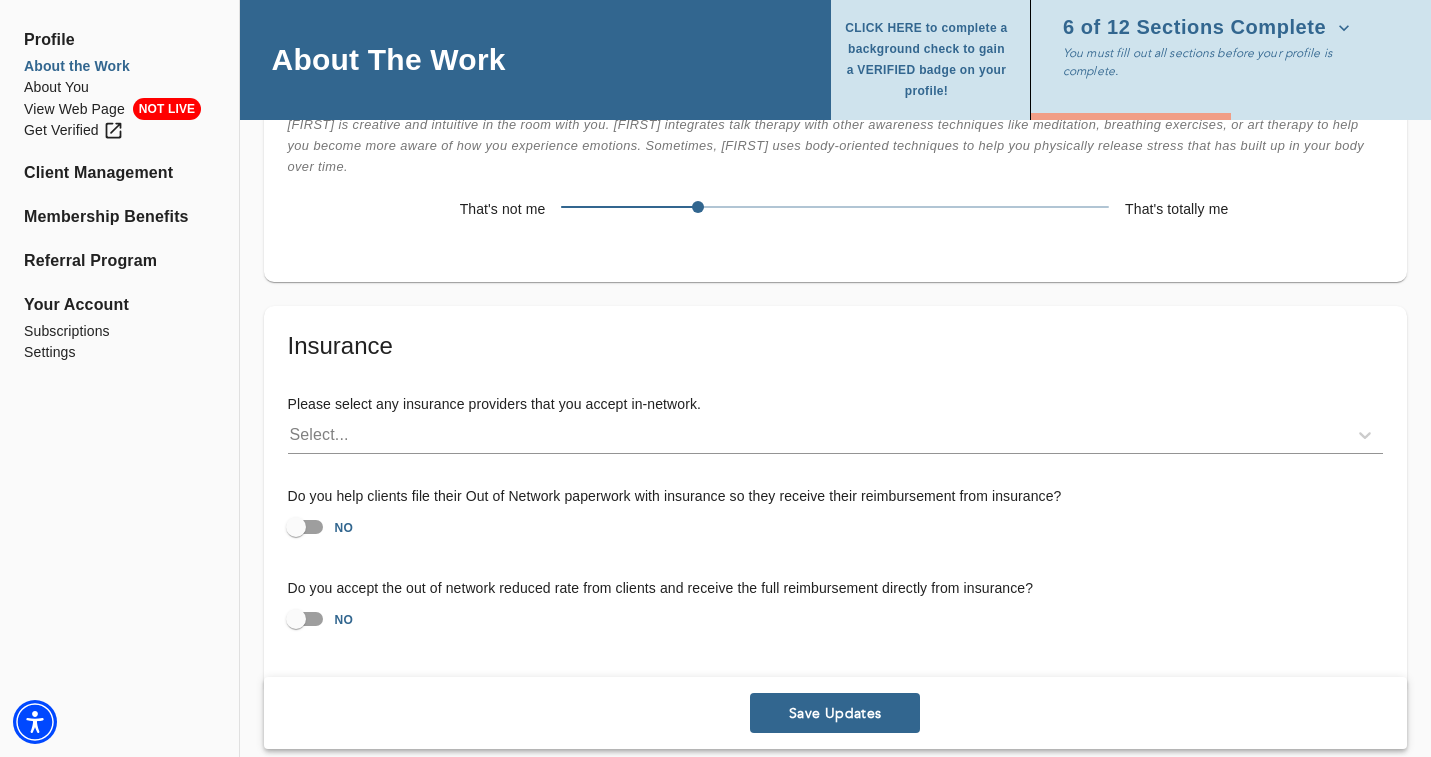 scroll, scrollTop: 4154, scrollLeft: 0, axis: vertical 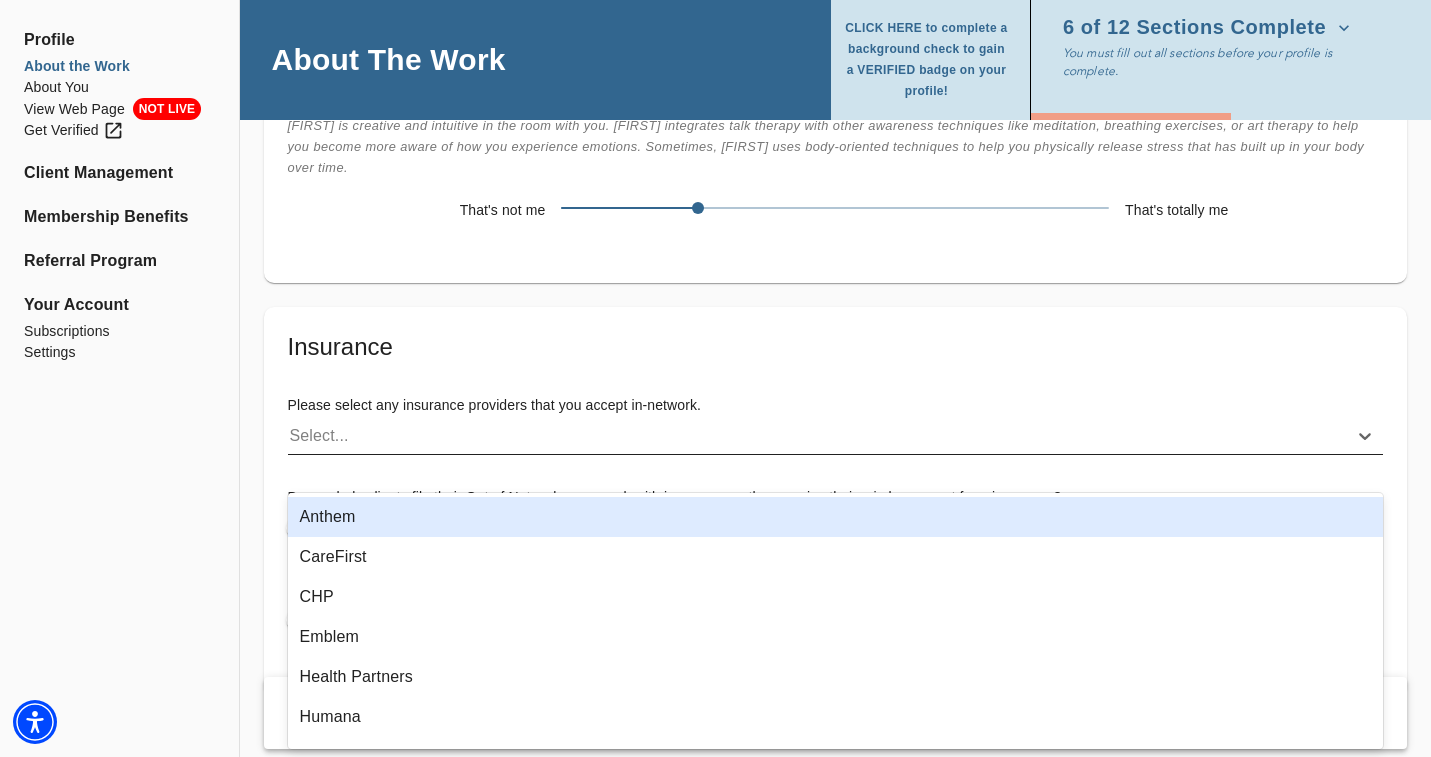 click on "Select..." at bounding box center (817, 436) 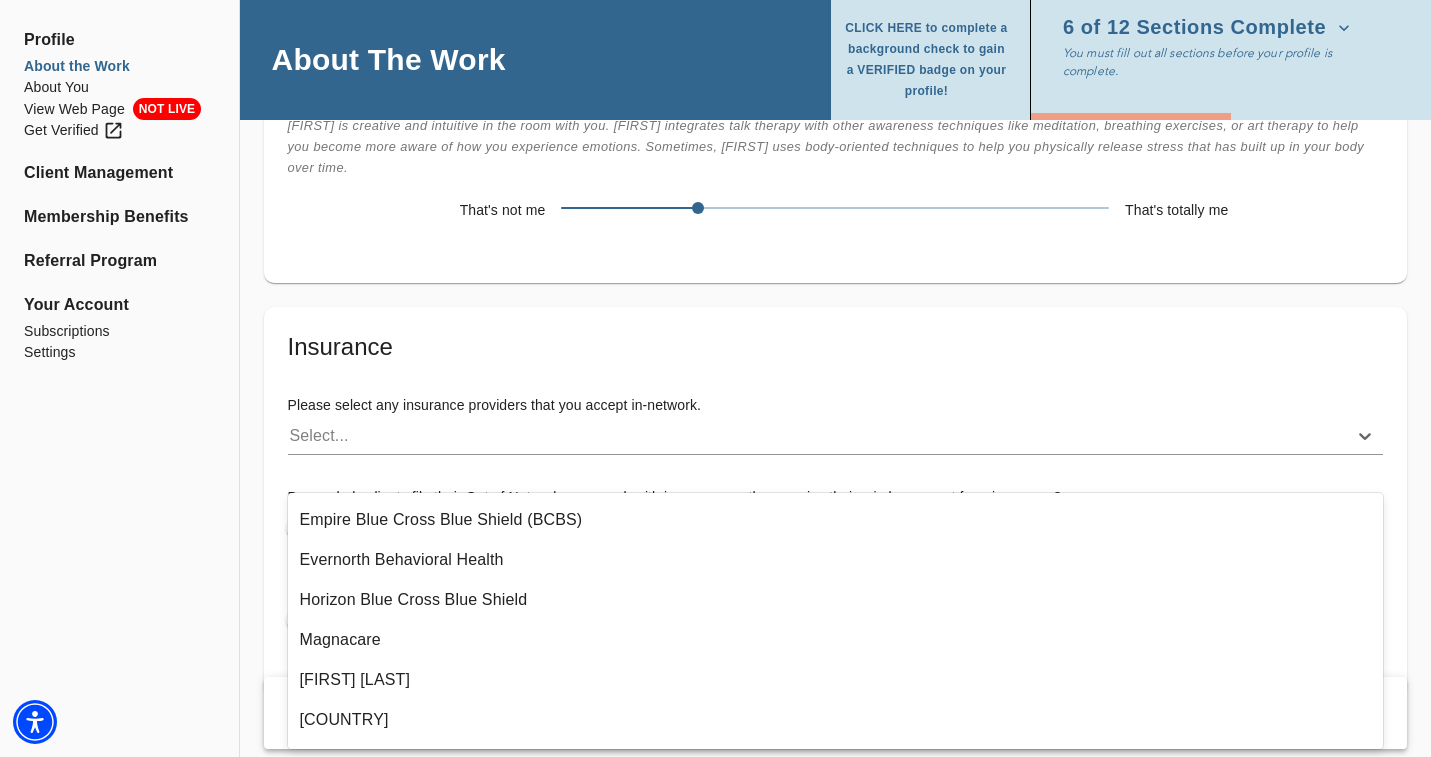 scroll, scrollTop: 2391, scrollLeft: 0, axis: vertical 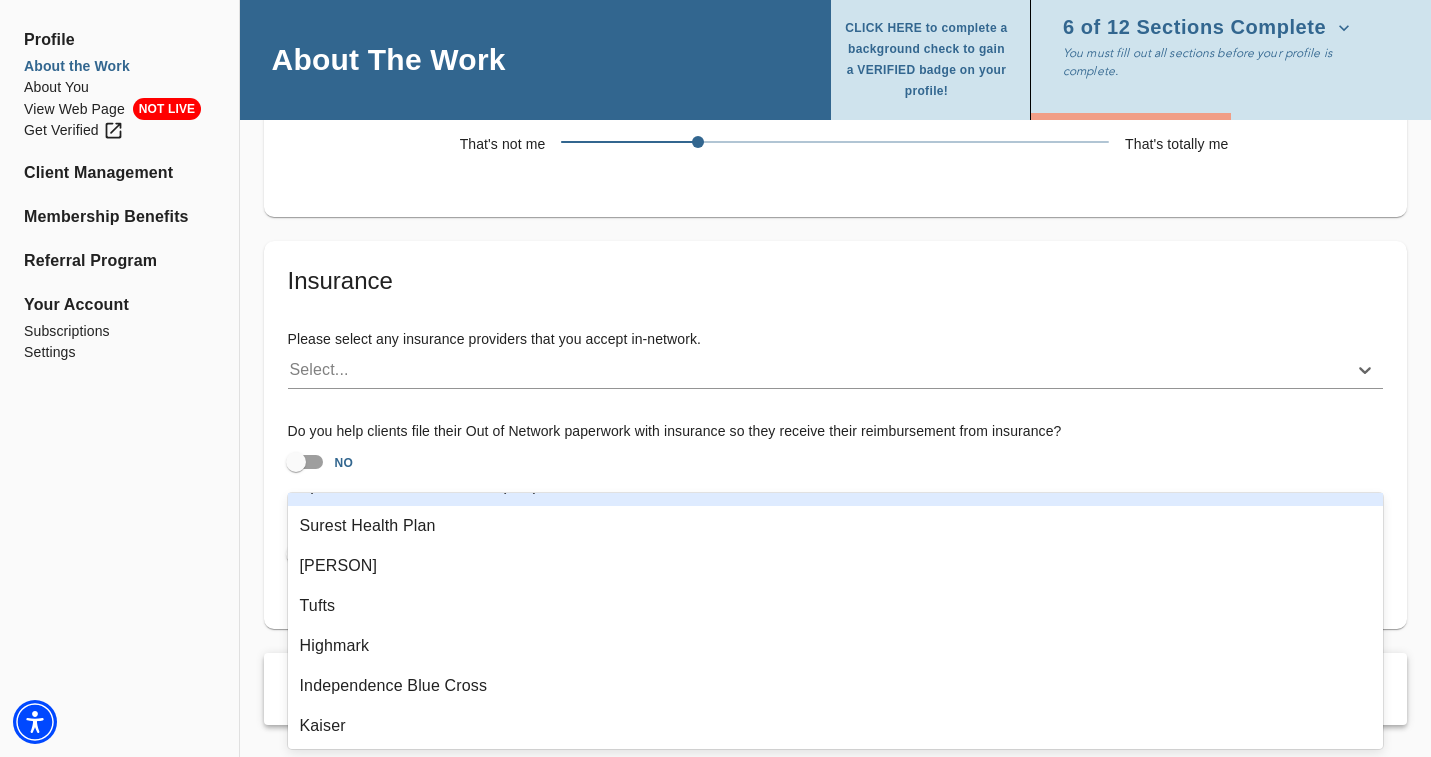 click on "Please select any insurance providers that you accept in-network." at bounding box center (835, 340) 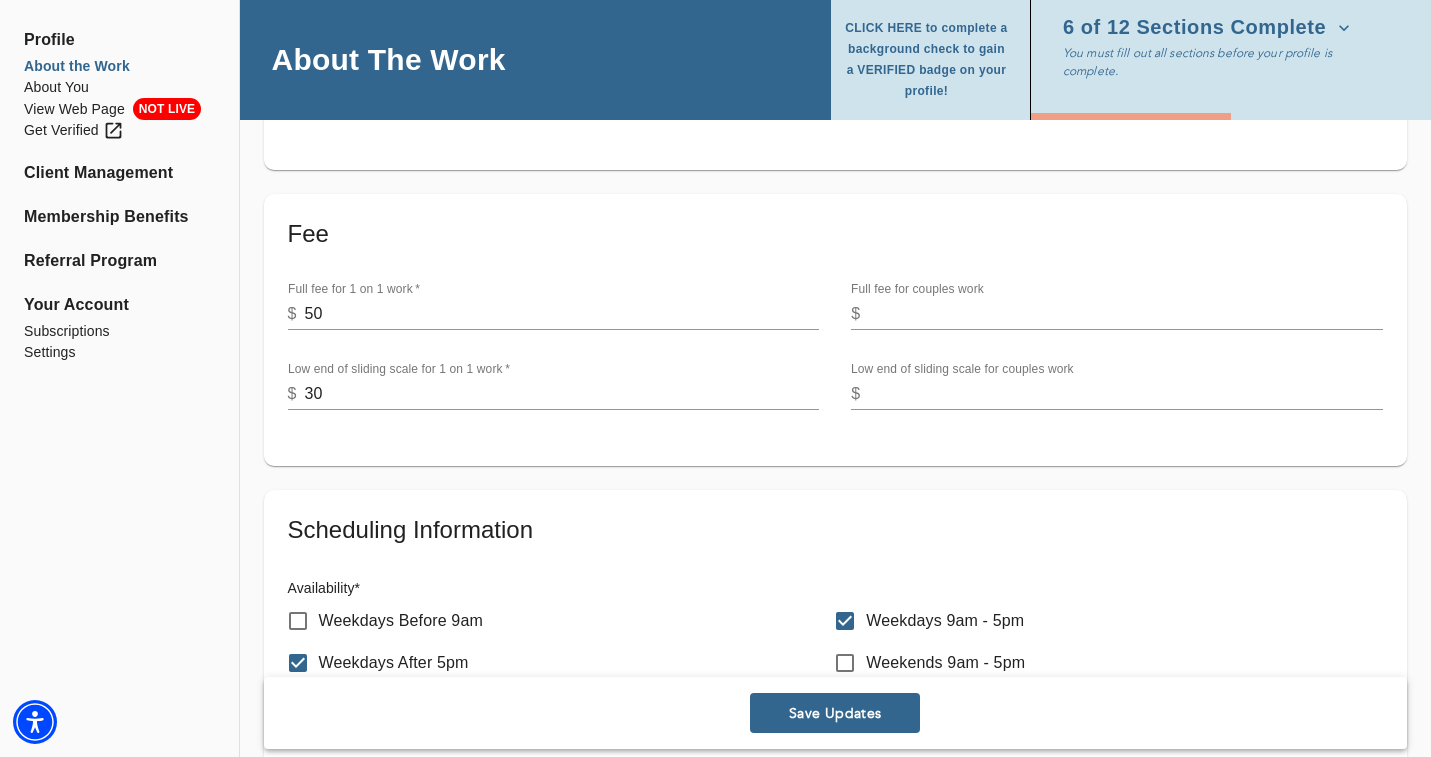 scroll, scrollTop: 679, scrollLeft: 0, axis: vertical 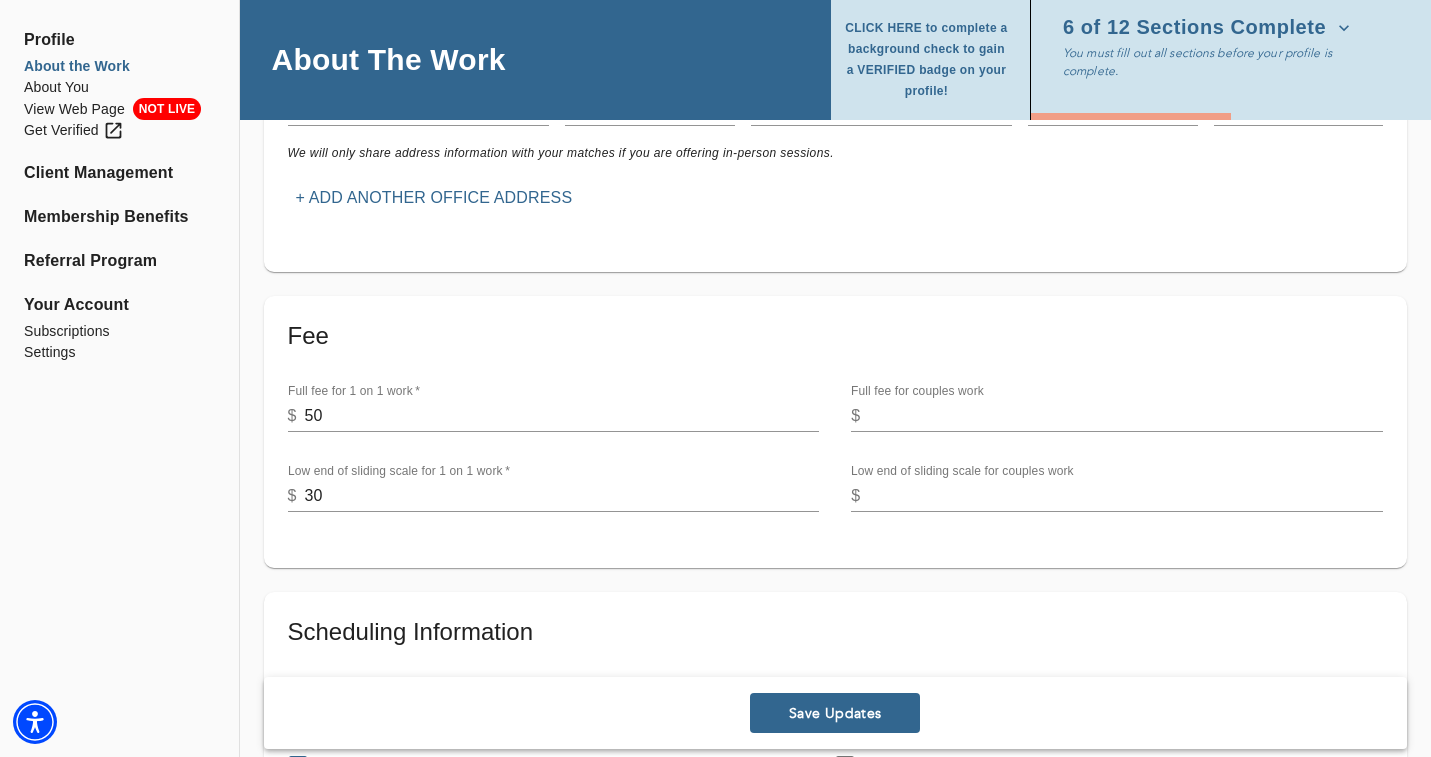 click on "Save Updates" at bounding box center (835, 713) 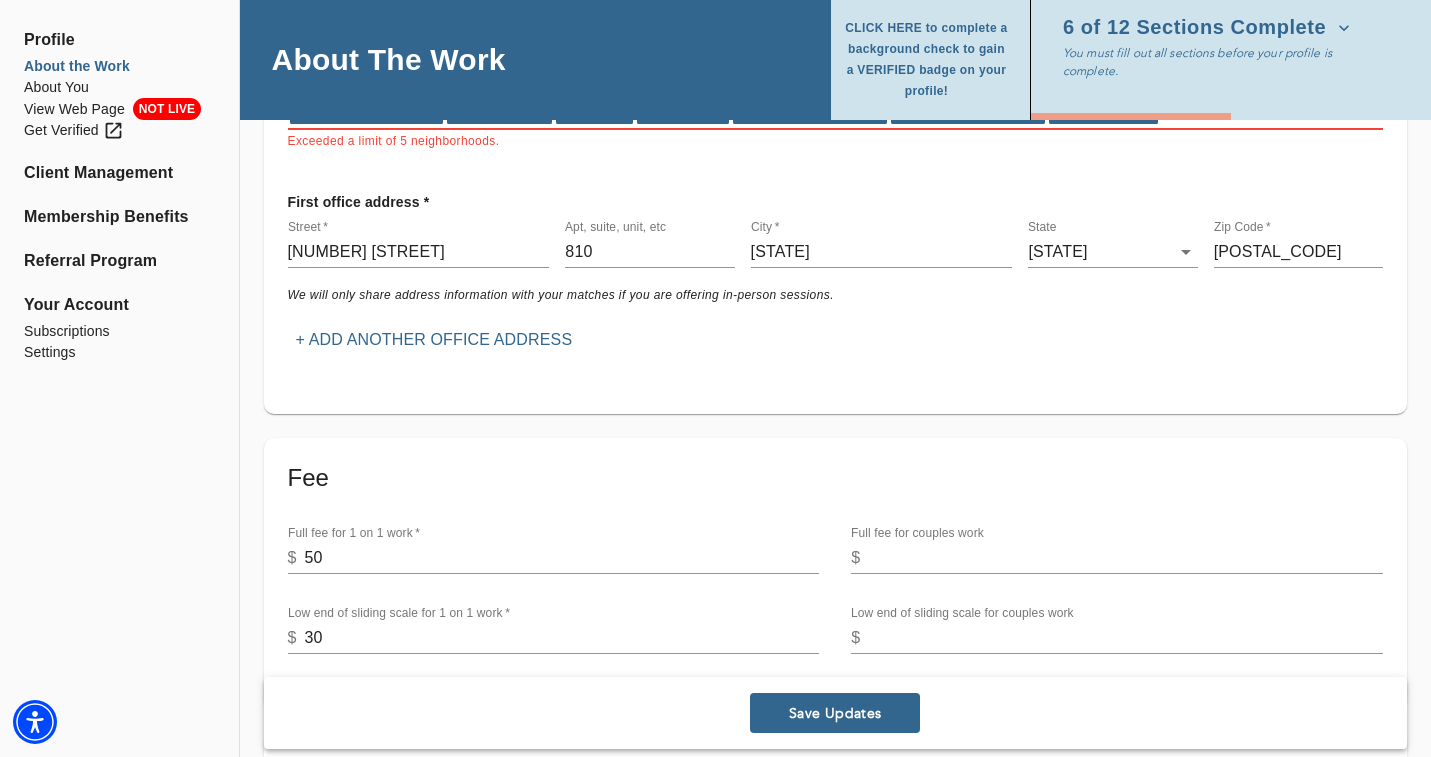 scroll, scrollTop: 551, scrollLeft: 0, axis: vertical 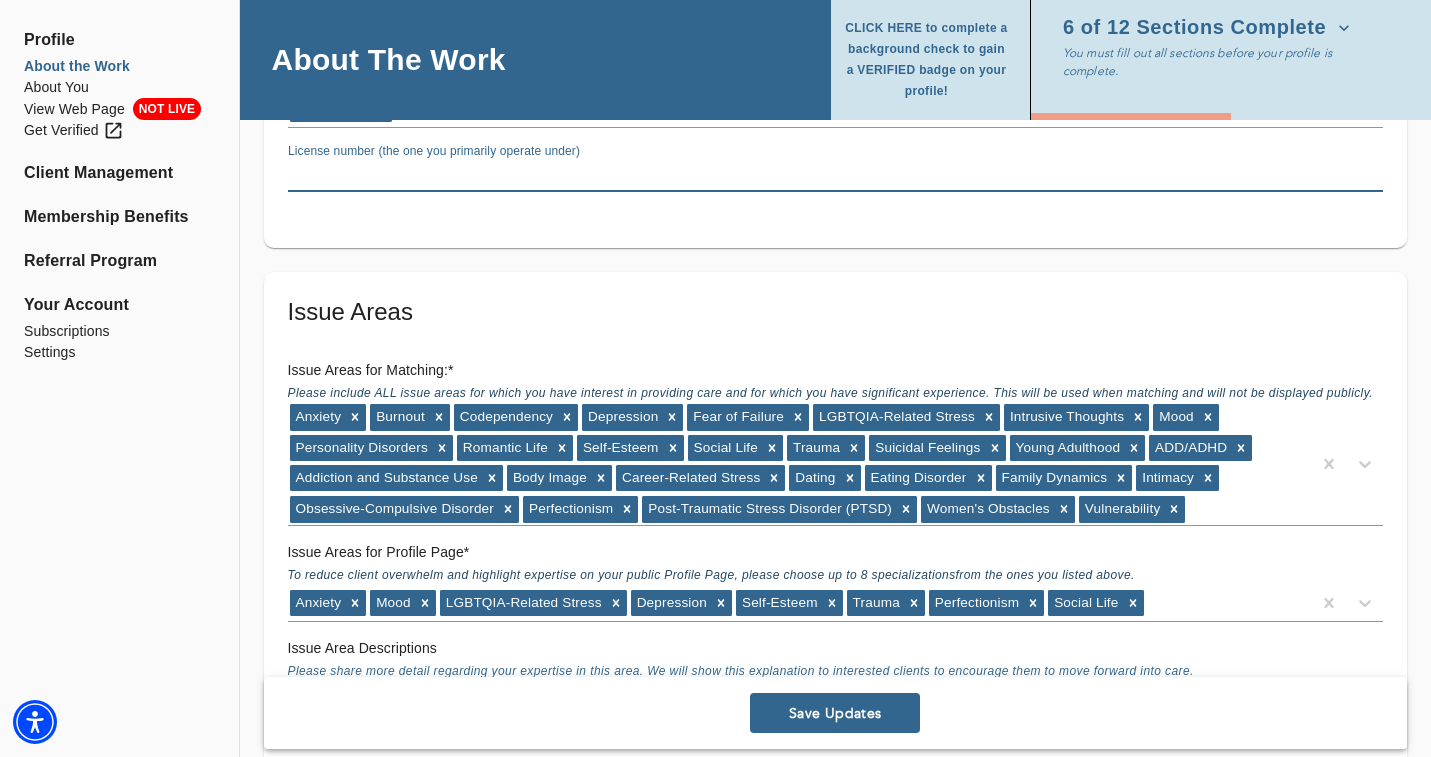 click at bounding box center (835, 176) 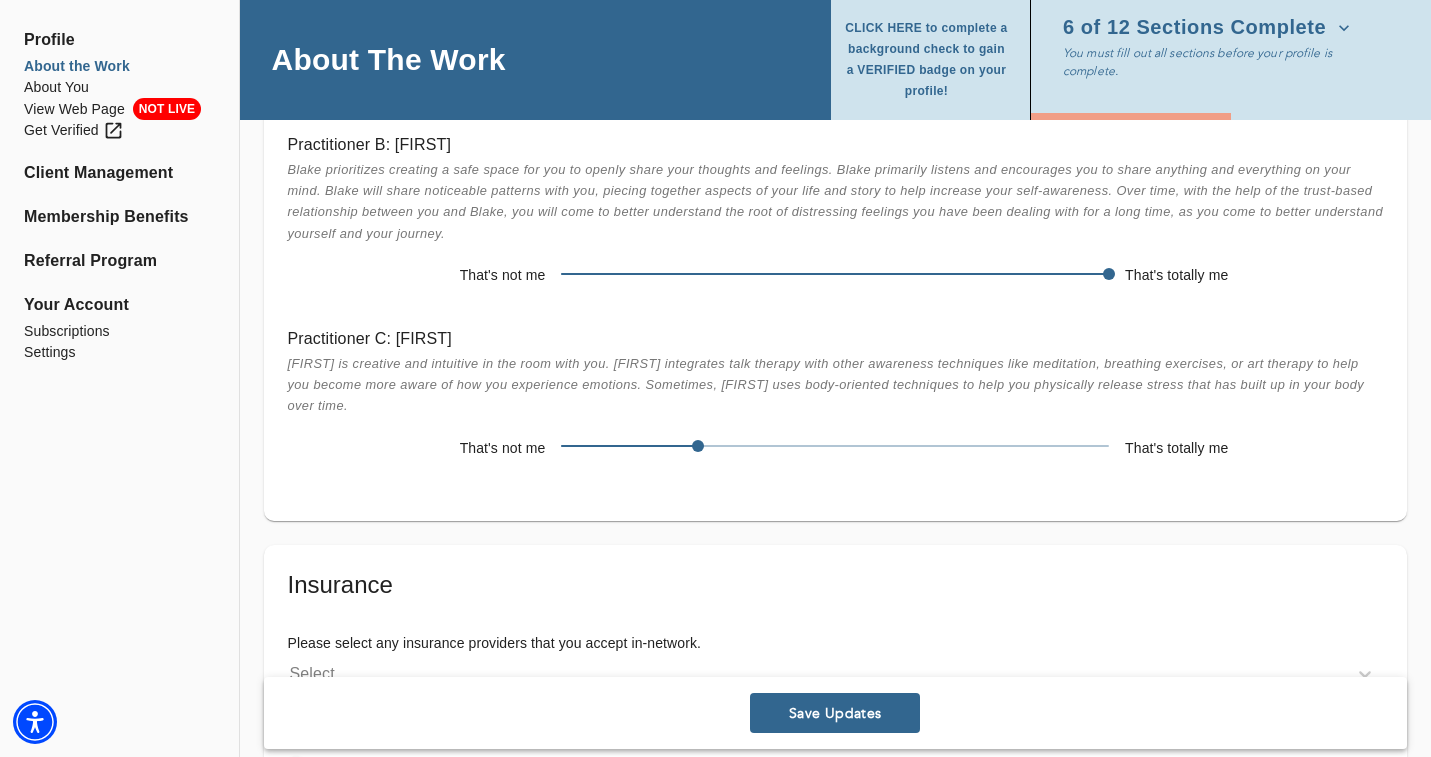 scroll, scrollTop: 4249, scrollLeft: 0, axis: vertical 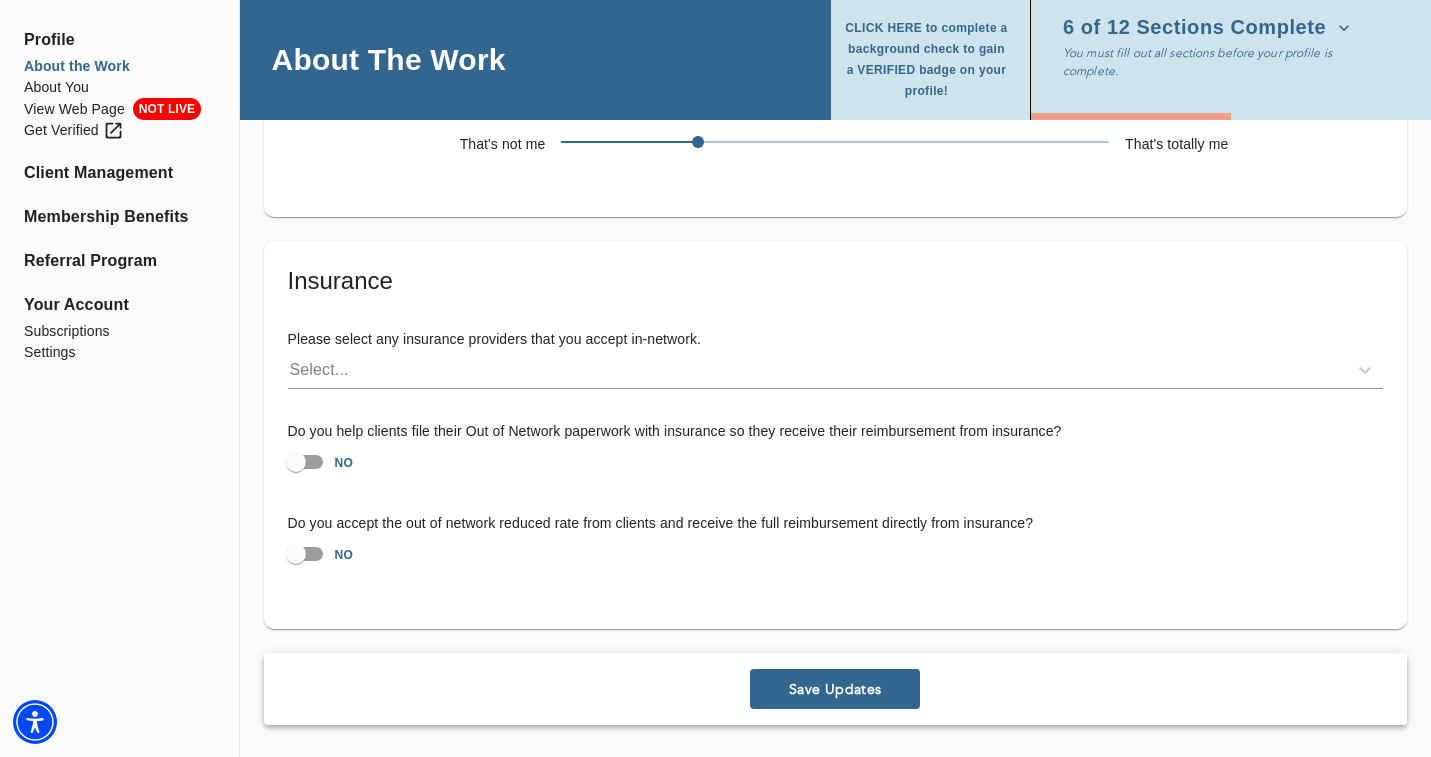 type on "009353" 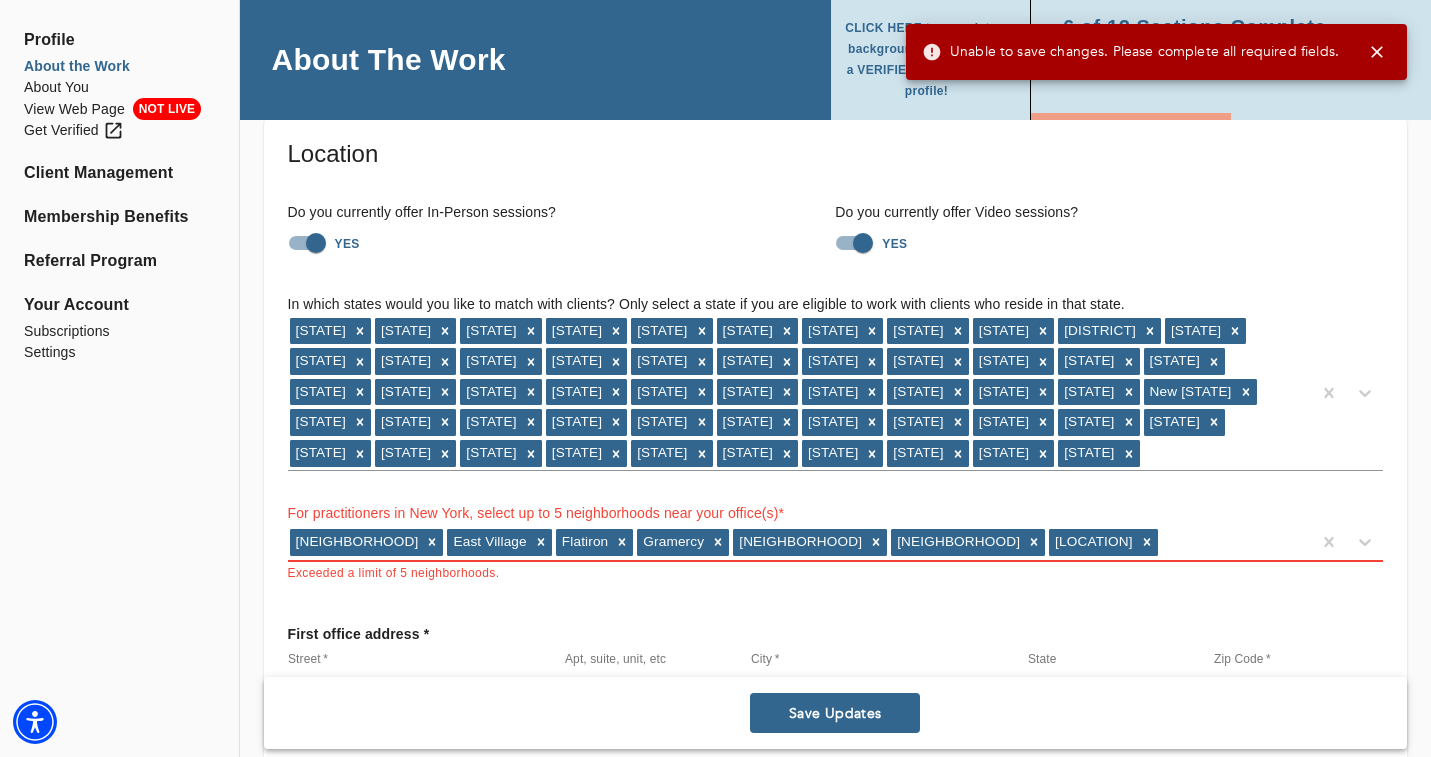 scroll, scrollTop: 99, scrollLeft: 0, axis: vertical 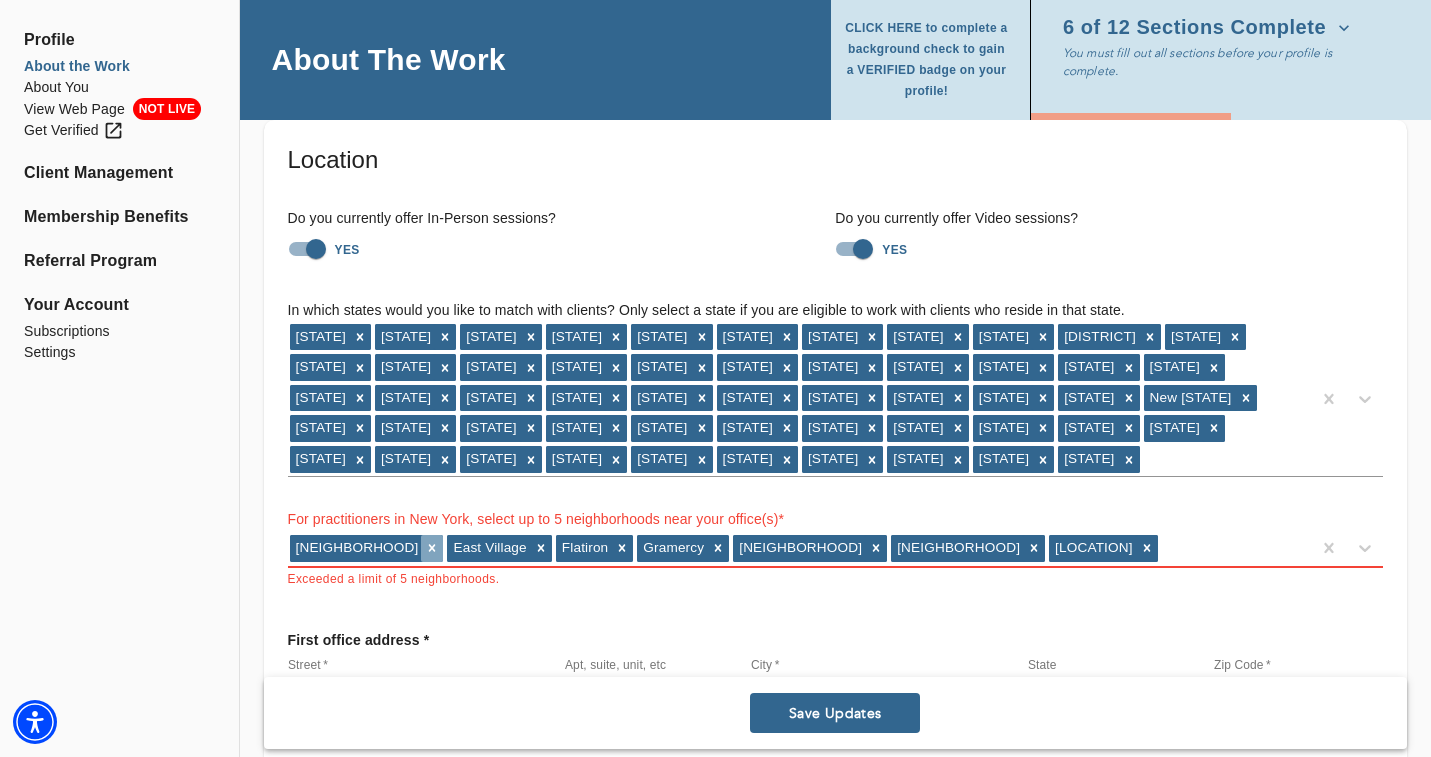 click 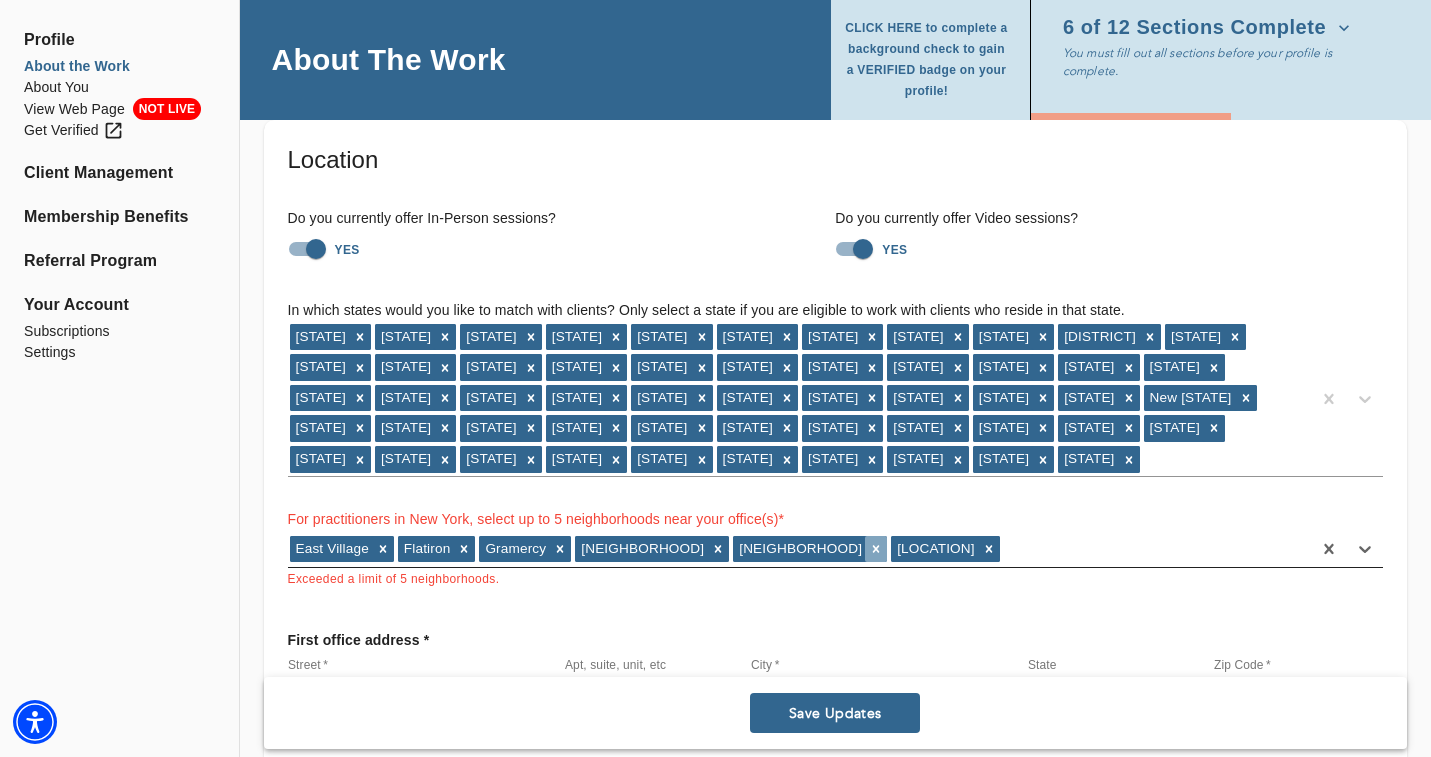 click 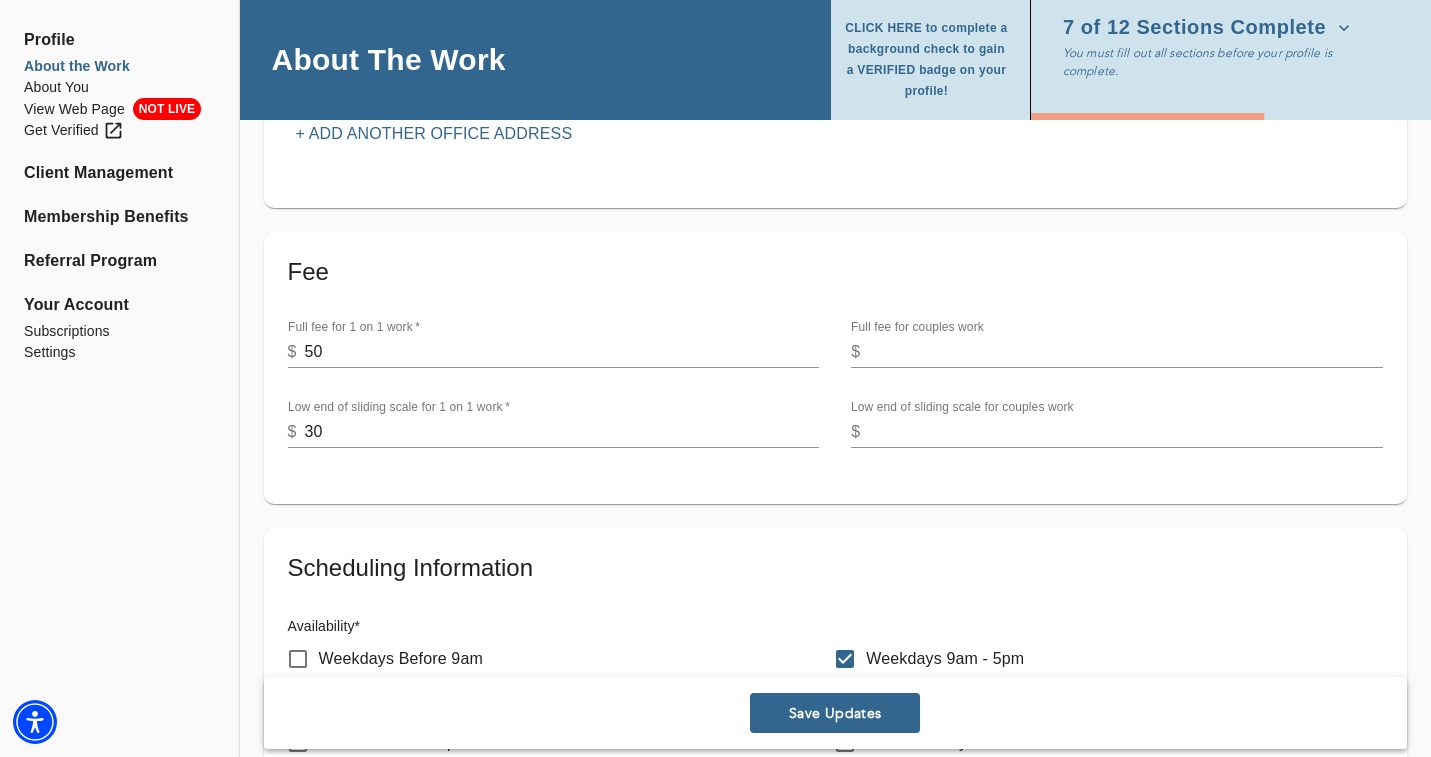 scroll, scrollTop: 911, scrollLeft: 0, axis: vertical 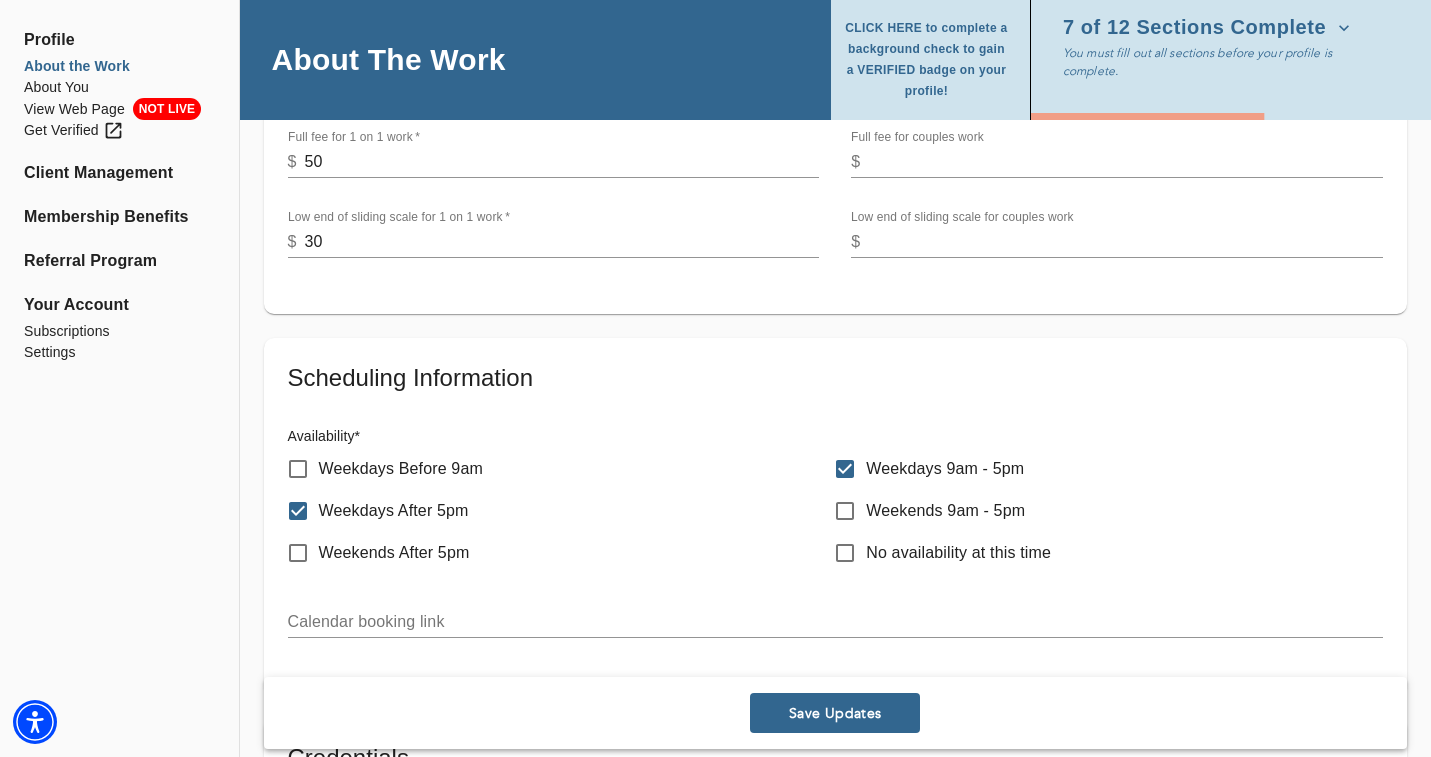 click on "Save Updates" at bounding box center [835, 713] 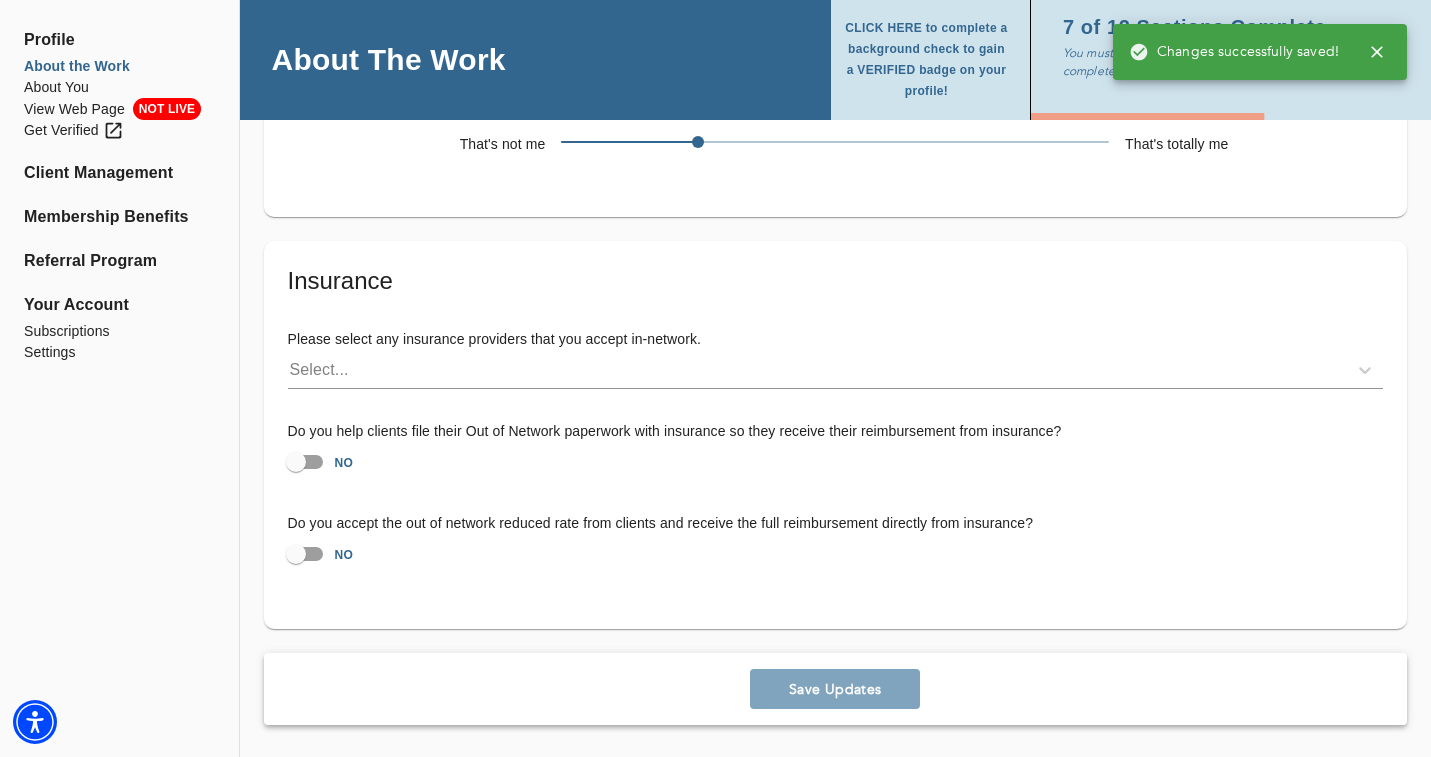 scroll, scrollTop: 4067, scrollLeft: 0, axis: vertical 